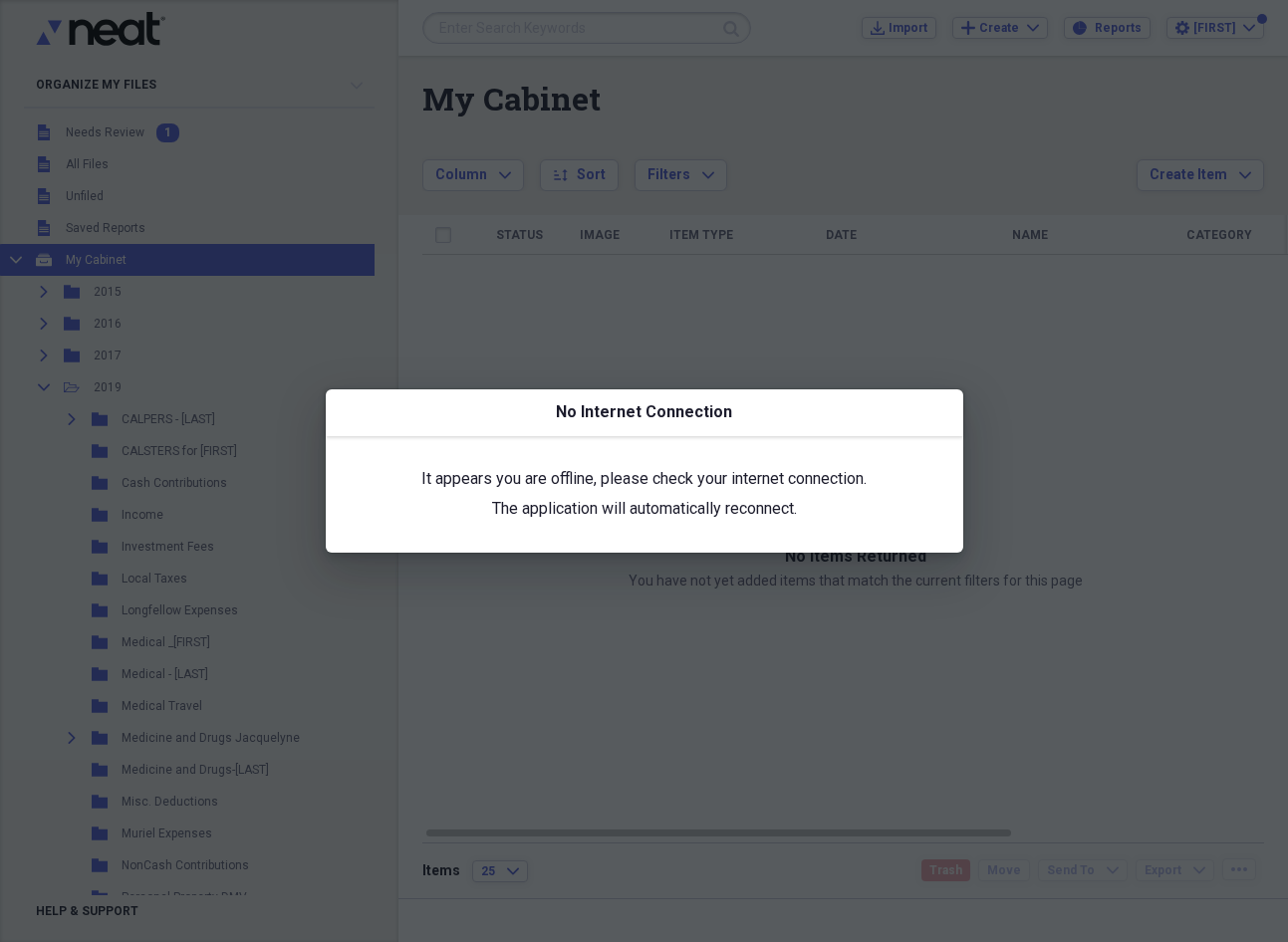 scroll, scrollTop: 0, scrollLeft: 0, axis: both 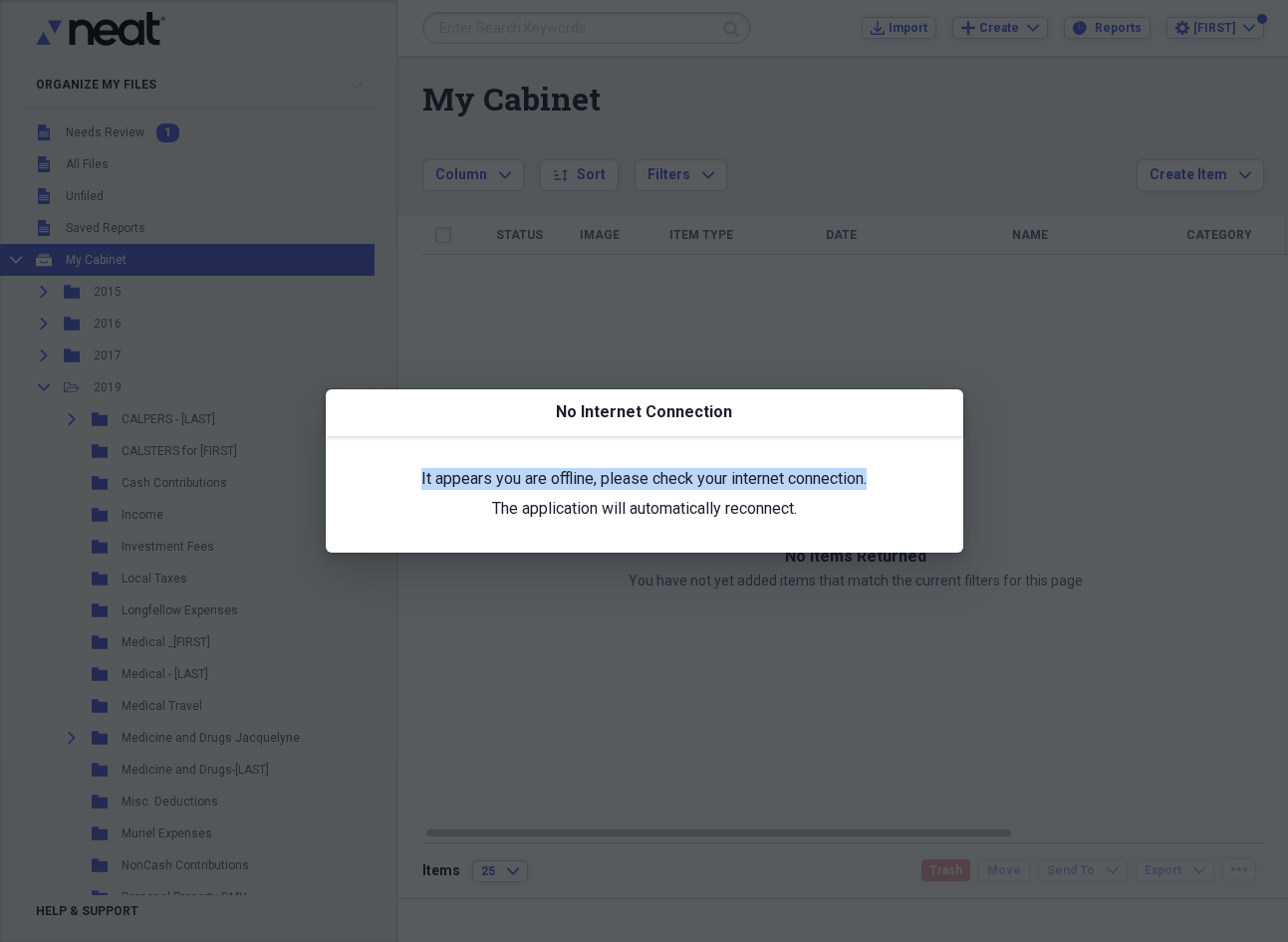 click on "No Internet Connection It appears you are offline, please check your internet connection. The application will automatically reconnect." at bounding box center (644, 470) 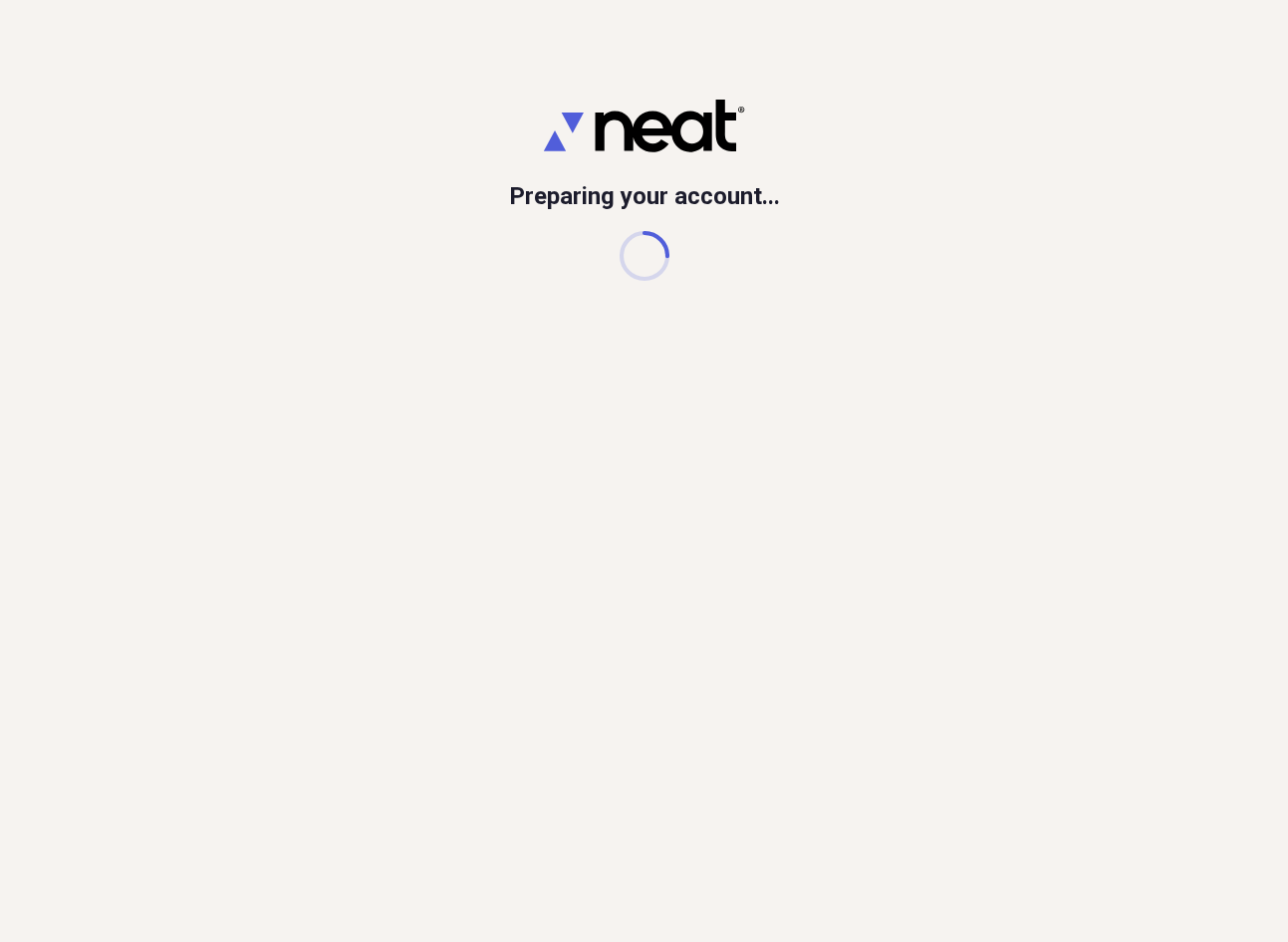 scroll, scrollTop: 0, scrollLeft: 0, axis: both 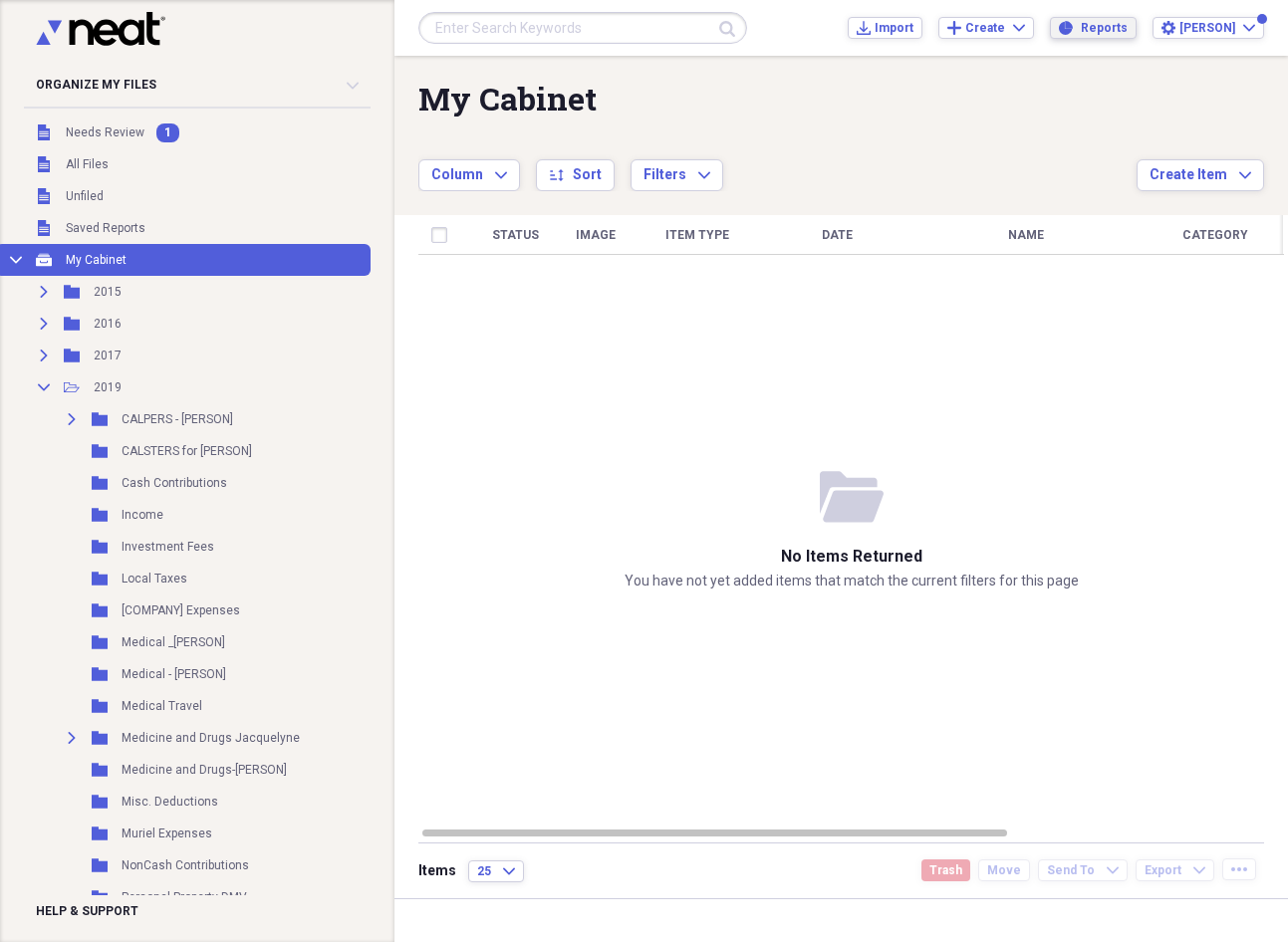 click on "Reports" at bounding box center [1104, 28] 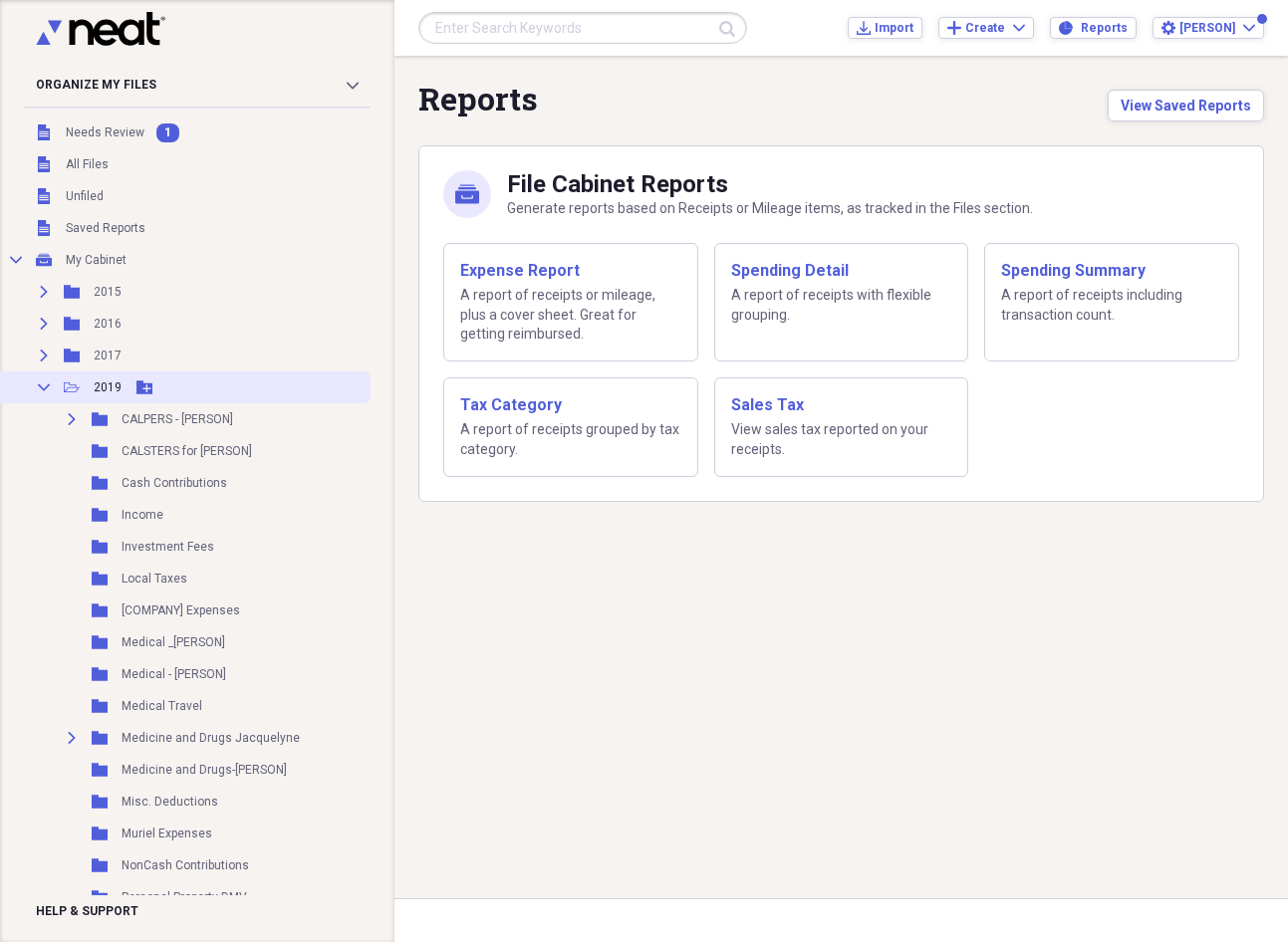 click 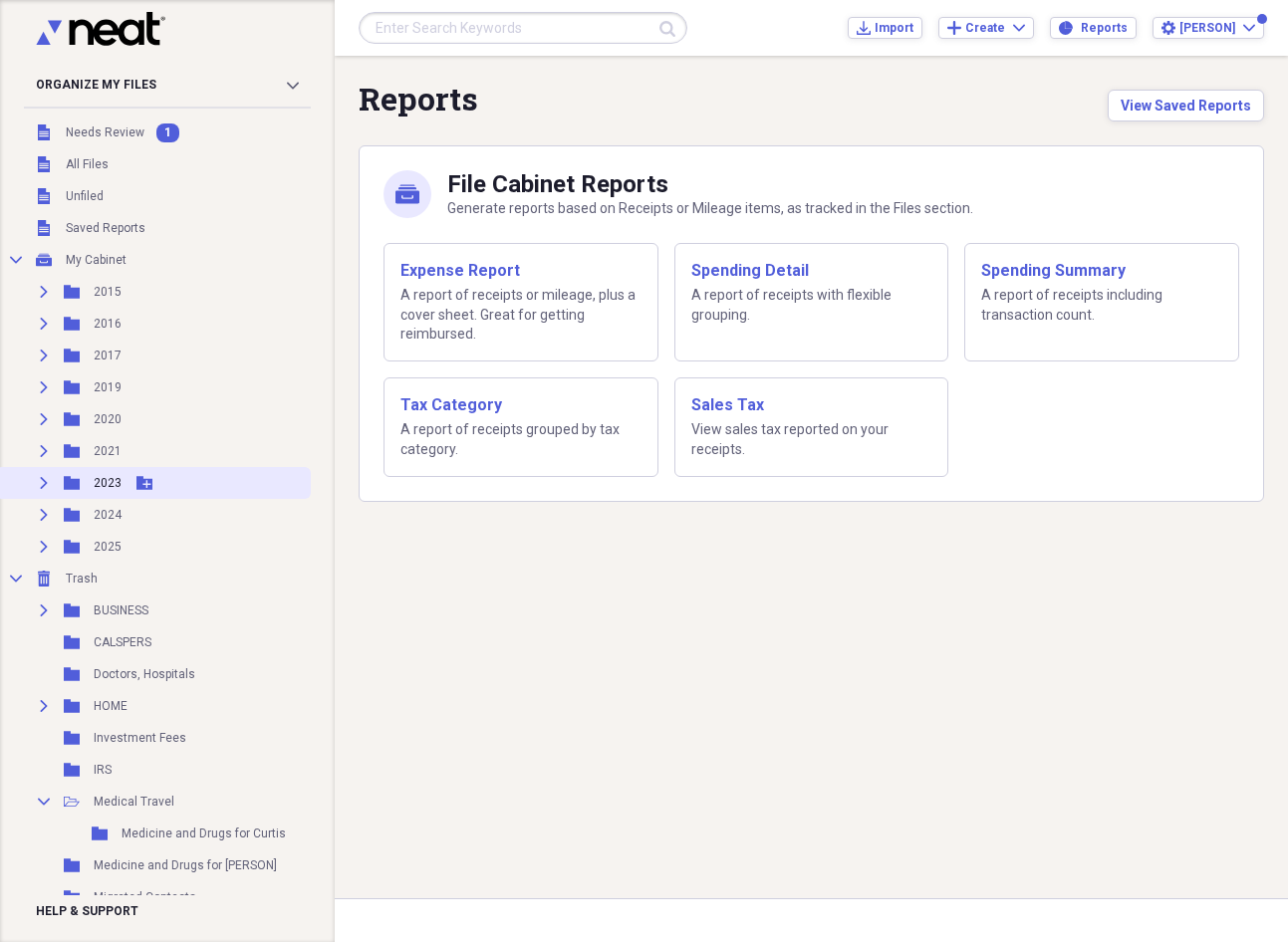 click on "Expand" at bounding box center [44, 483] 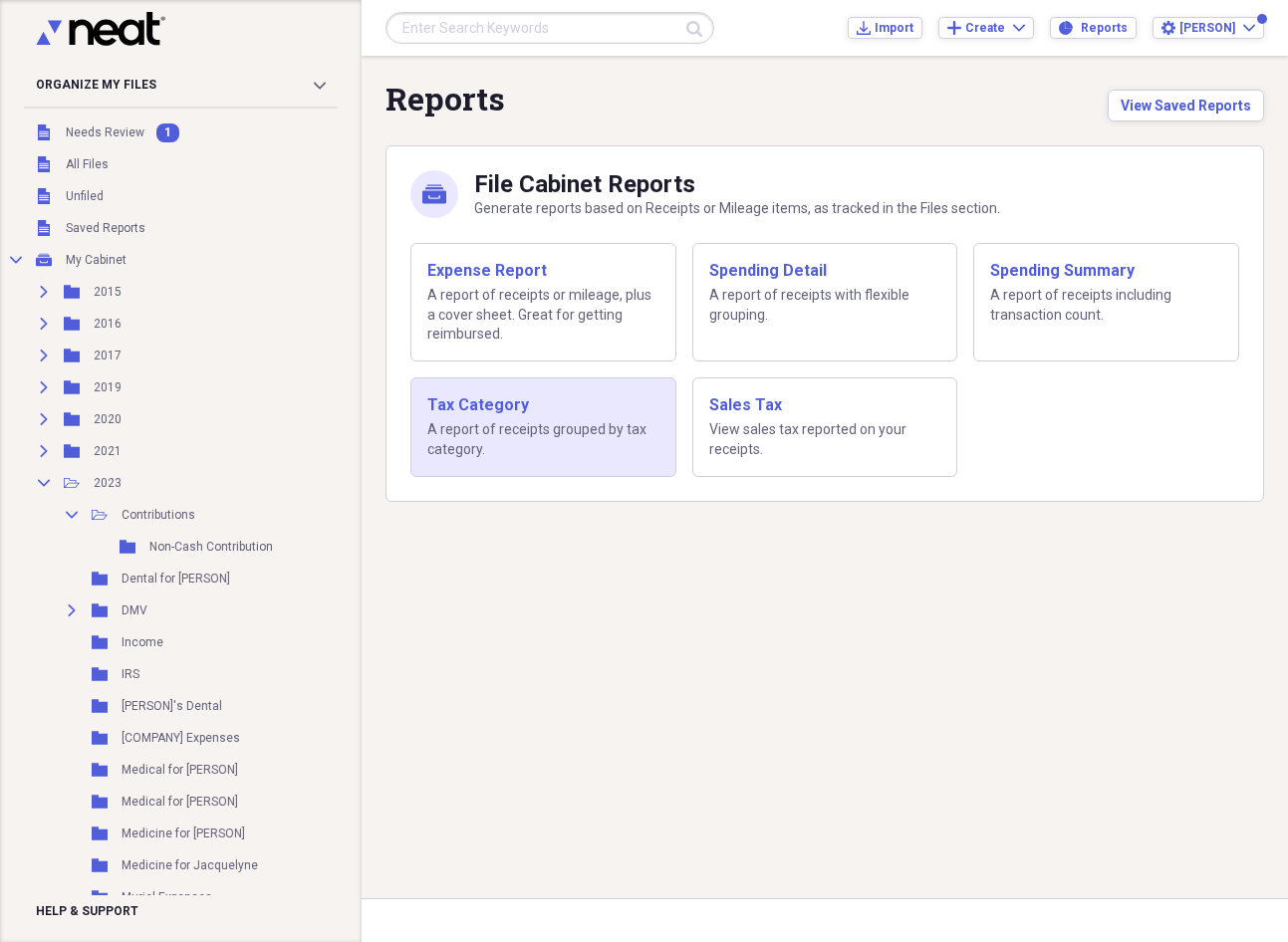 click on "Tax Category" at bounding box center (543, 405) 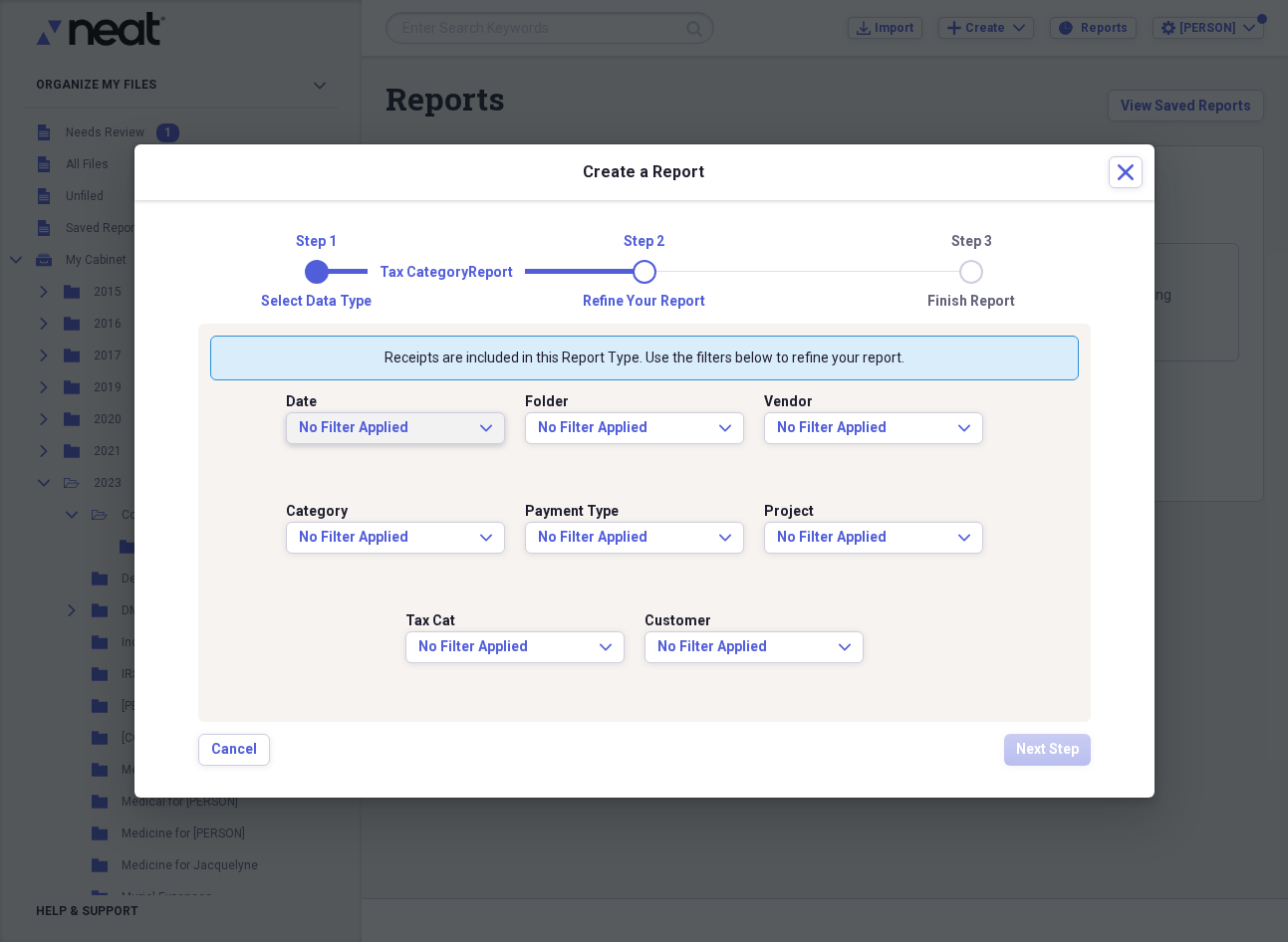 click on "Expand" 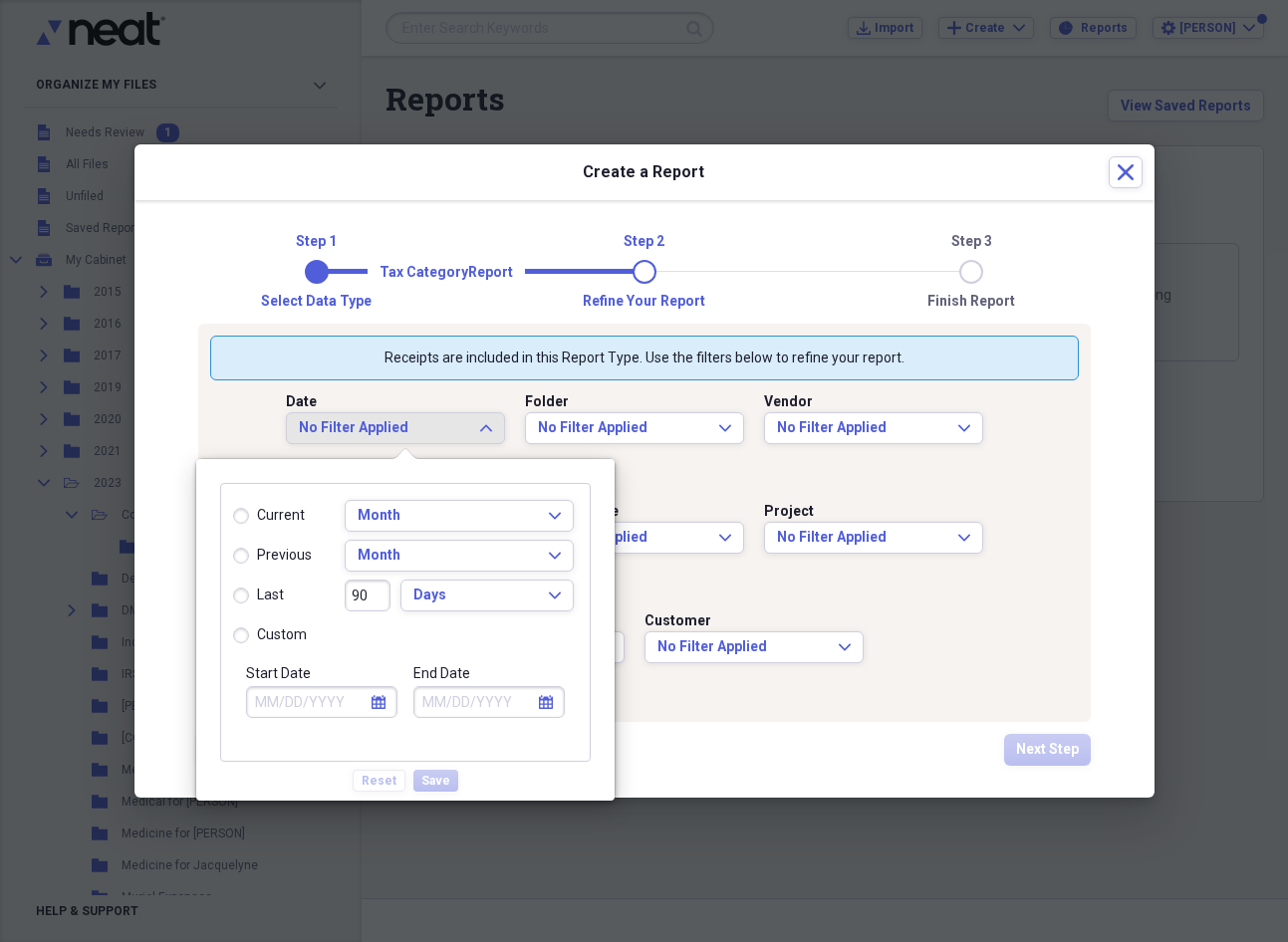 select on "7" 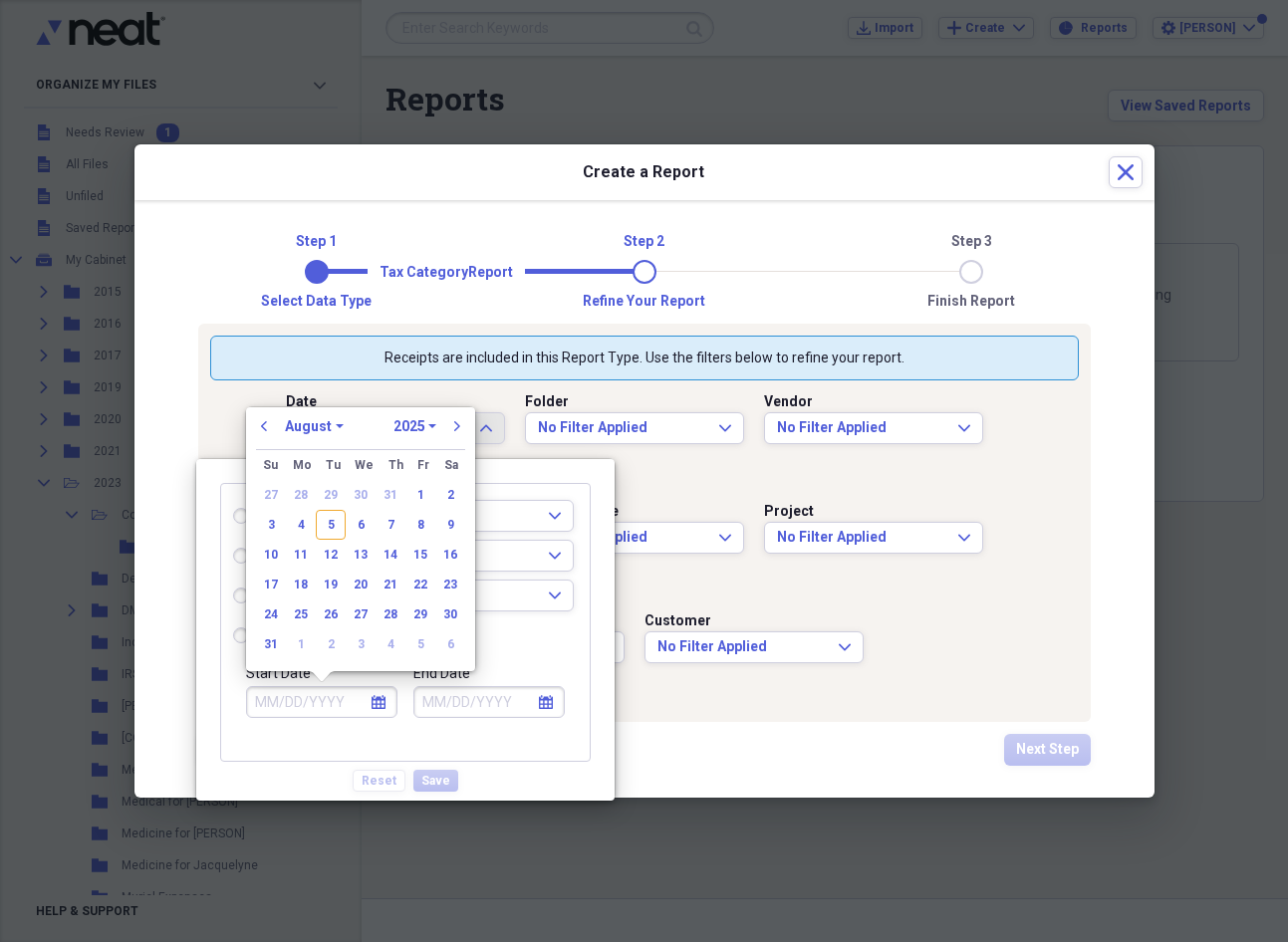 click on "Start Date" at bounding box center (322, 702) 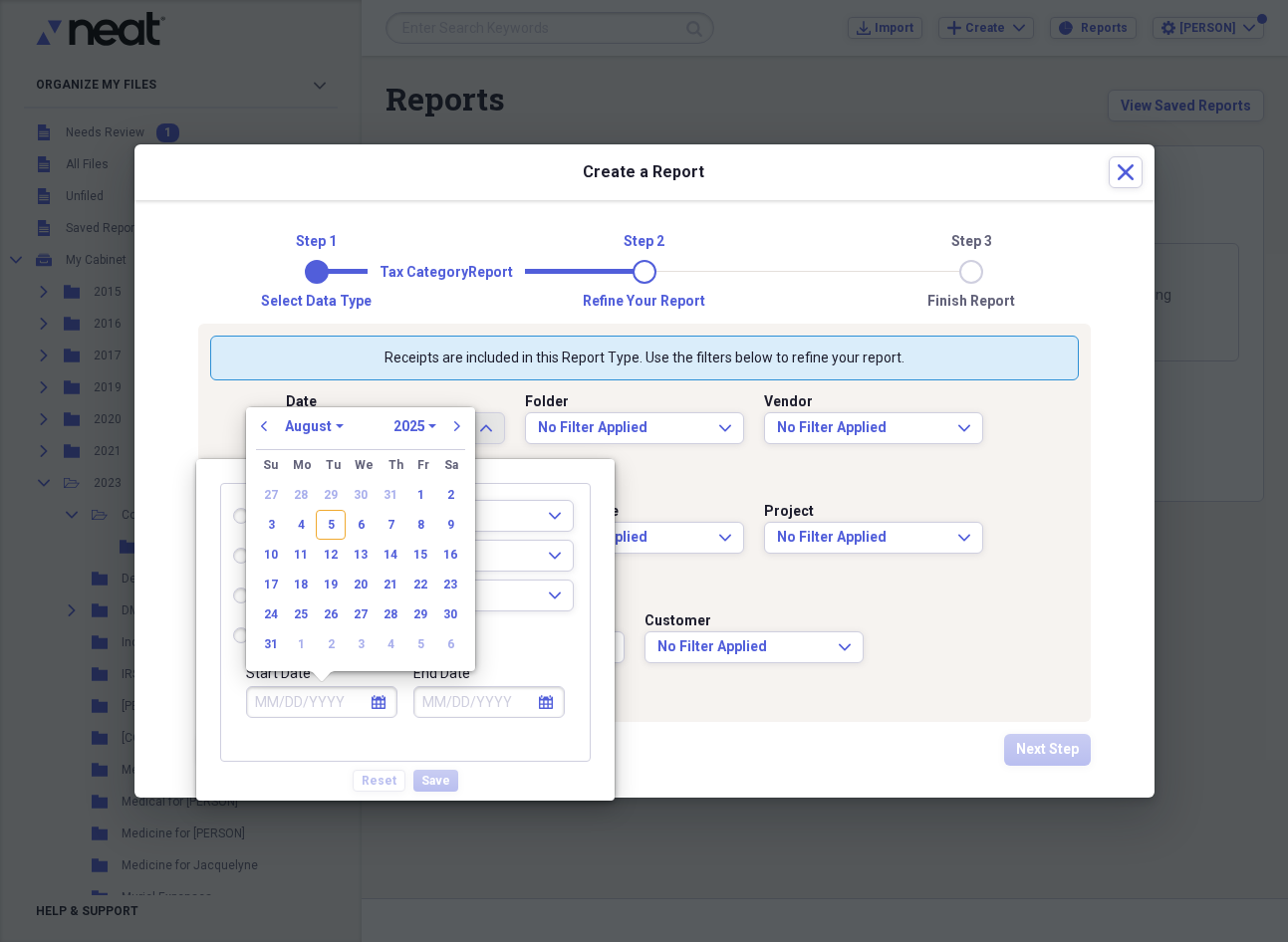 select on "0" 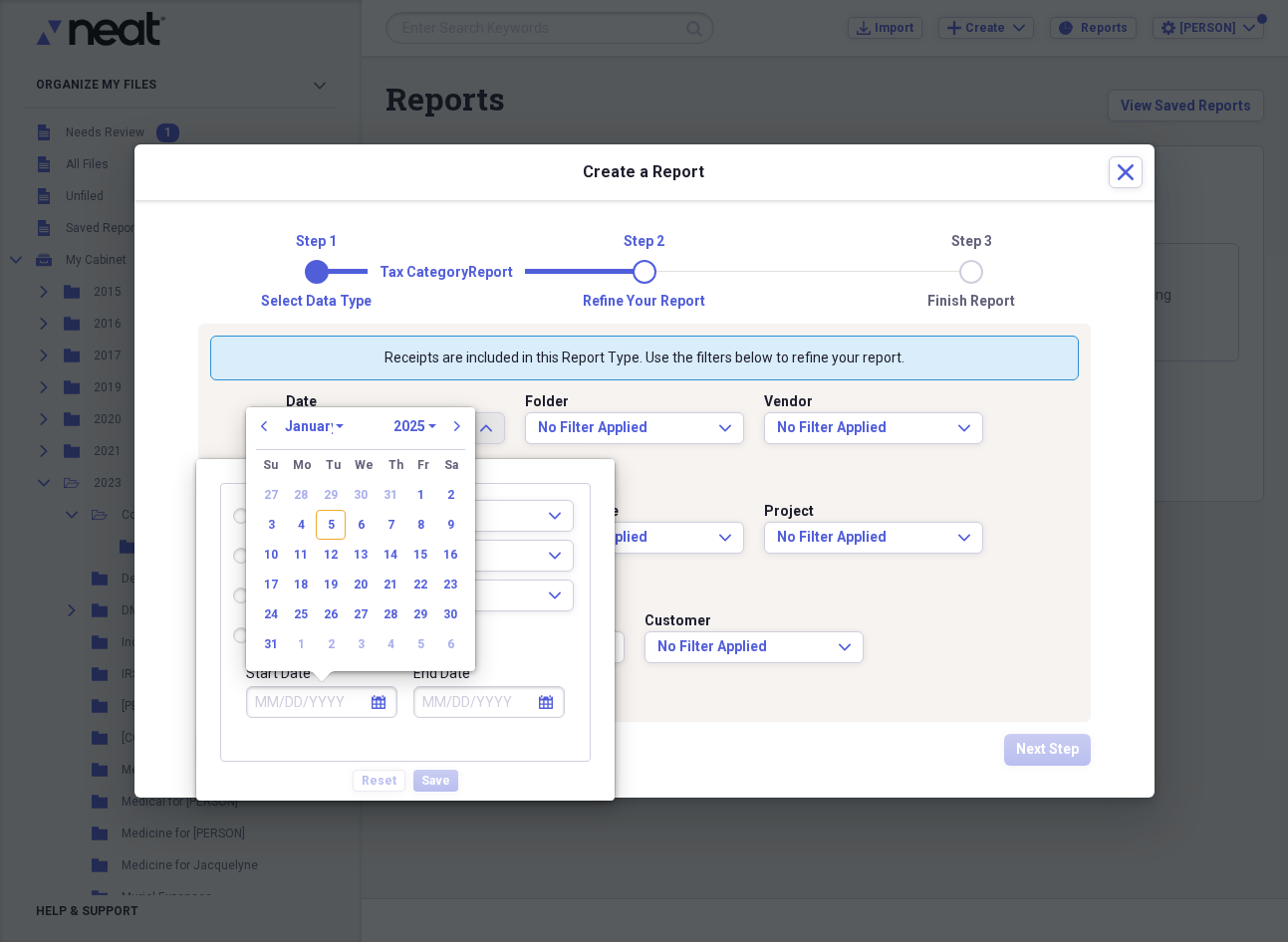 click on "January February March April May June July August September October November December" at bounding box center (314, 426) 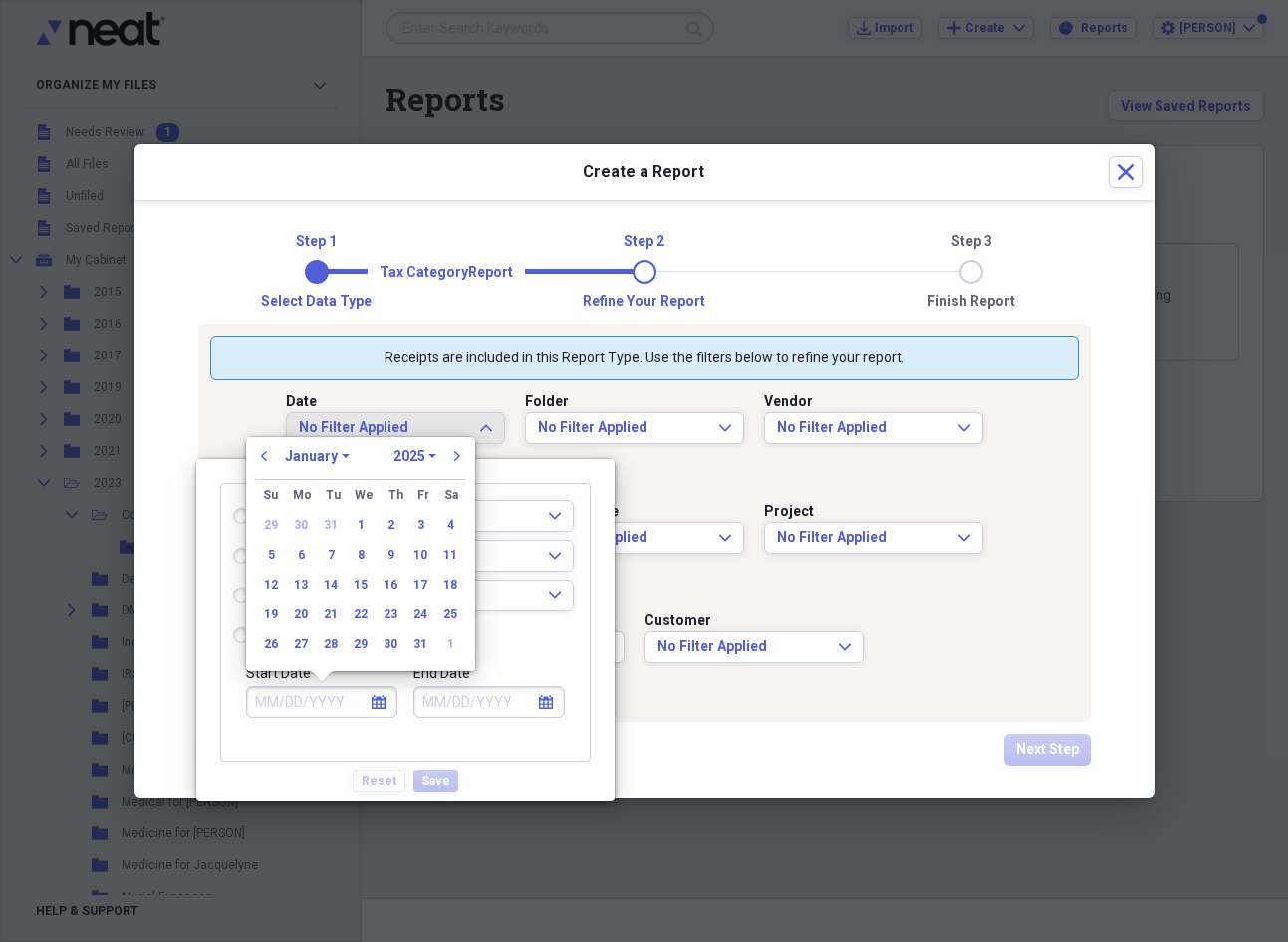 click on "1970 1971 1972 1973 1974 1975 1976 1977 1978 1979 1980 1981 1982 1983 1984 1985 1986 1987 1988 1989 1990 1991 1992 1993 1994 1995 1996 1997 1998 1999 2000 2001 2002 2003 2004 2005 2006 2007 2008 2009 2010 2011 2012 2013 2014 2015 2016 2017 2018 2019 2020 2021 2022 2023 2024 2025 2026 2027 2028 2029 2030 2031 2032 2033 2034 2035" at bounding box center (414, 456) 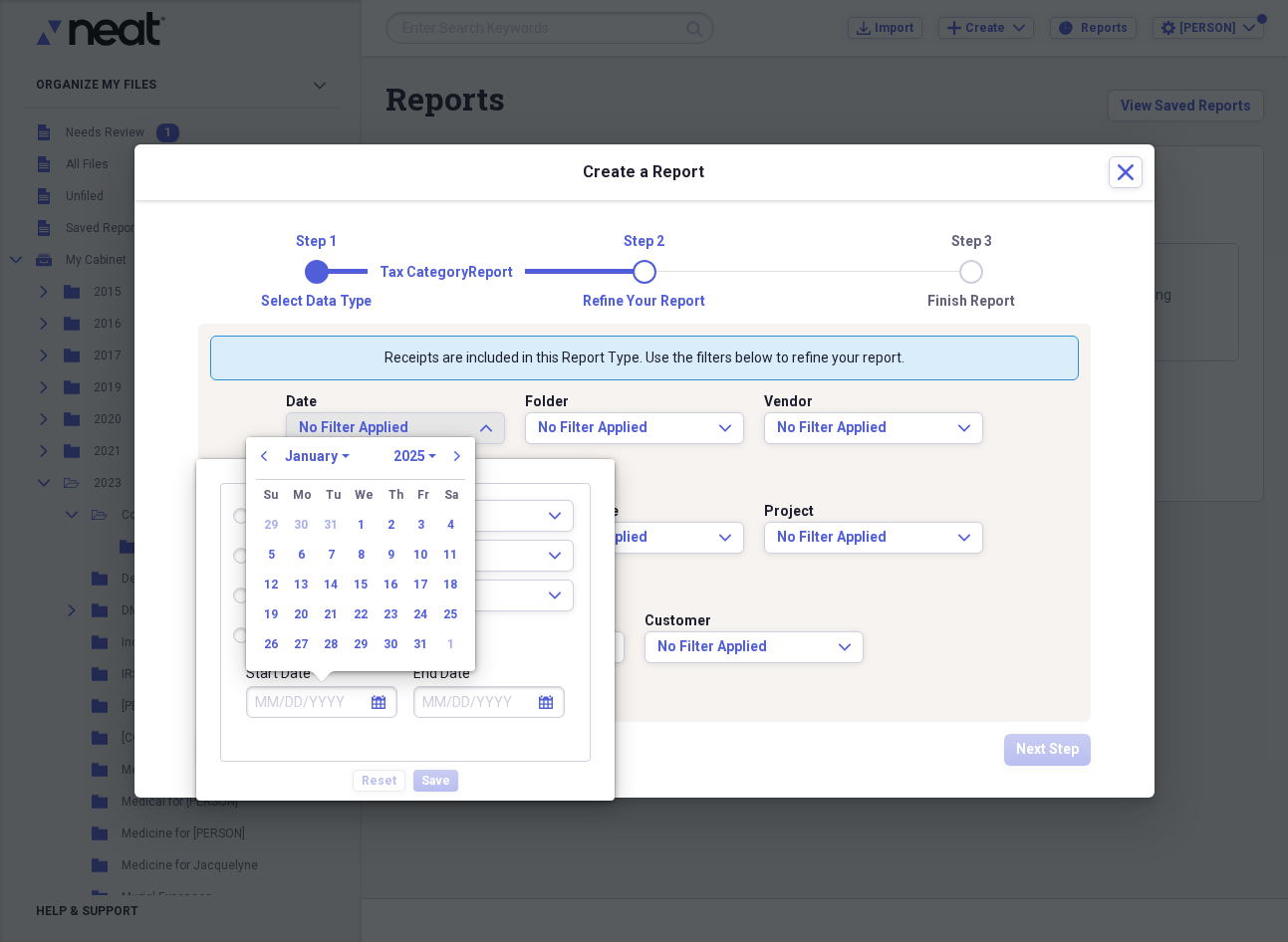 select on "2023" 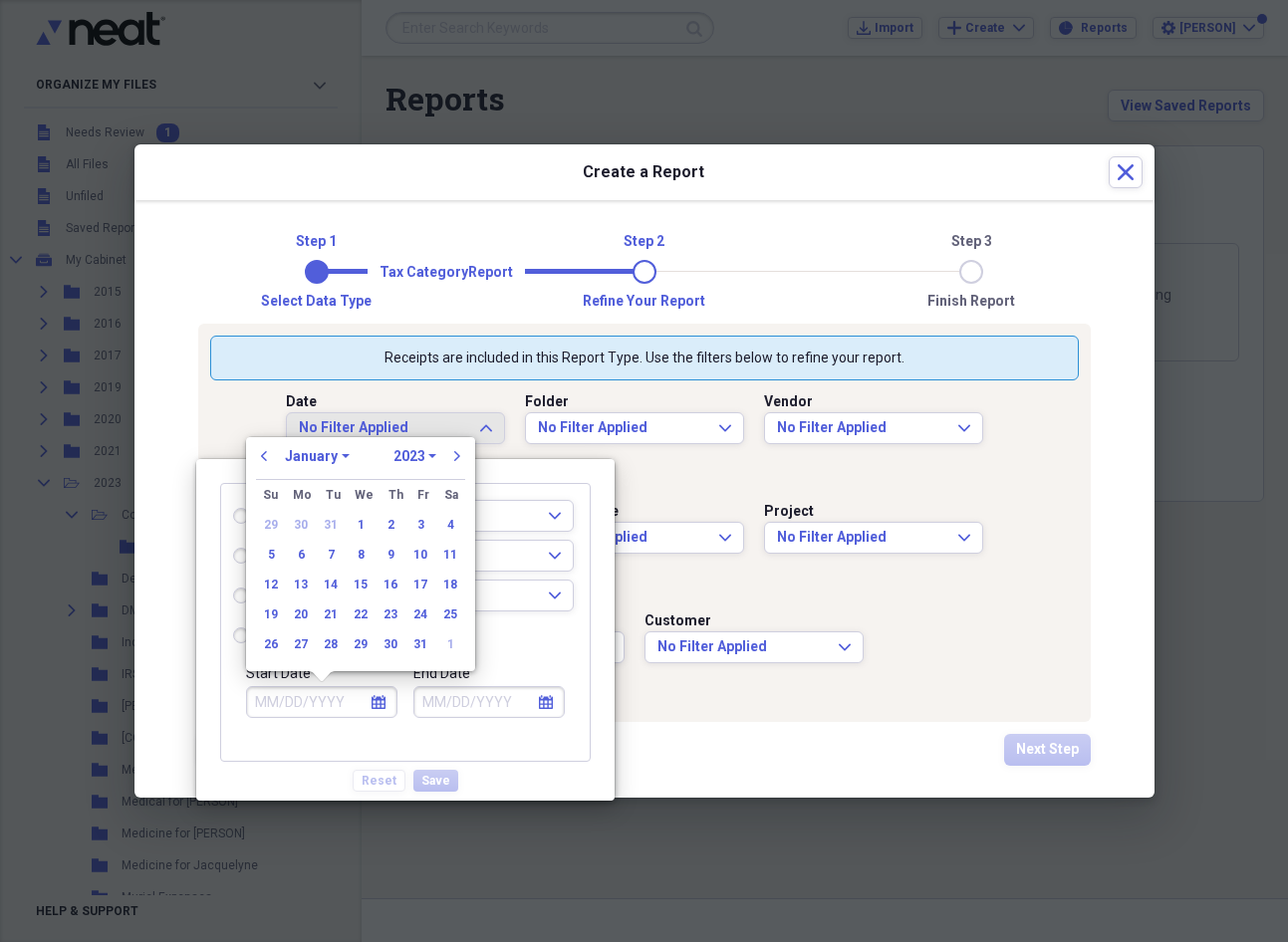 click on "1970 1971 1972 1973 1974 1975 1976 1977 1978 1979 1980 1981 1982 1983 1984 1985 1986 1987 1988 1989 1990 1991 1992 1993 1994 1995 1996 1997 1998 1999 2000 2001 2002 2003 2004 2005 2006 2007 2008 2009 2010 2011 2012 2013 2014 2015 2016 2017 2018 2019 2020 2021 2022 2023 2024 2025 2026 2027 2028 2029 2030 2031 2032 2033 2034 2035" at bounding box center (414, 456) 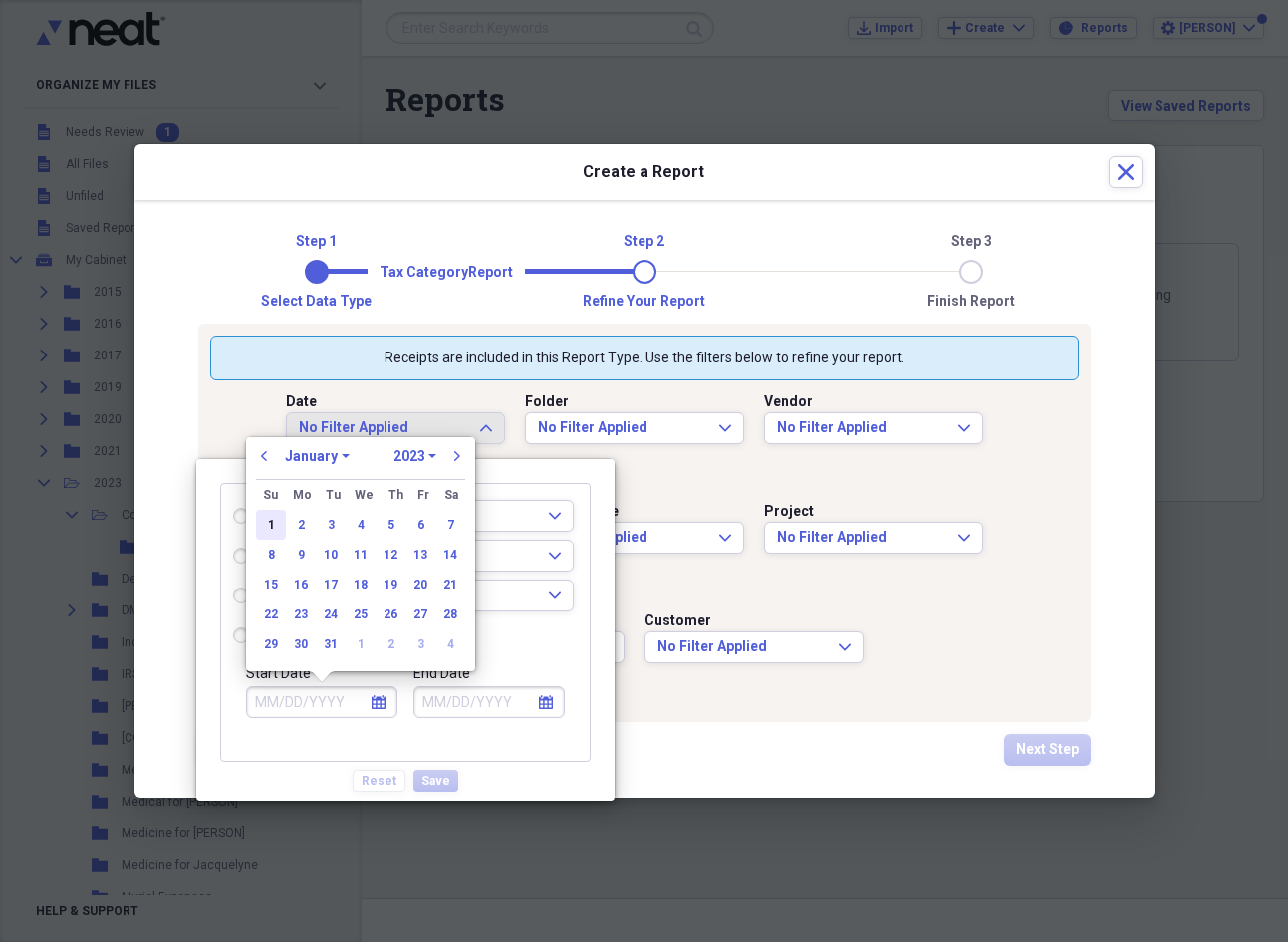 click on "1" at bounding box center [271, 525] 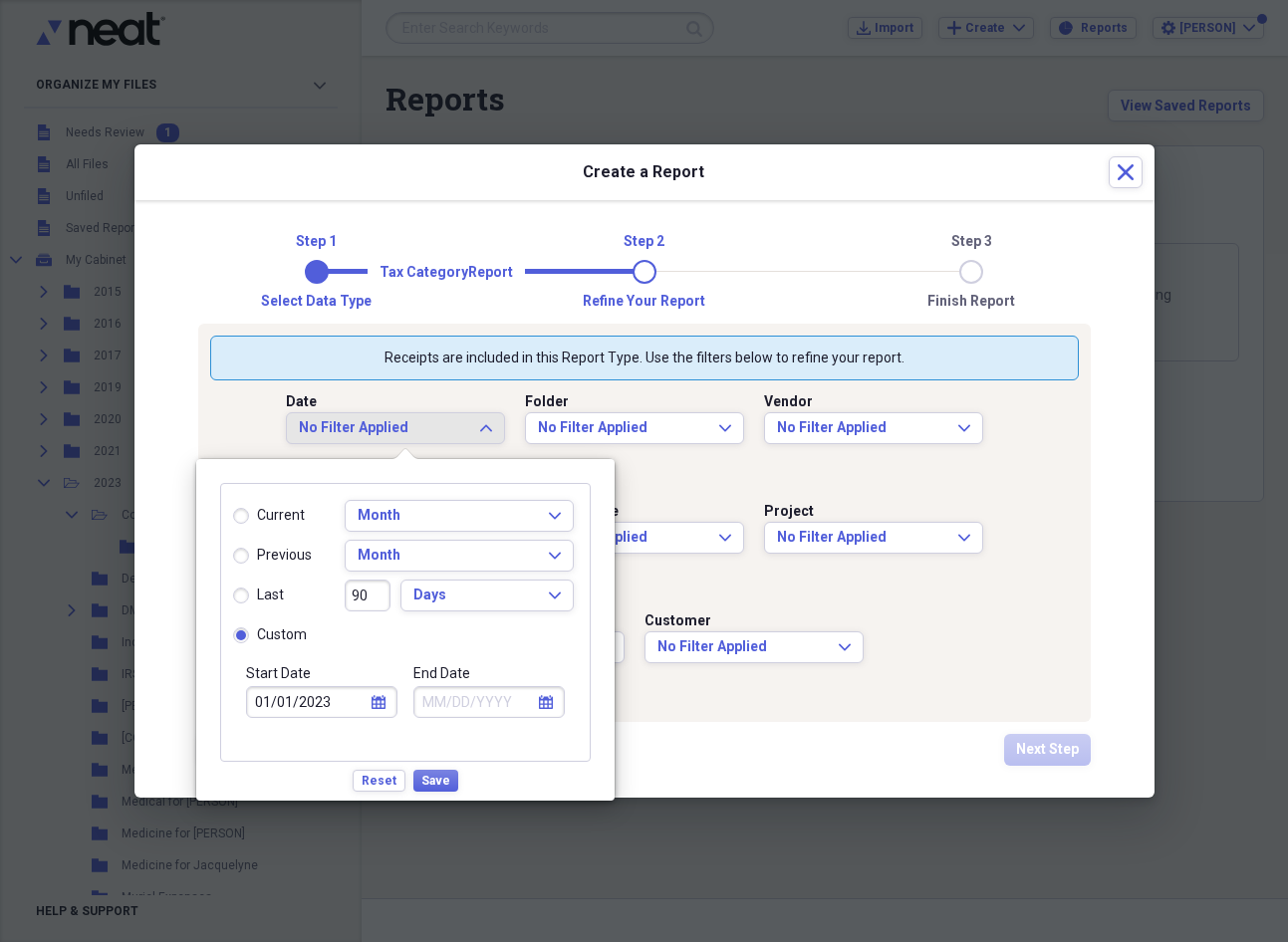 click on "calendar" 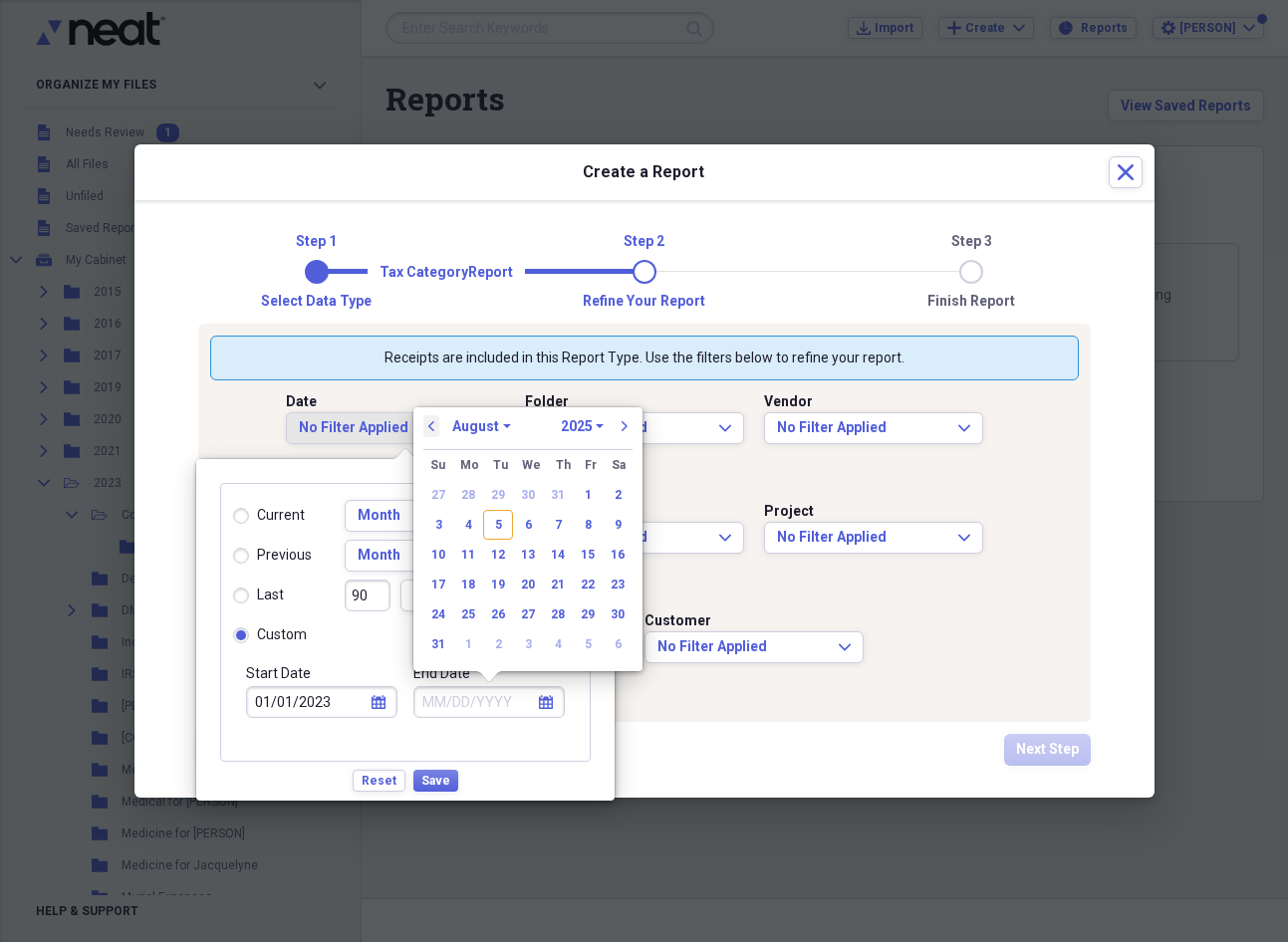 click on "previous" at bounding box center [431, 426] 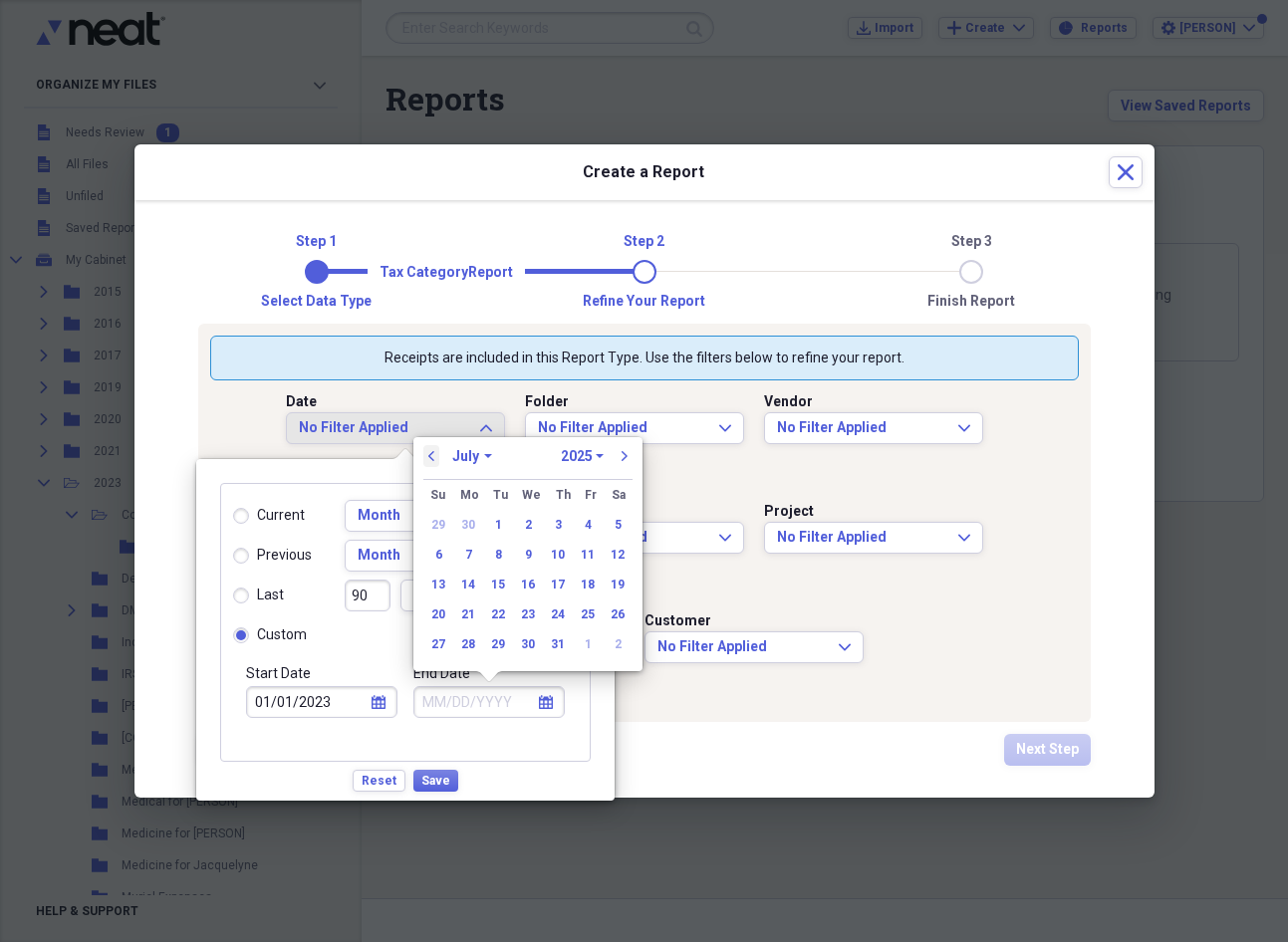 click on "previous" at bounding box center (431, 456) 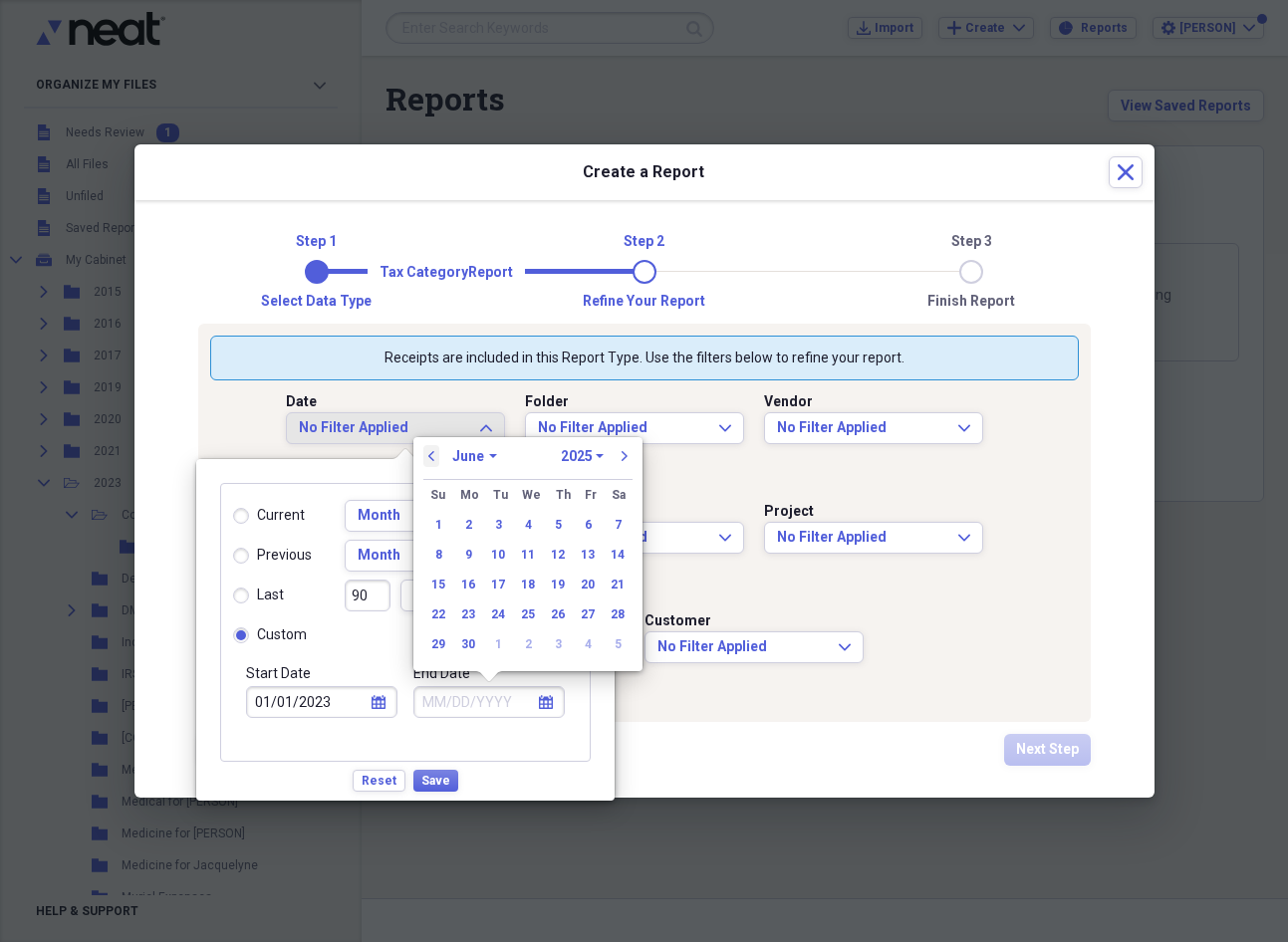 click on "previous" at bounding box center [431, 456] 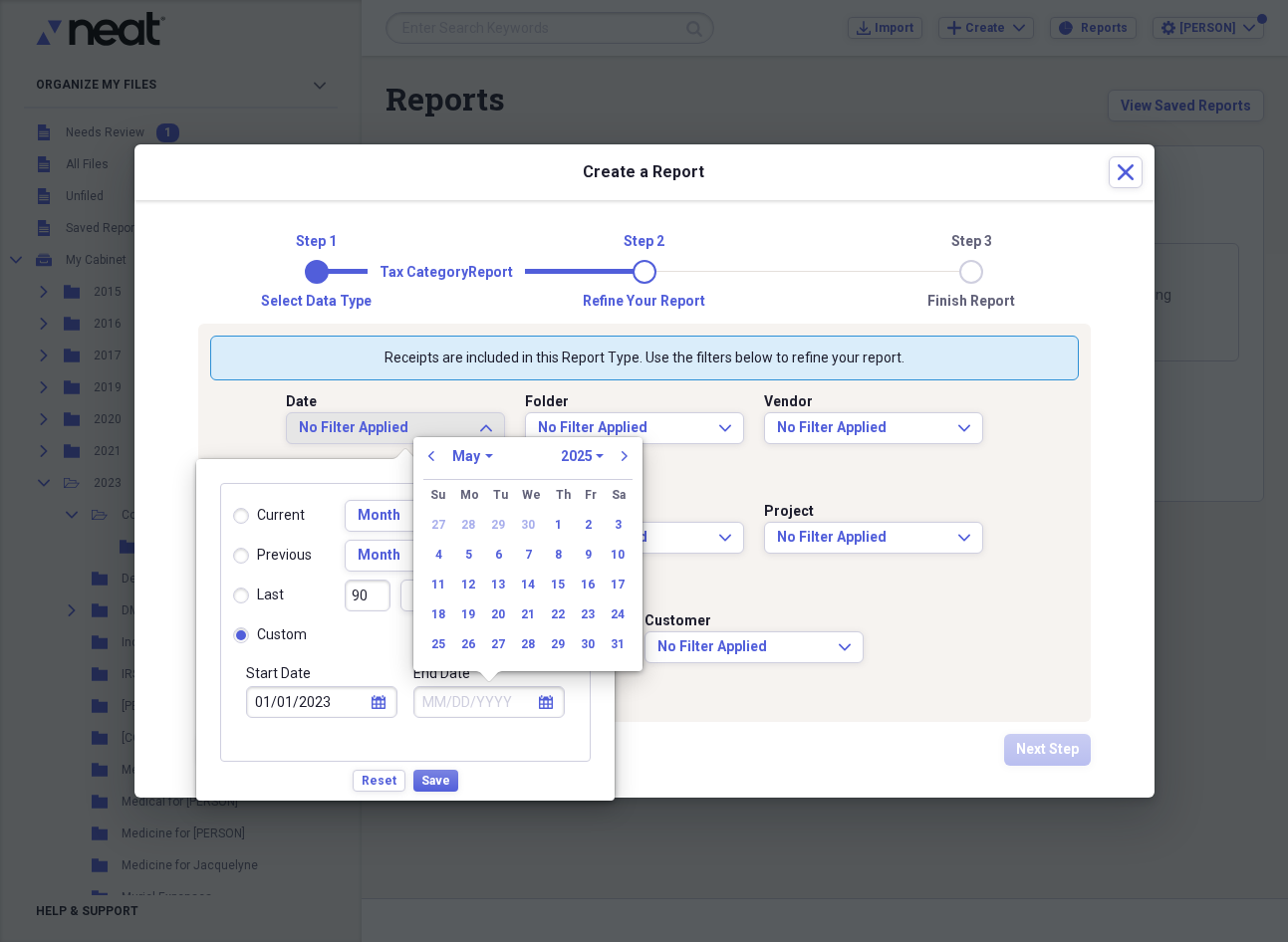 click on "January February March April May June July August September October November December" at bounding box center (472, 456) 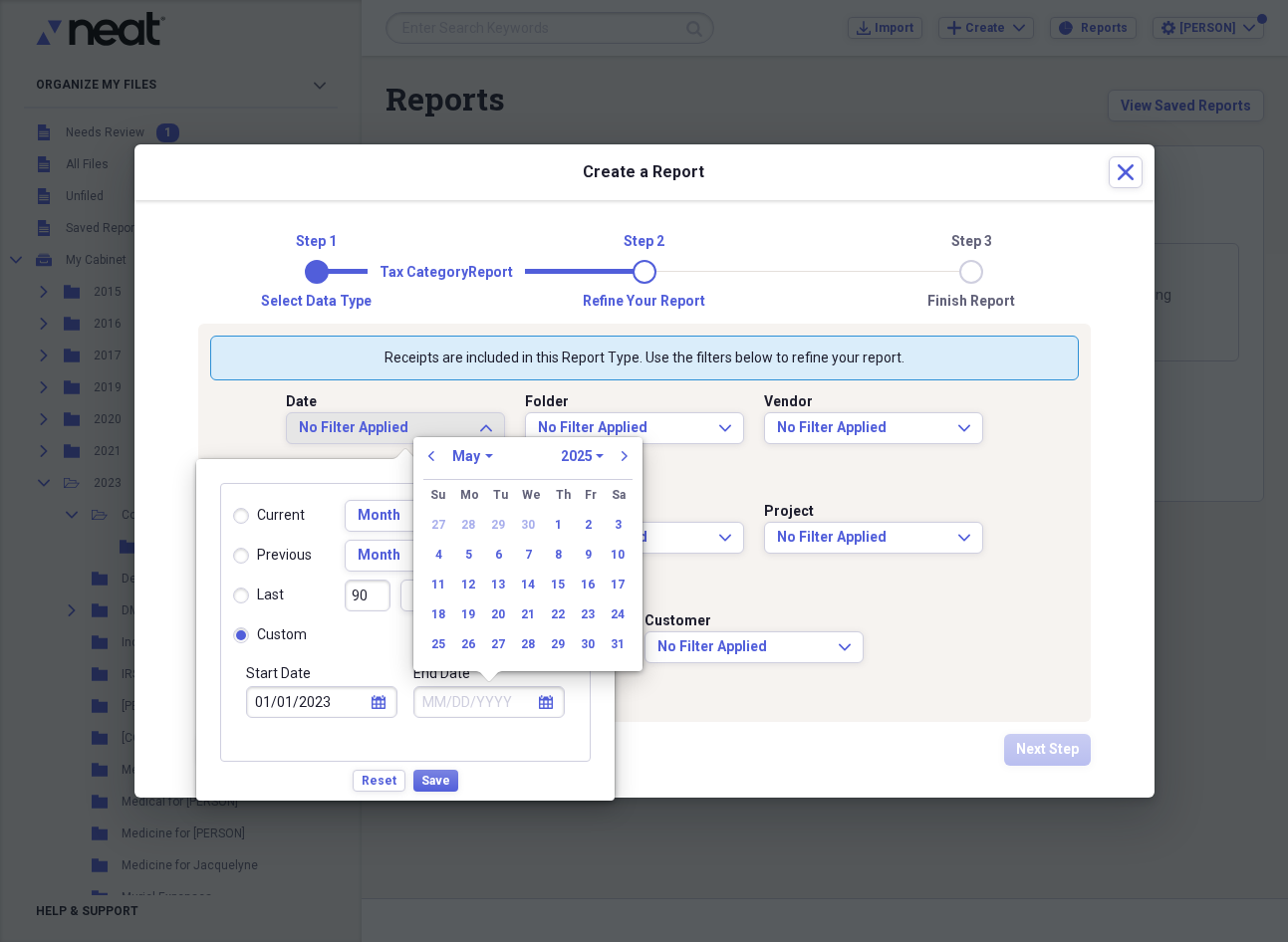 select on "11" 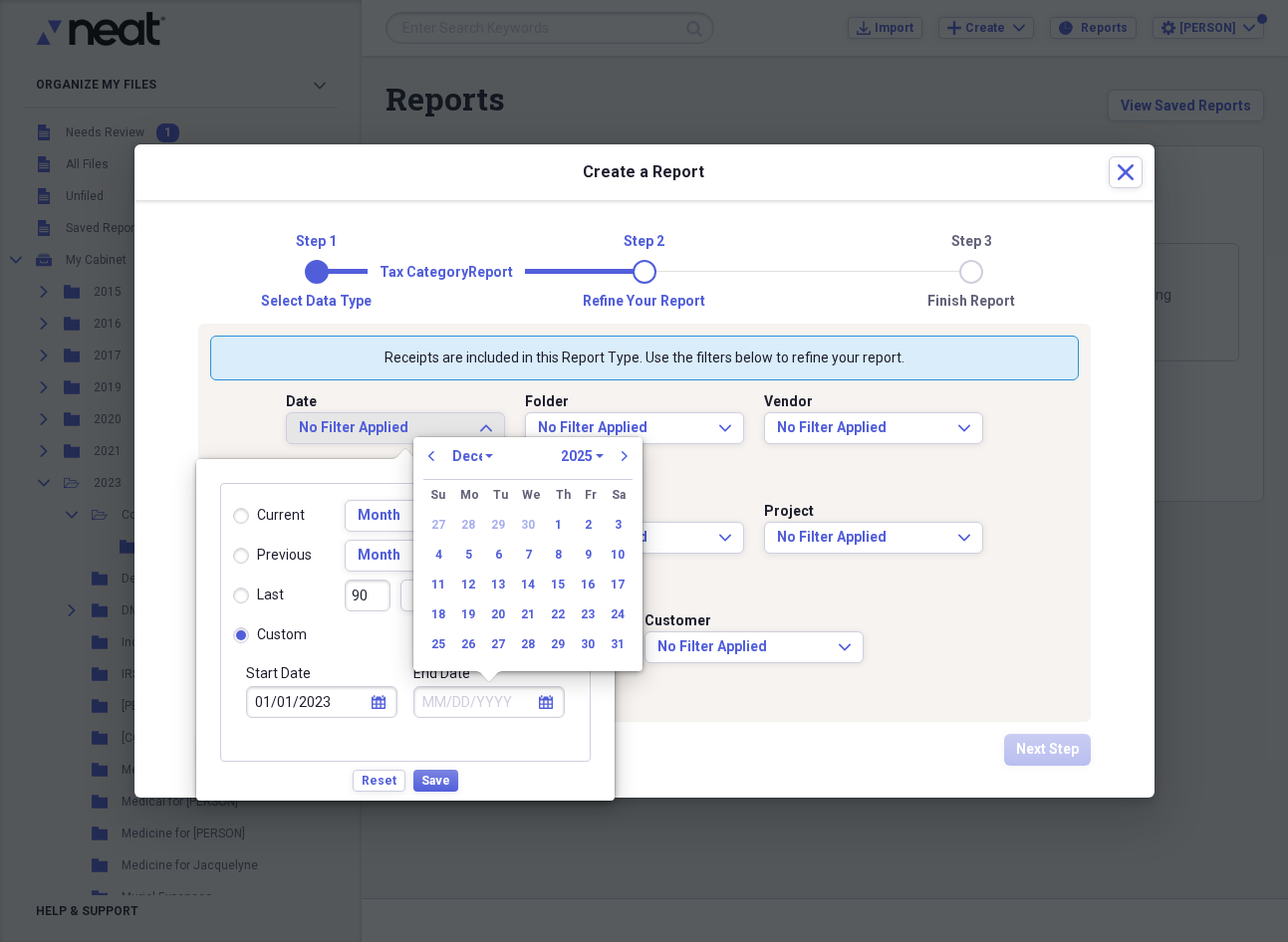 click on "January February March April May June July August September October November December" at bounding box center (472, 456) 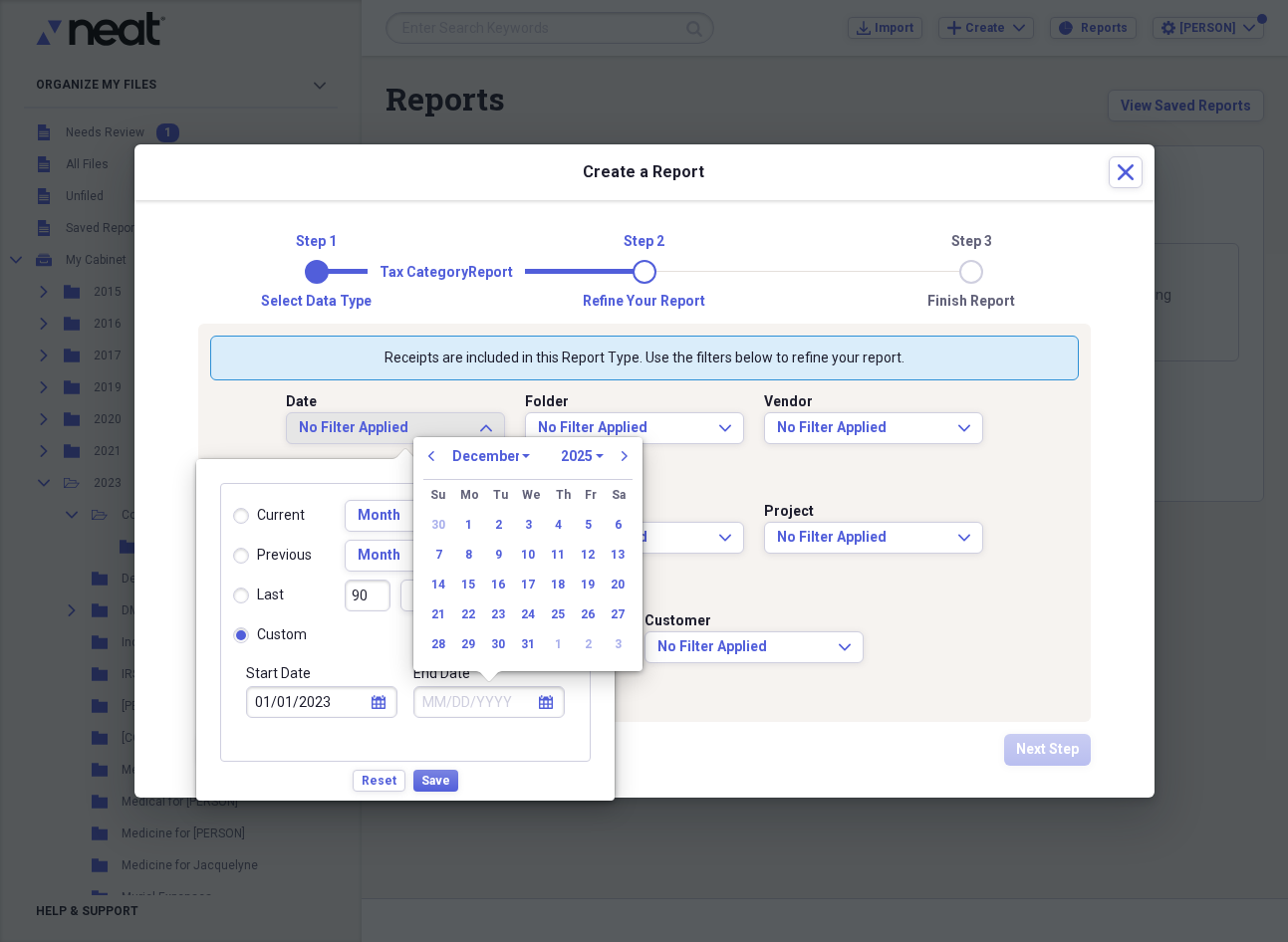 click on "1970 1971 1972 1973 1974 1975 1976 1977 1978 1979 1980 1981 1982 1983 1984 1985 1986 1987 1988 1989 1990 1991 1992 1993 1994 1995 1996 1997 1998 1999 2000 2001 2002 2003 2004 2005 2006 2007 2008 2009 2010 2011 2012 2013 2014 2015 2016 2017 2018 2019 2020 2021 2022 2023 2024 2025 2026 2027 2028 2029 2030 2031 2032 2033 2034 2035" at bounding box center (582, 456) 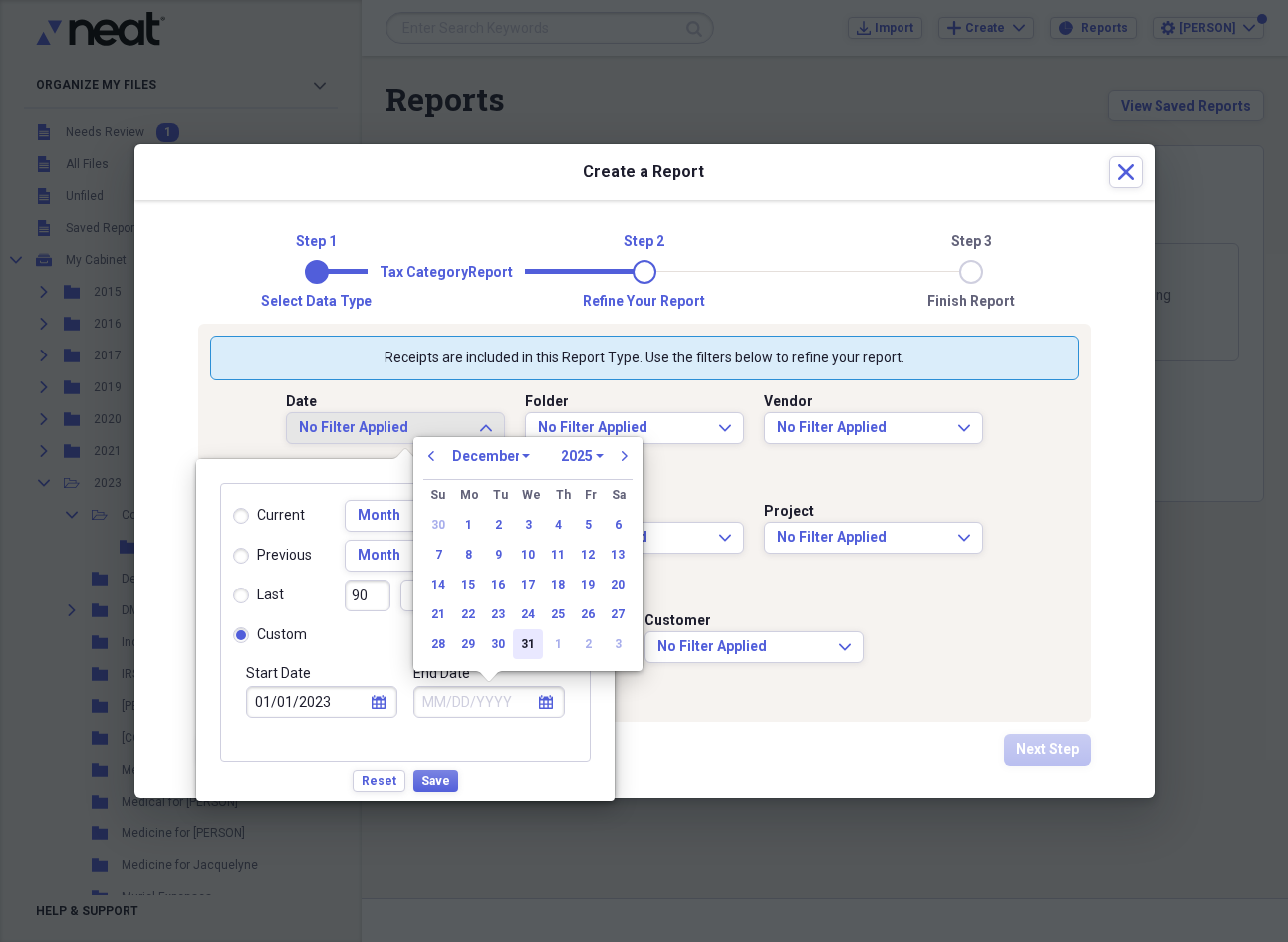 click on "31" at bounding box center [528, 644] 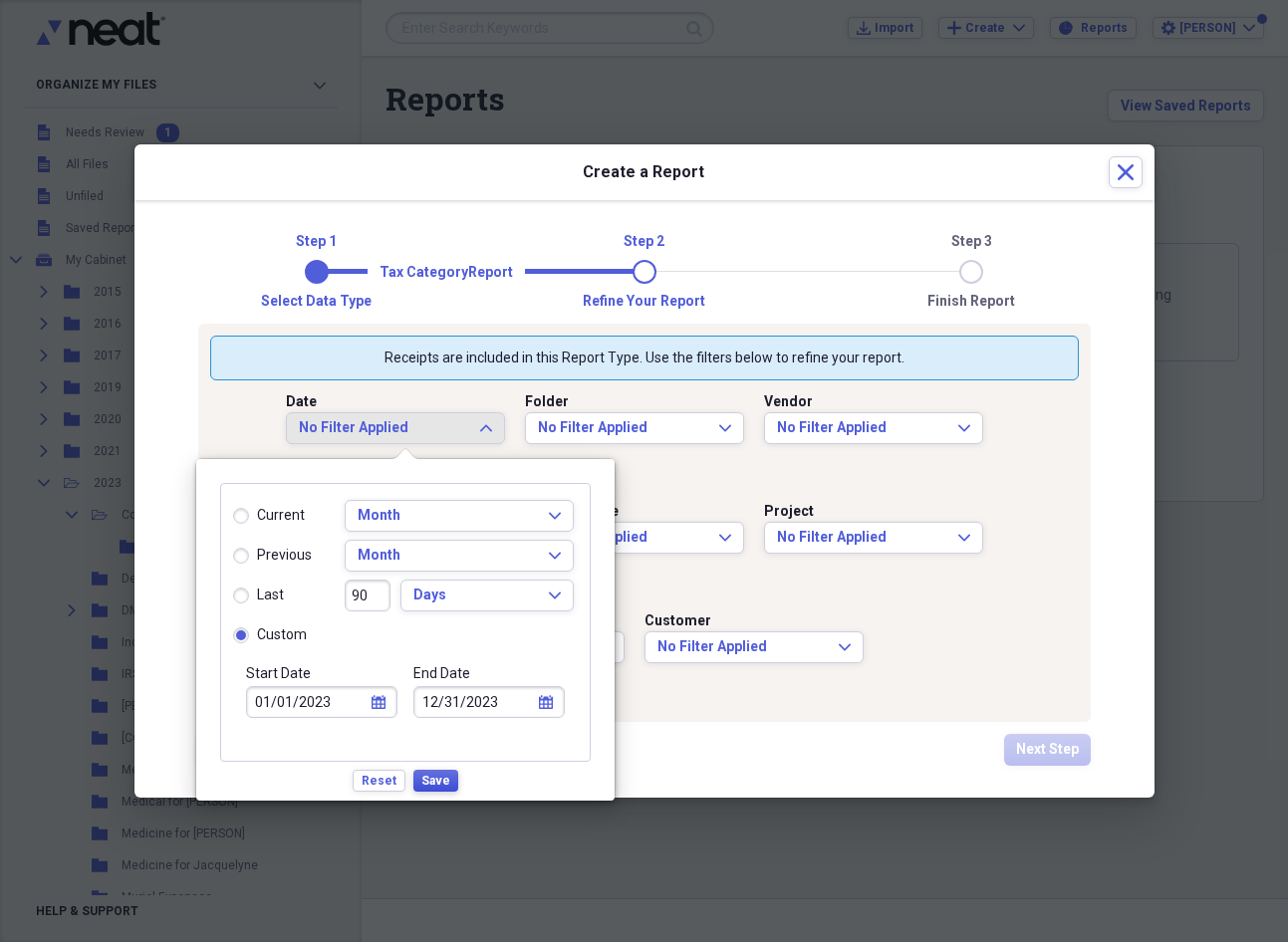 type on "12/31/2023" 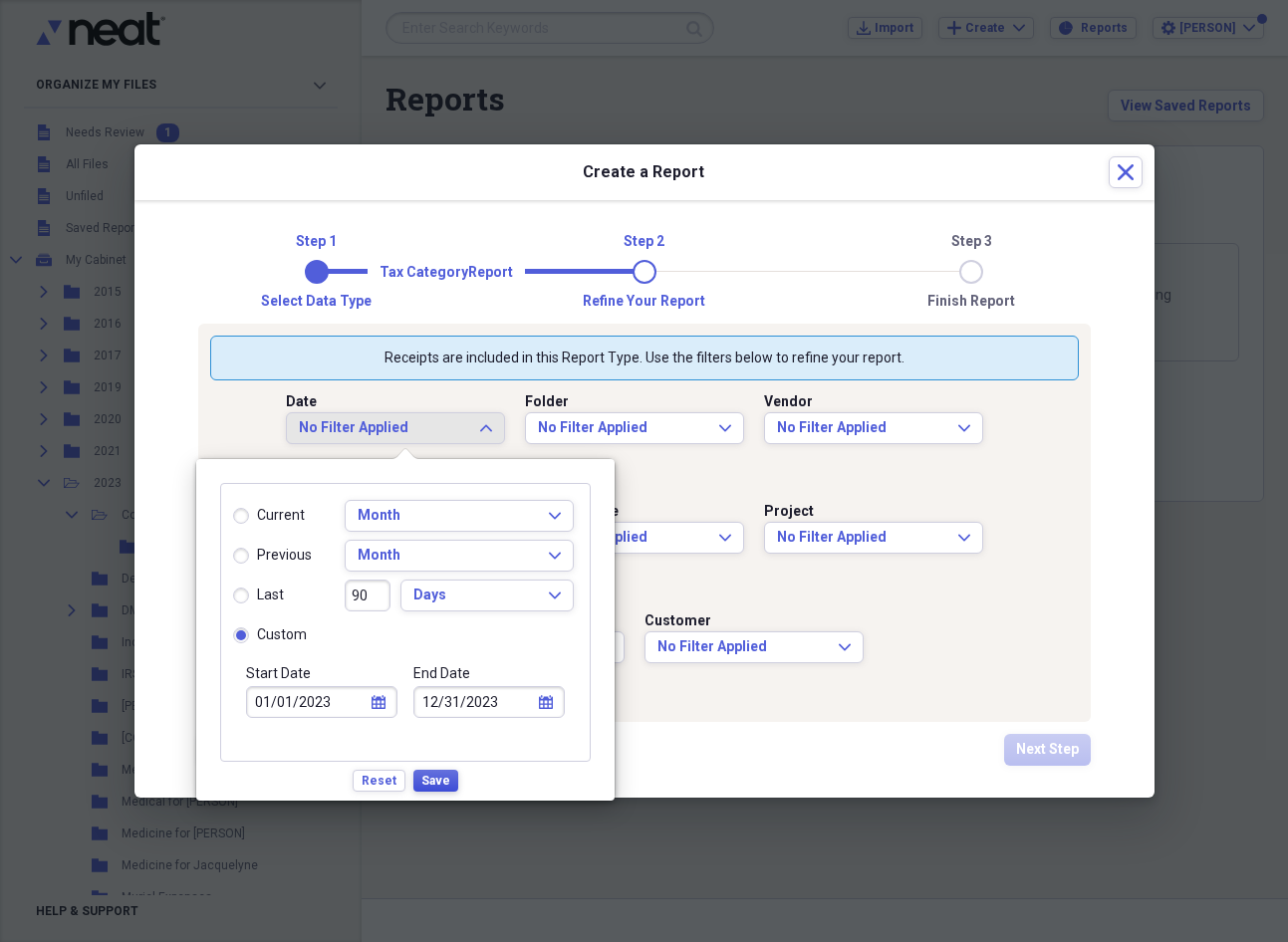 click on "Save" at bounding box center (435, 781) 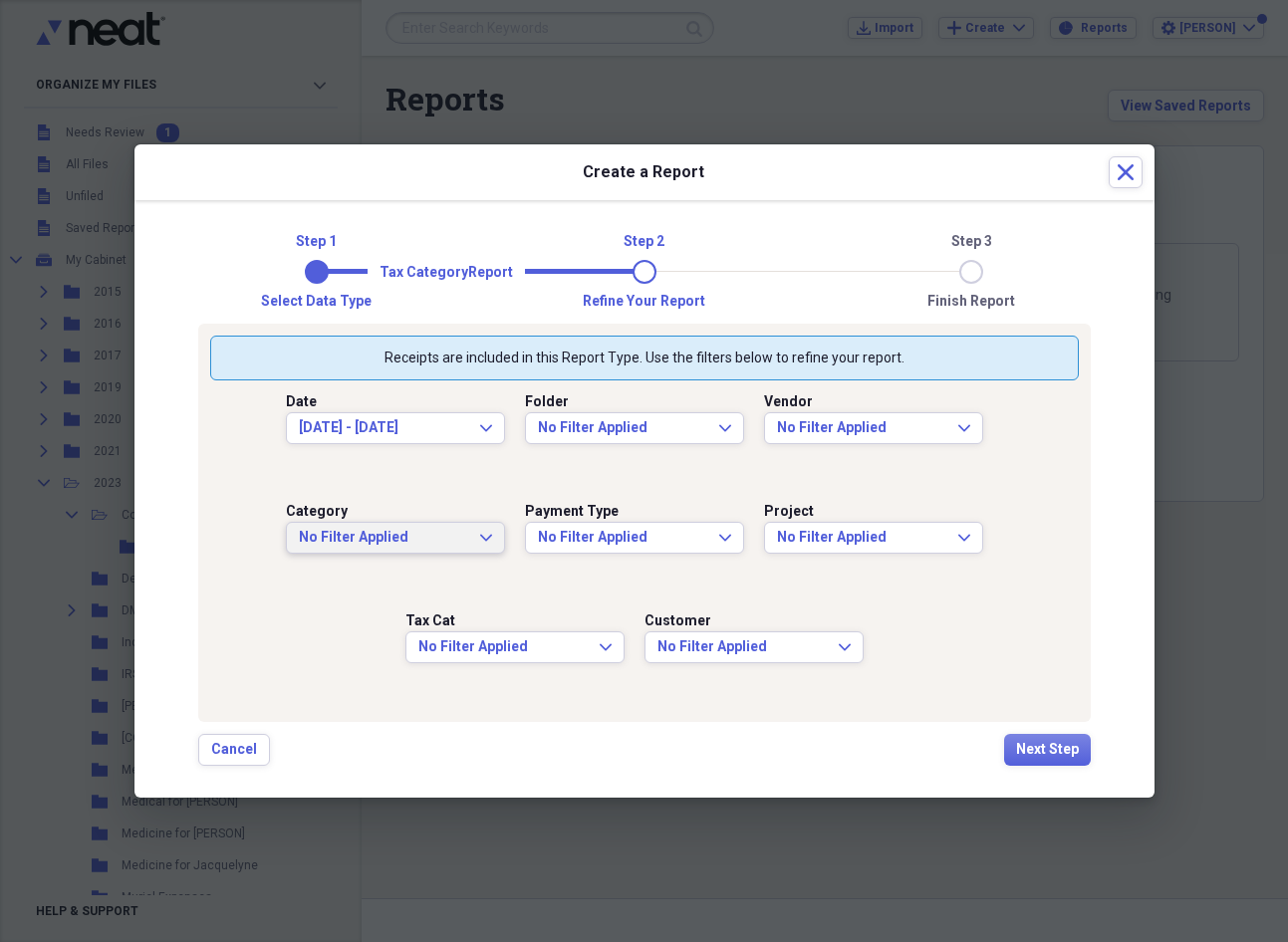click on "Expand" 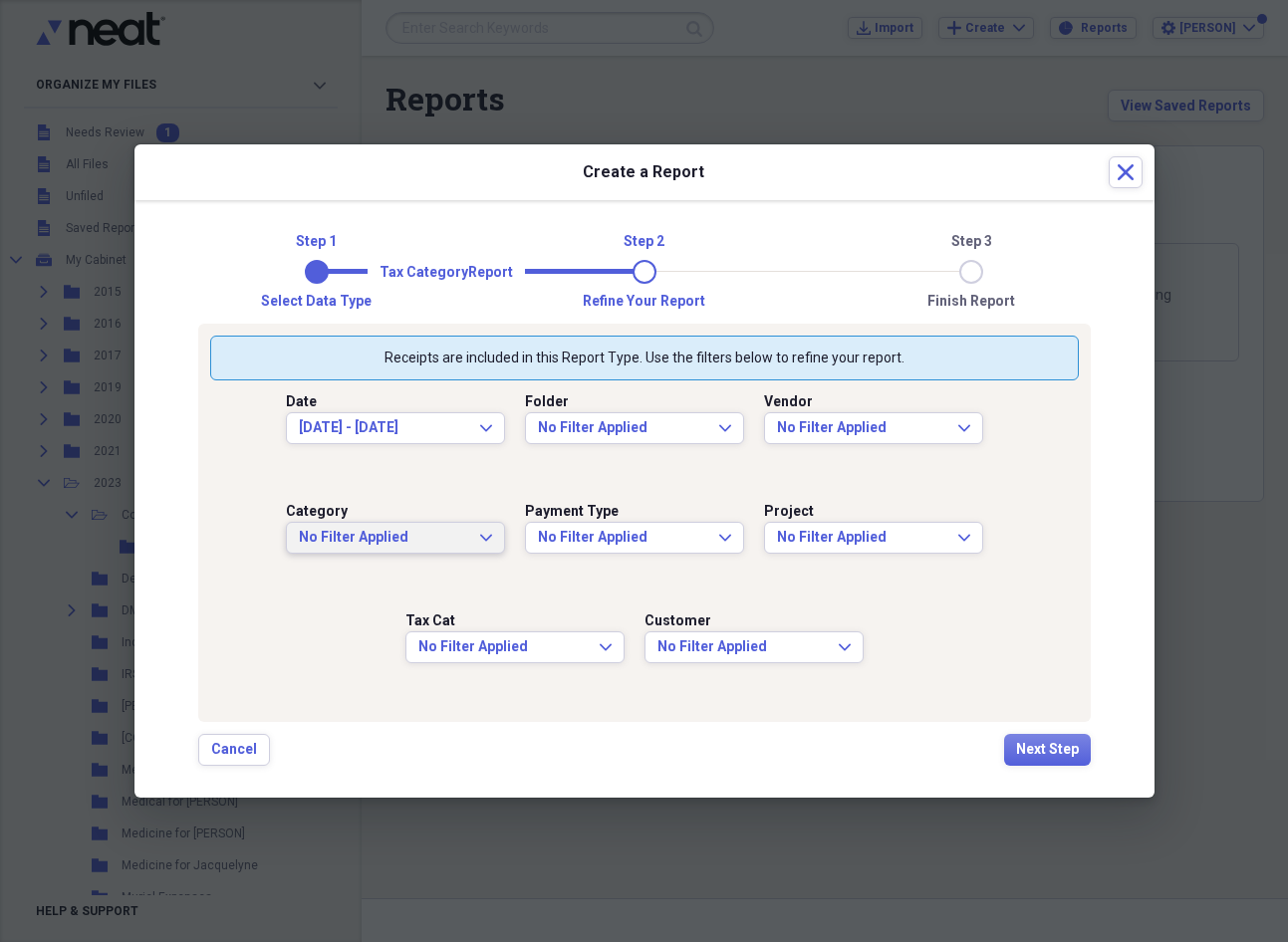 click at bounding box center [806, 271] 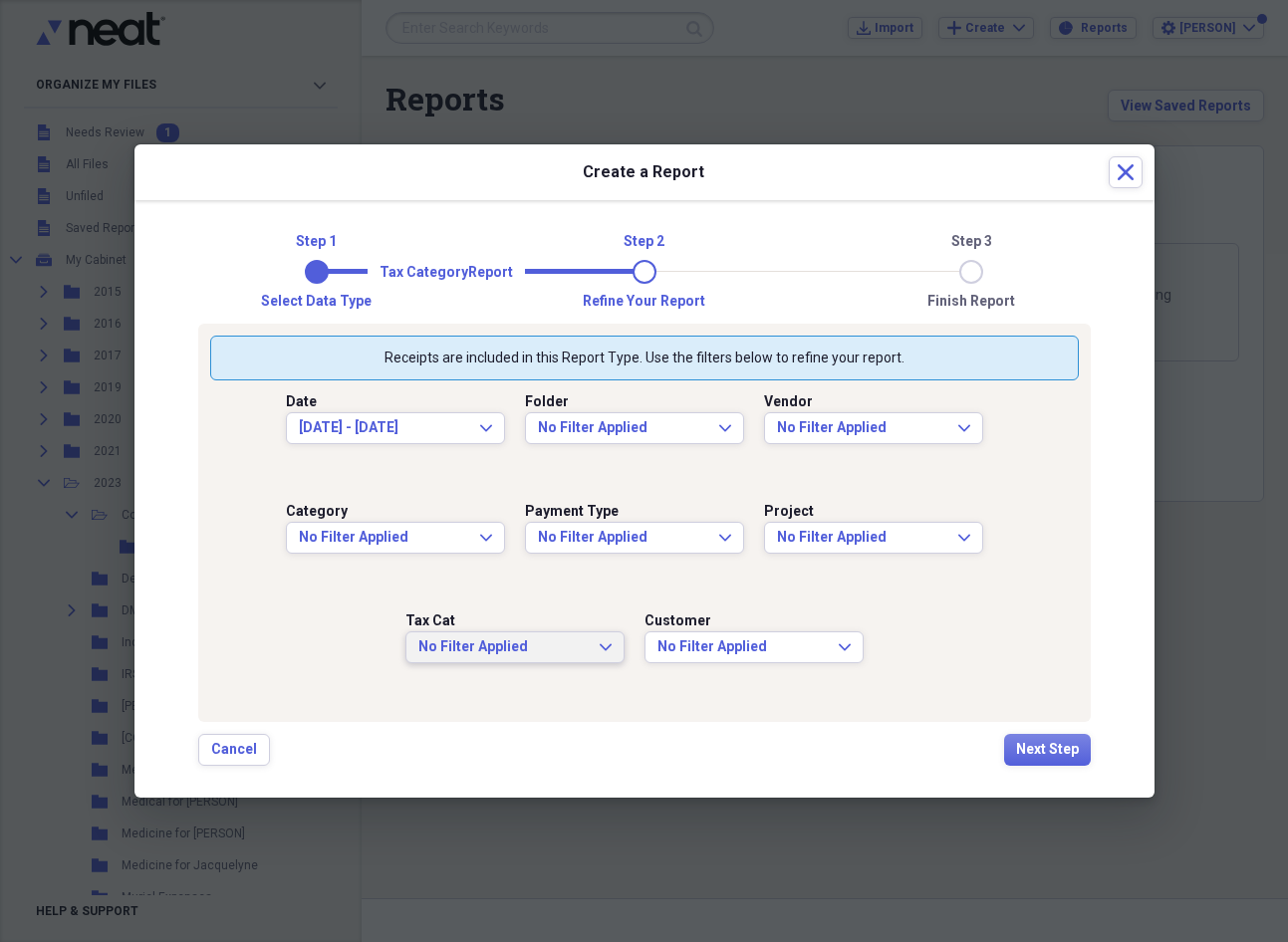 click on "No Filter Applied Expand" at bounding box center [515, 647] 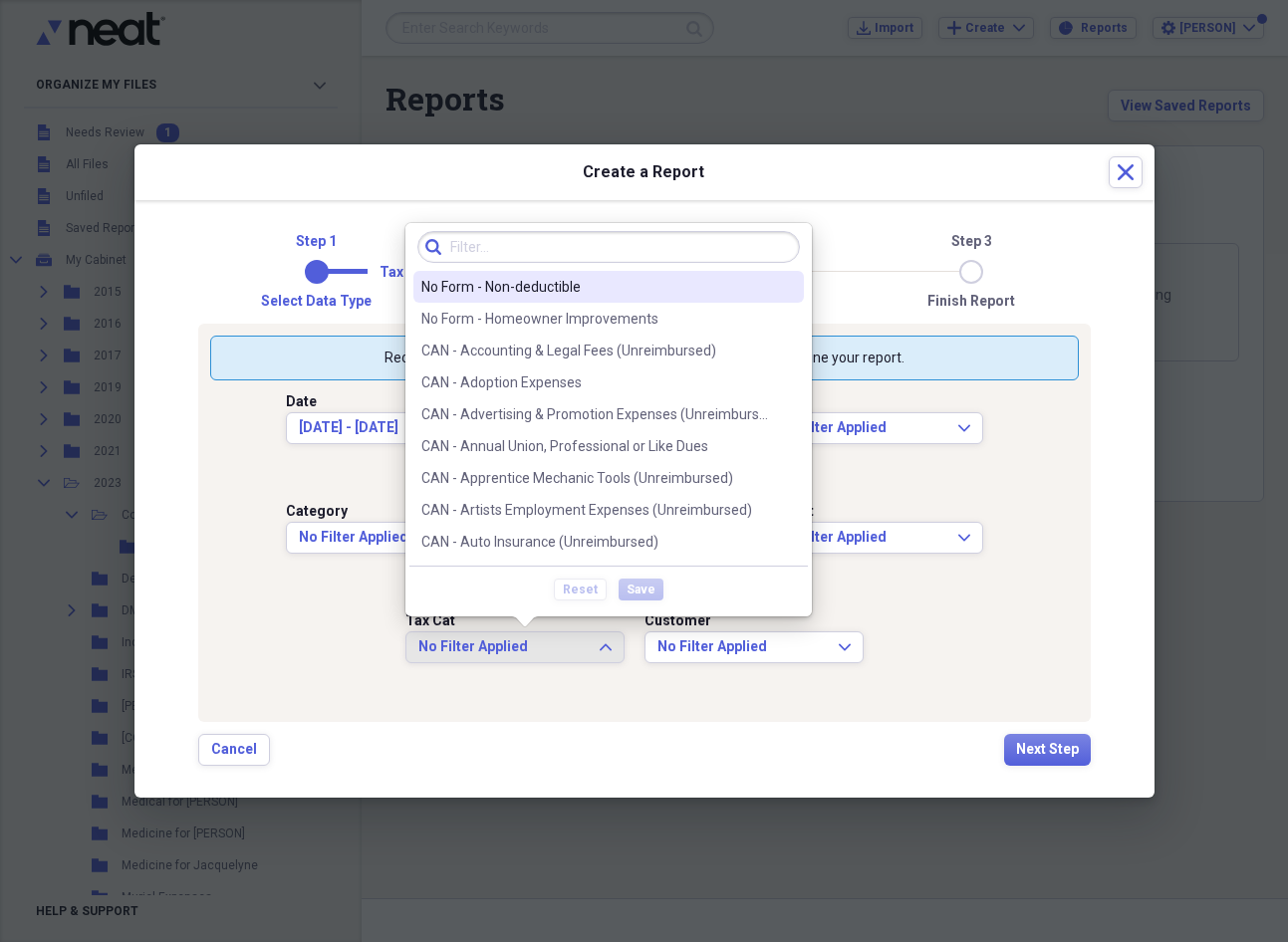 click on "No Form - Non-deductible" at bounding box center [597, 287] 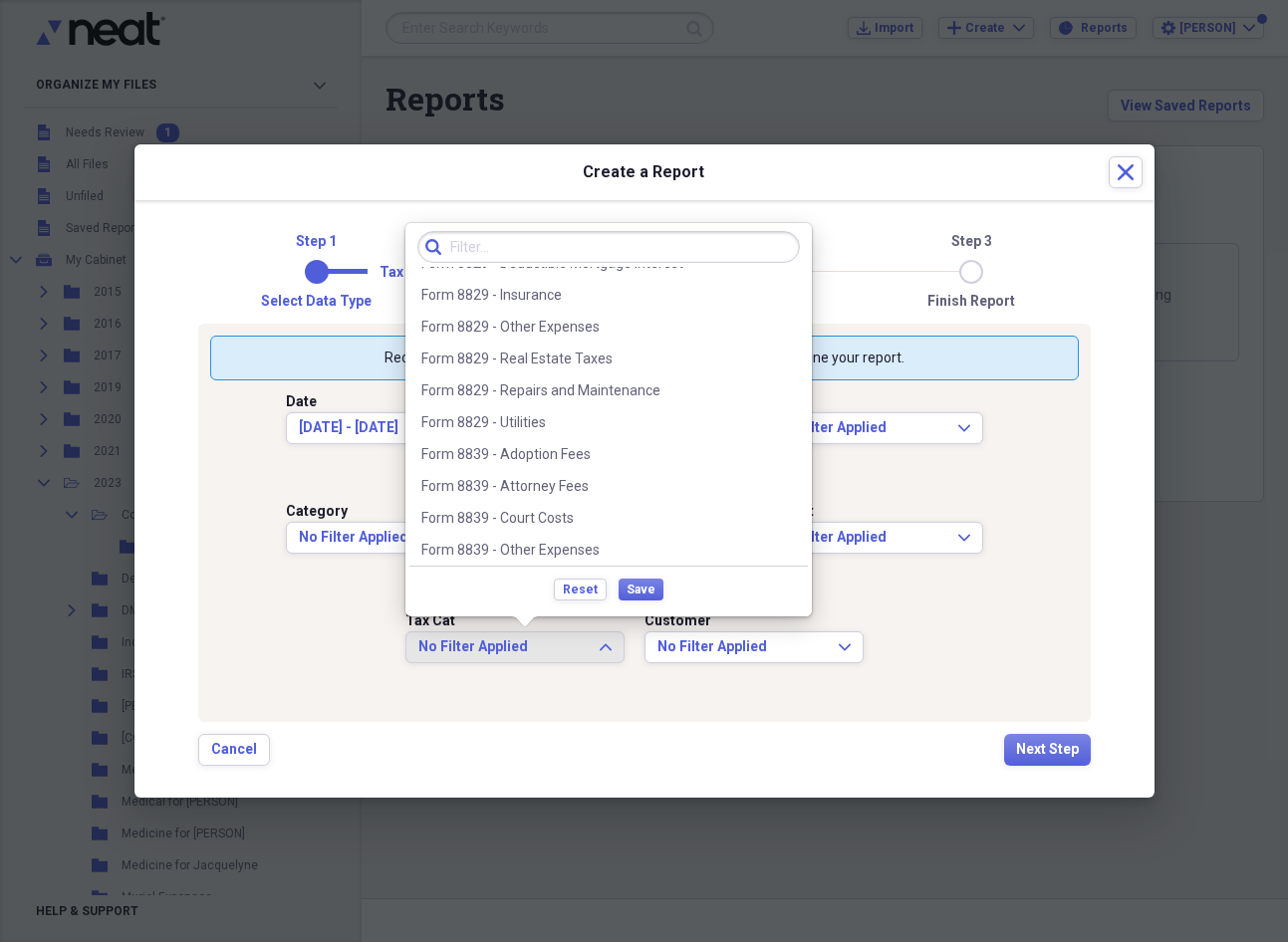 scroll, scrollTop: 2363, scrollLeft: 0, axis: vertical 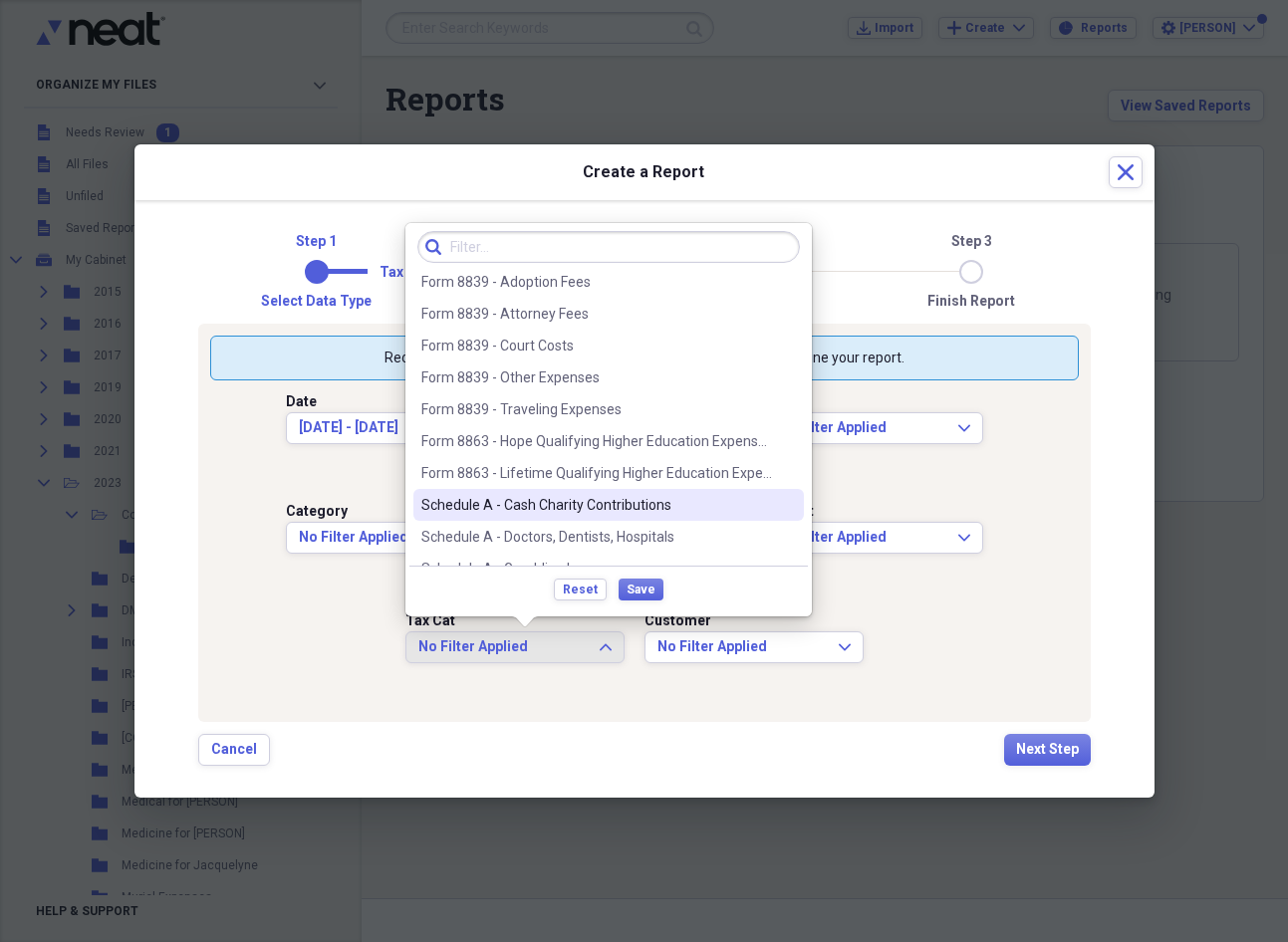 click on "Schedule A - Cash Charity Contributions" at bounding box center (597, 505) 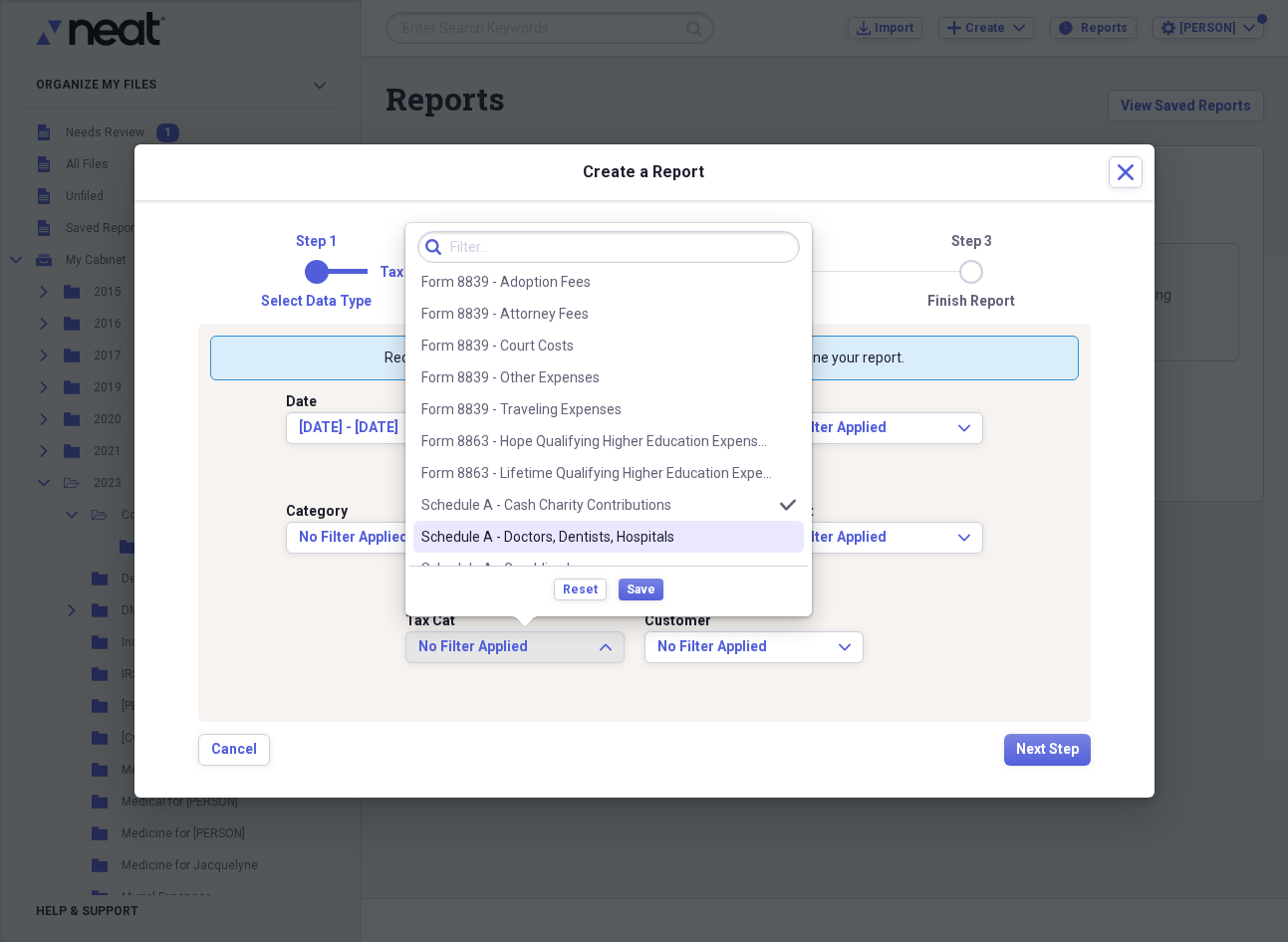 click on "Schedule A - Doctors, Dentists, Hospitals" at bounding box center [597, 537] 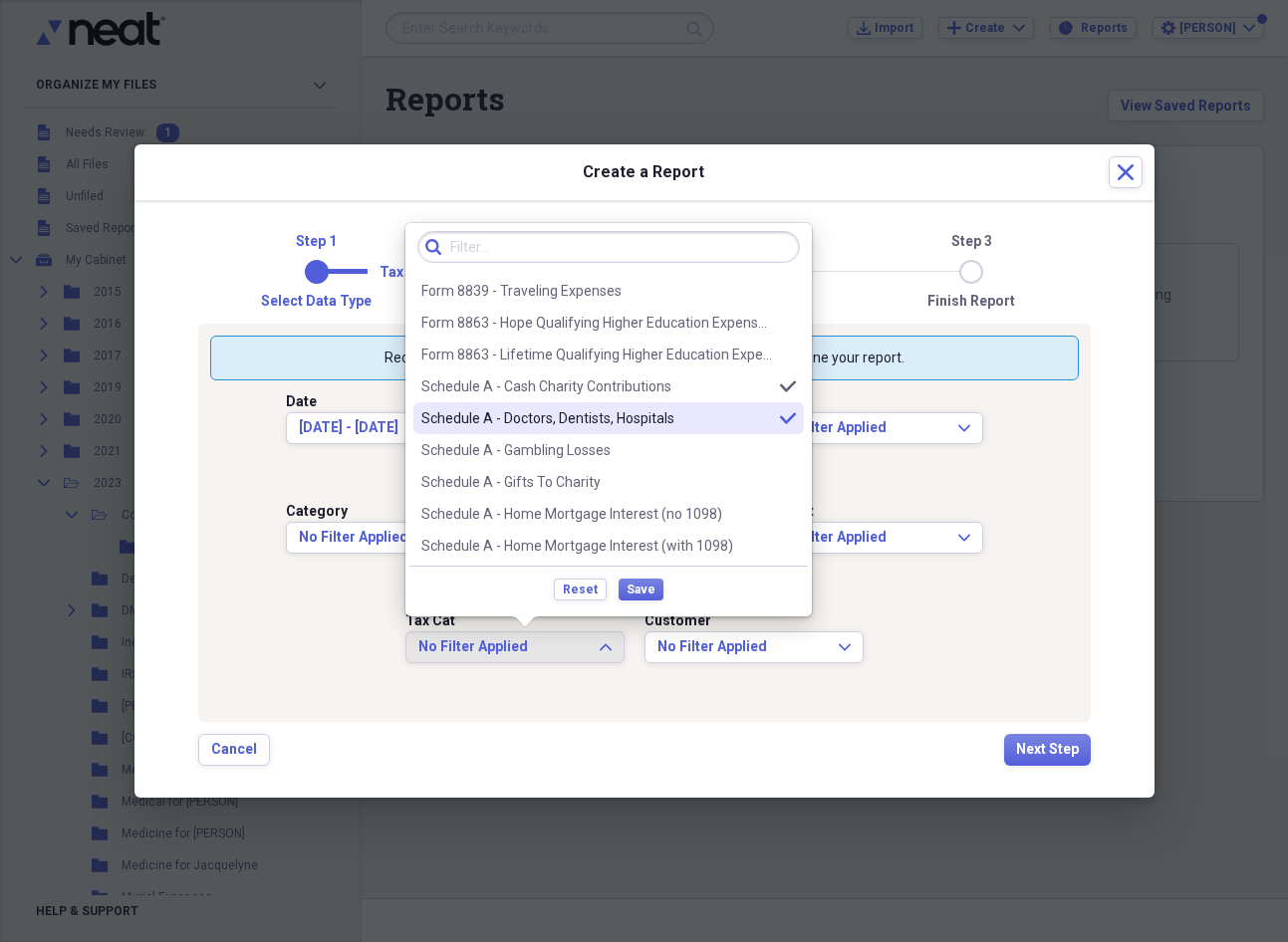 scroll, scrollTop: 2482, scrollLeft: 0, axis: vertical 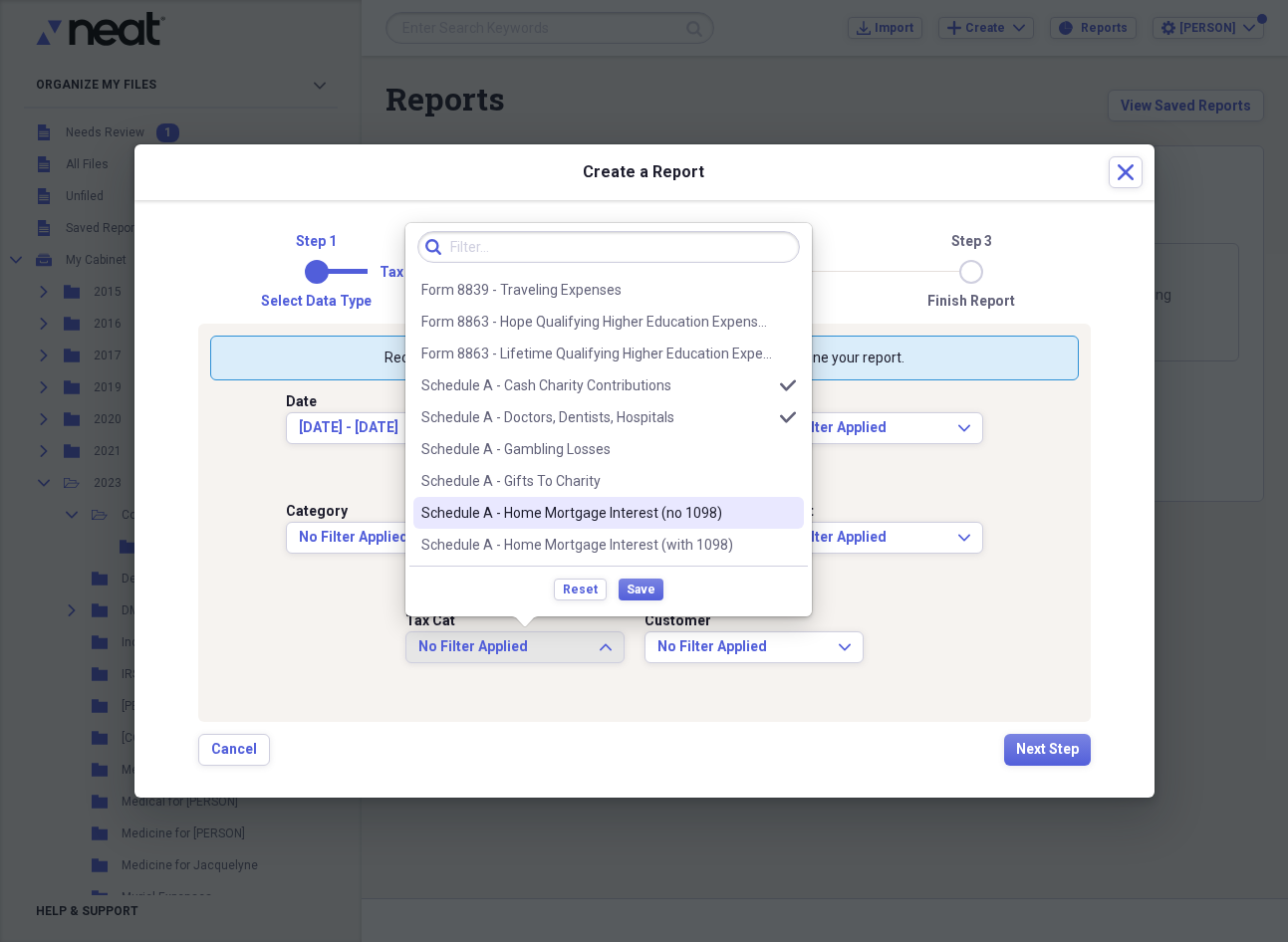 click on "Schedule A - Home Mortgage Interest (no 1098)" at bounding box center [597, 513] 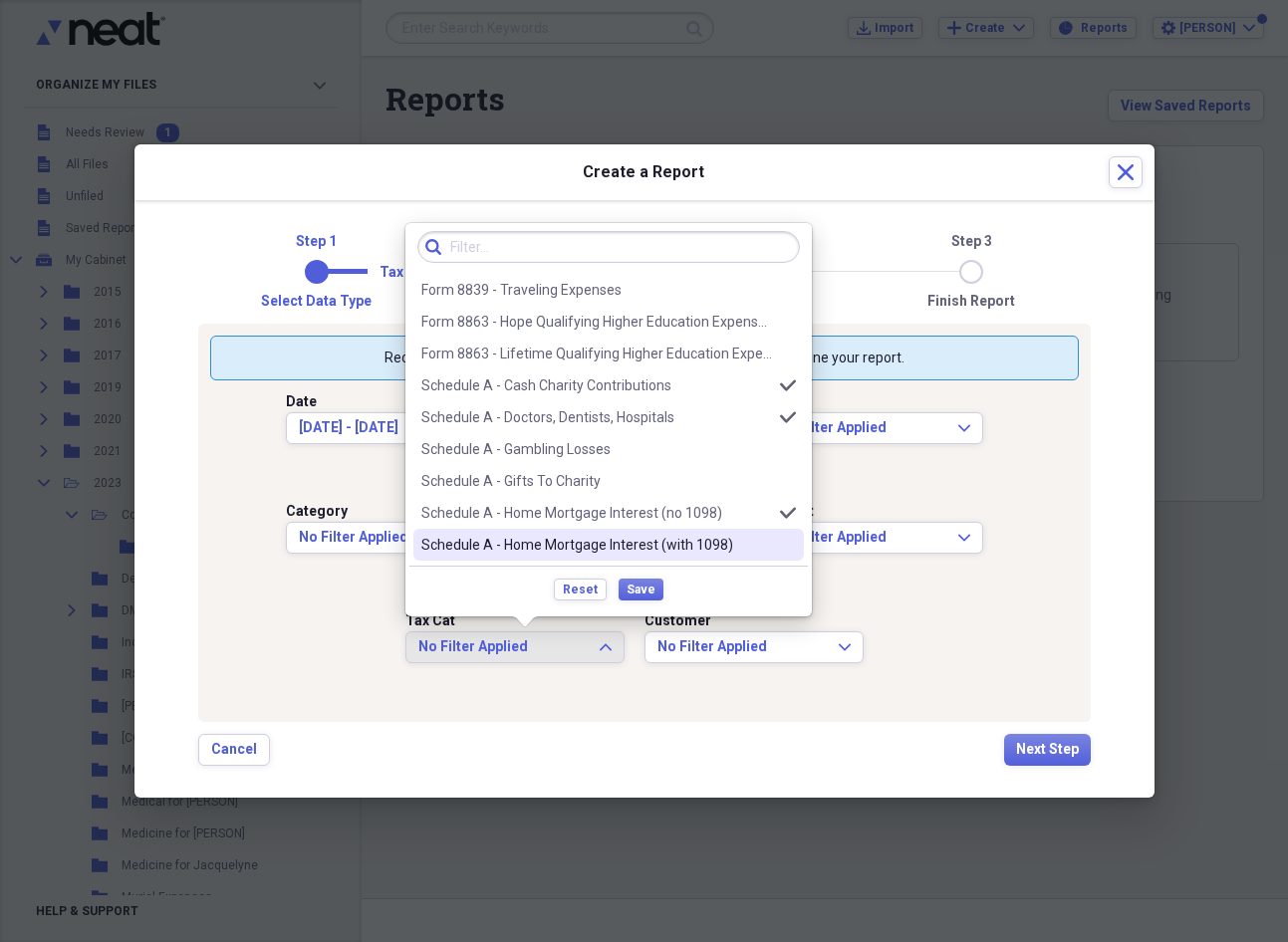 drag, startPoint x: 720, startPoint y: 541, endPoint x: 763, endPoint y: 564, distance: 48.76474 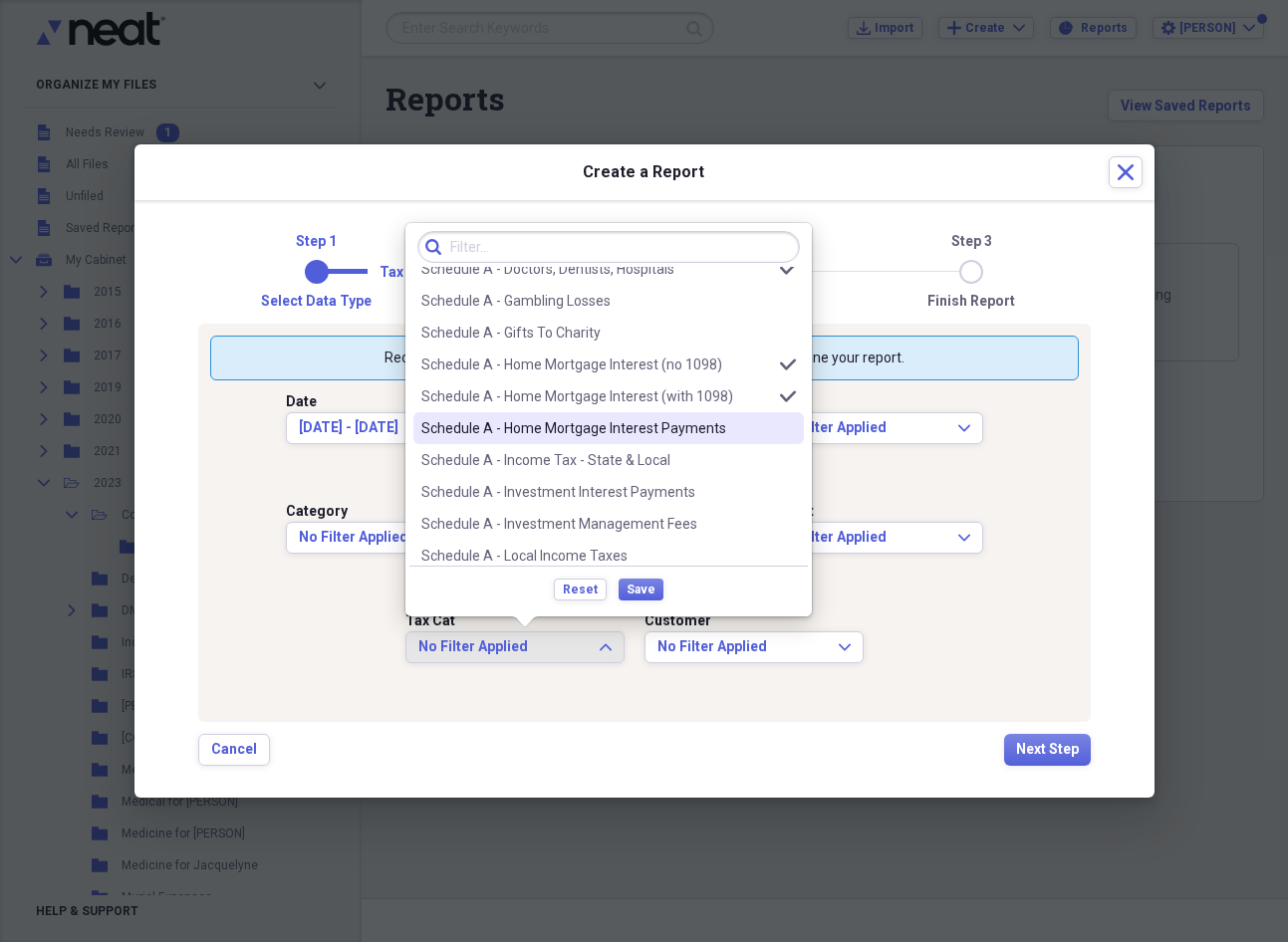 scroll, scrollTop: 2642, scrollLeft: 0, axis: vertical 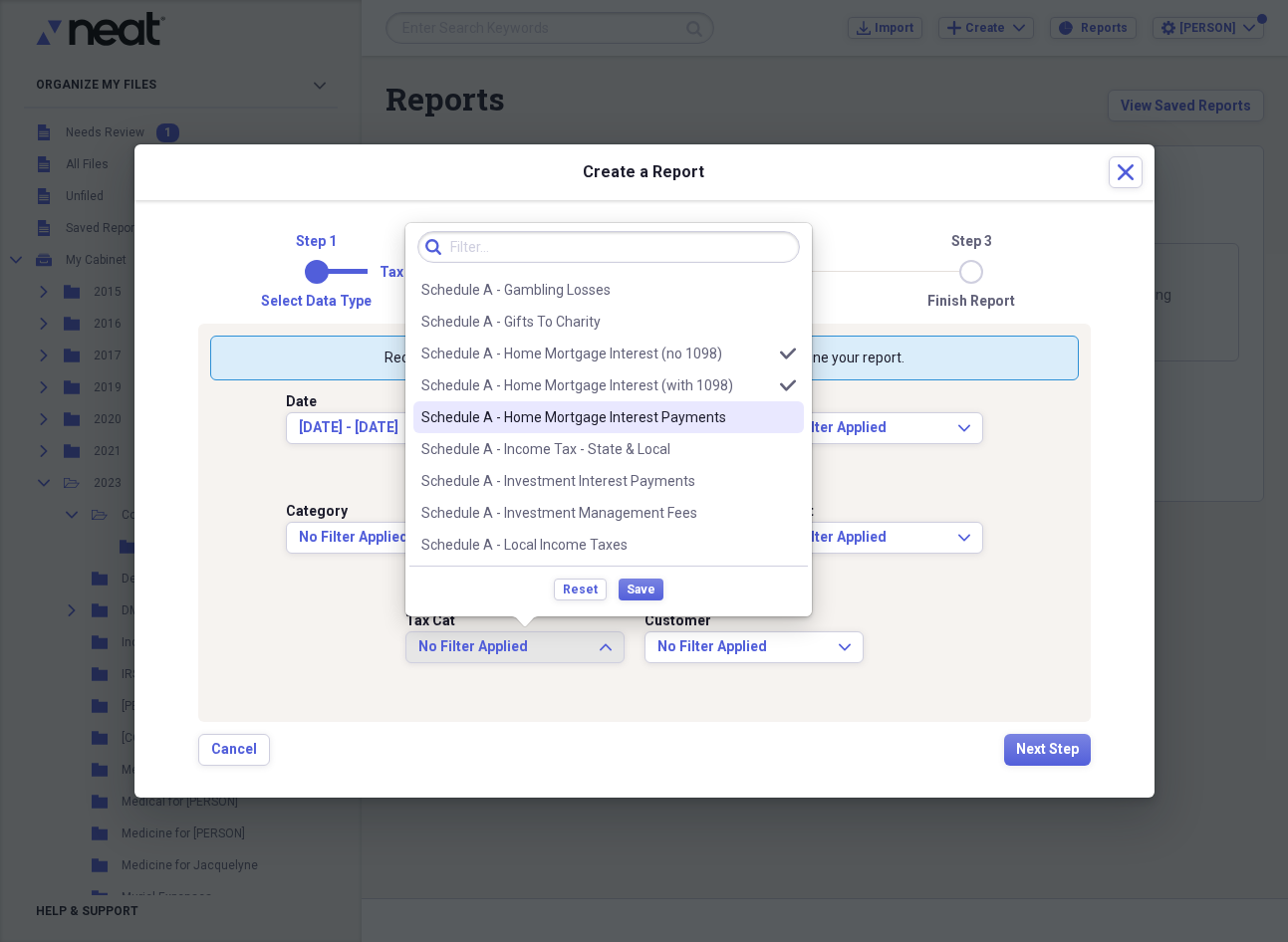 click on "Schedule A - Home Mortgage Interest Payments" at bounding box center [597, 417] 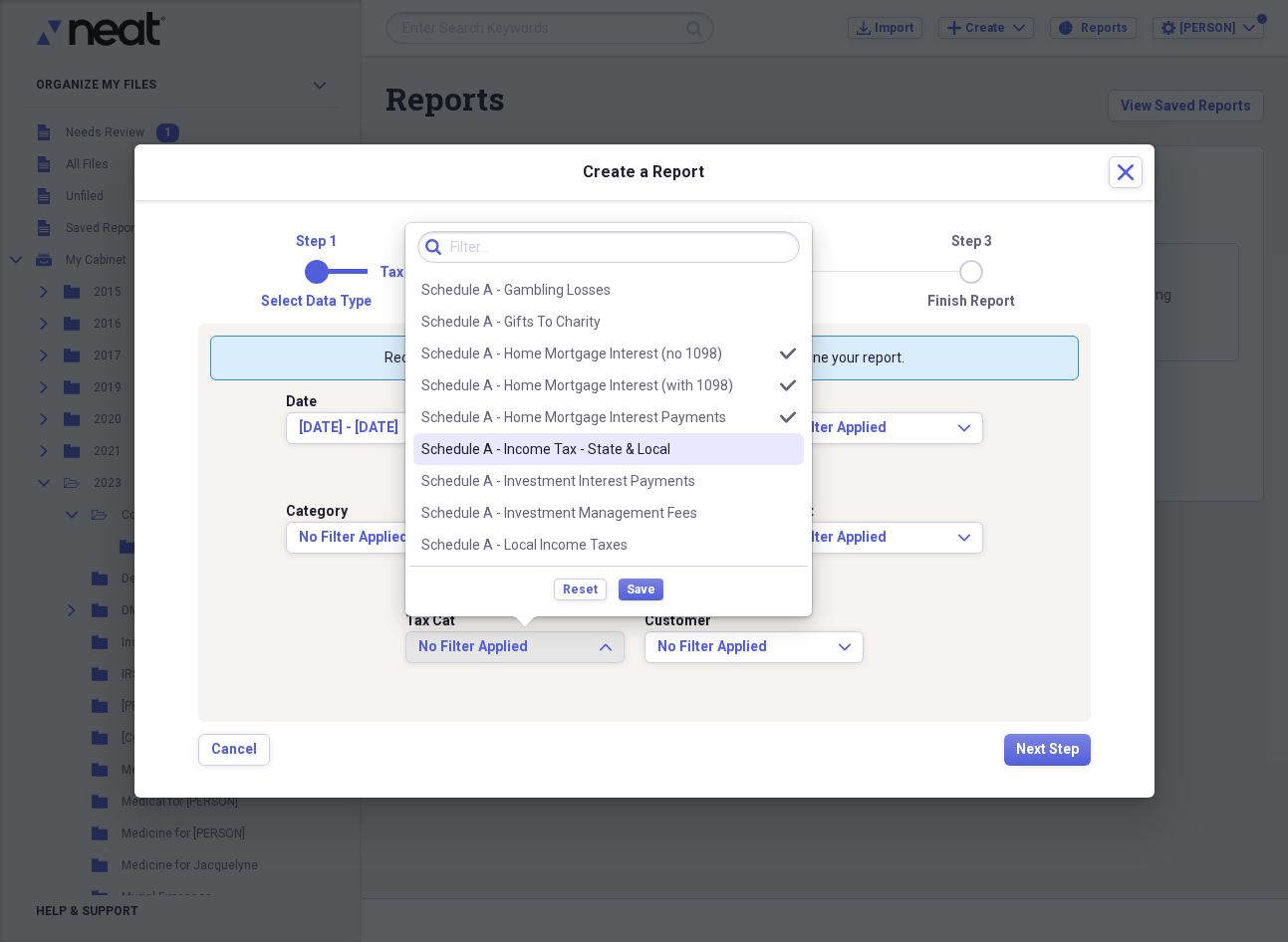 click on "Schedule A - Income Tax - State & Local" at bounding box center (597, 449) 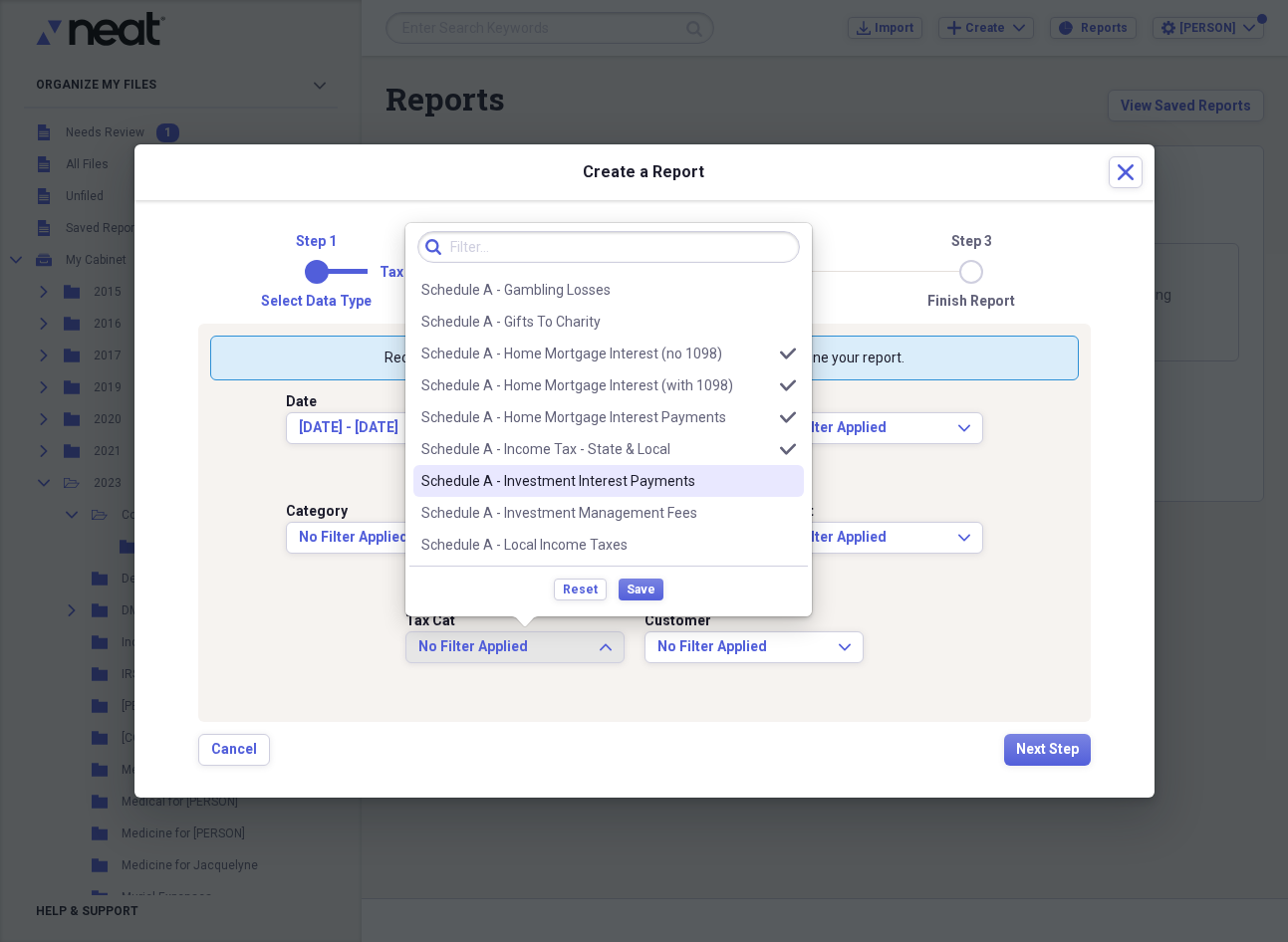 click on "Schedule A - Investment Interest Payments" at bounding box center (597, 481) 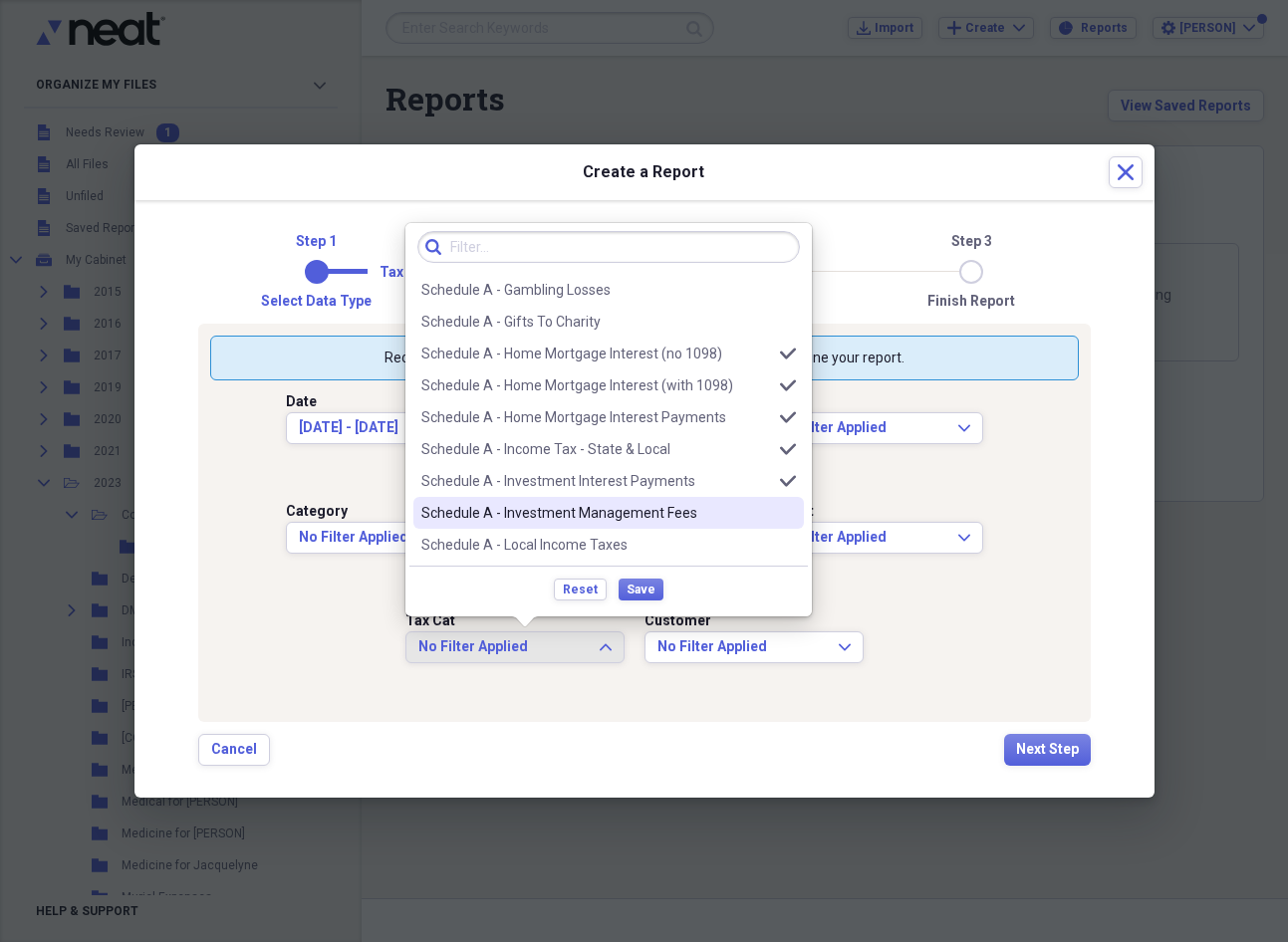 click on "Schedule A - Investment Management Fees" at bounding box center [609, 513] 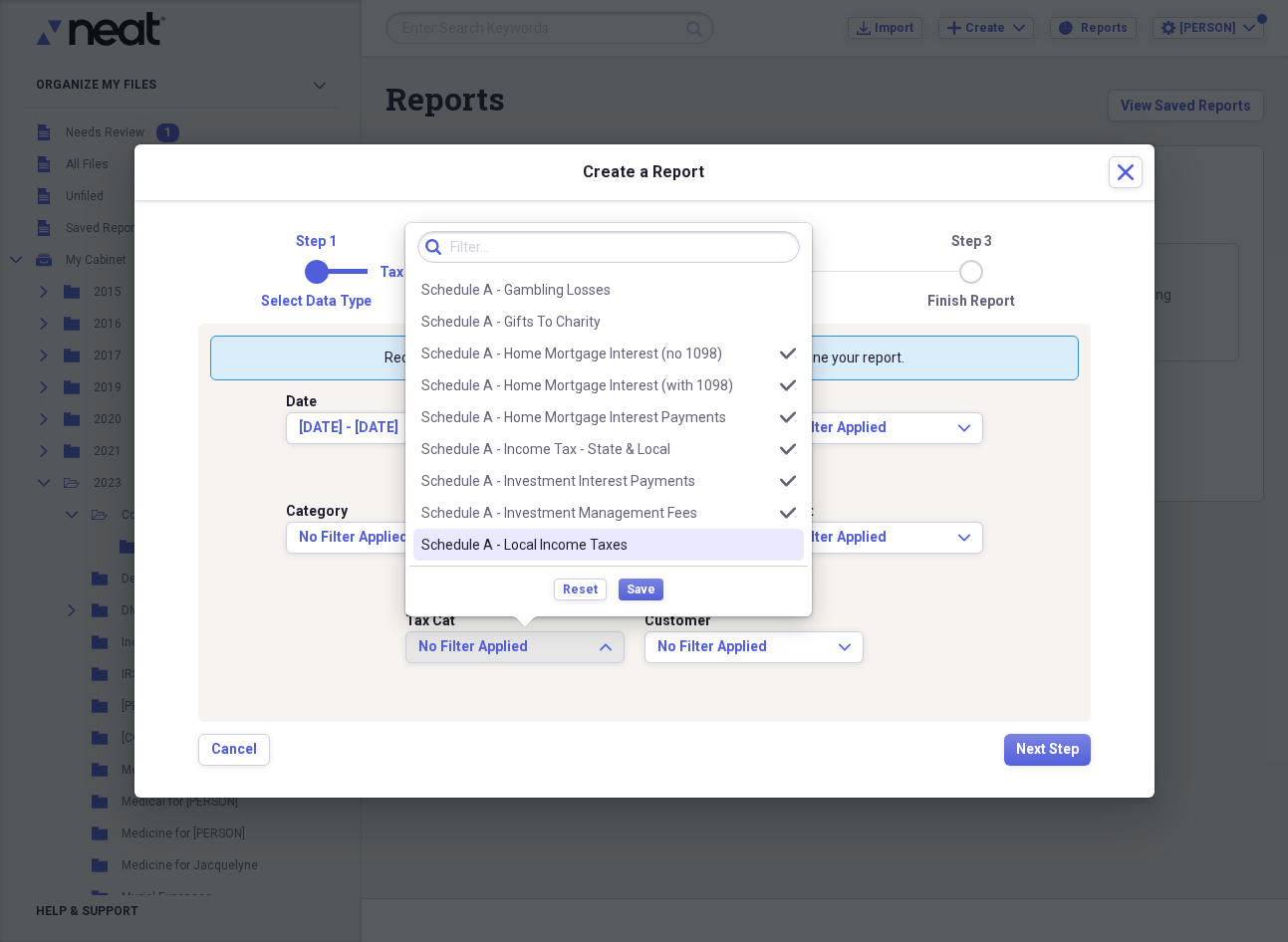 click on "Schedule A - Local Income Taxes" at bounding box center [597, 545] 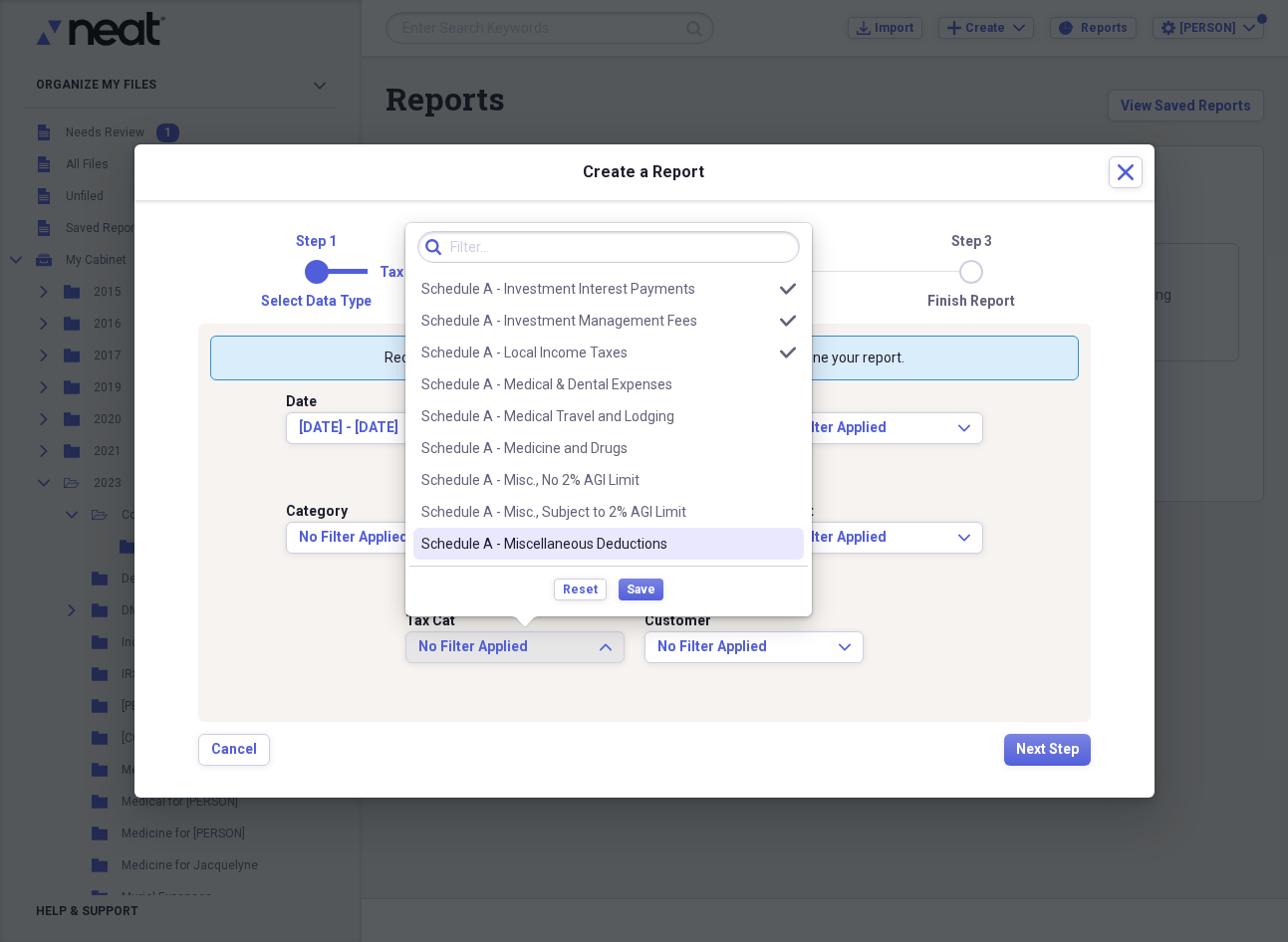 scroll, scrollTop: 2841, scrollLeft: 0, axis: vertical 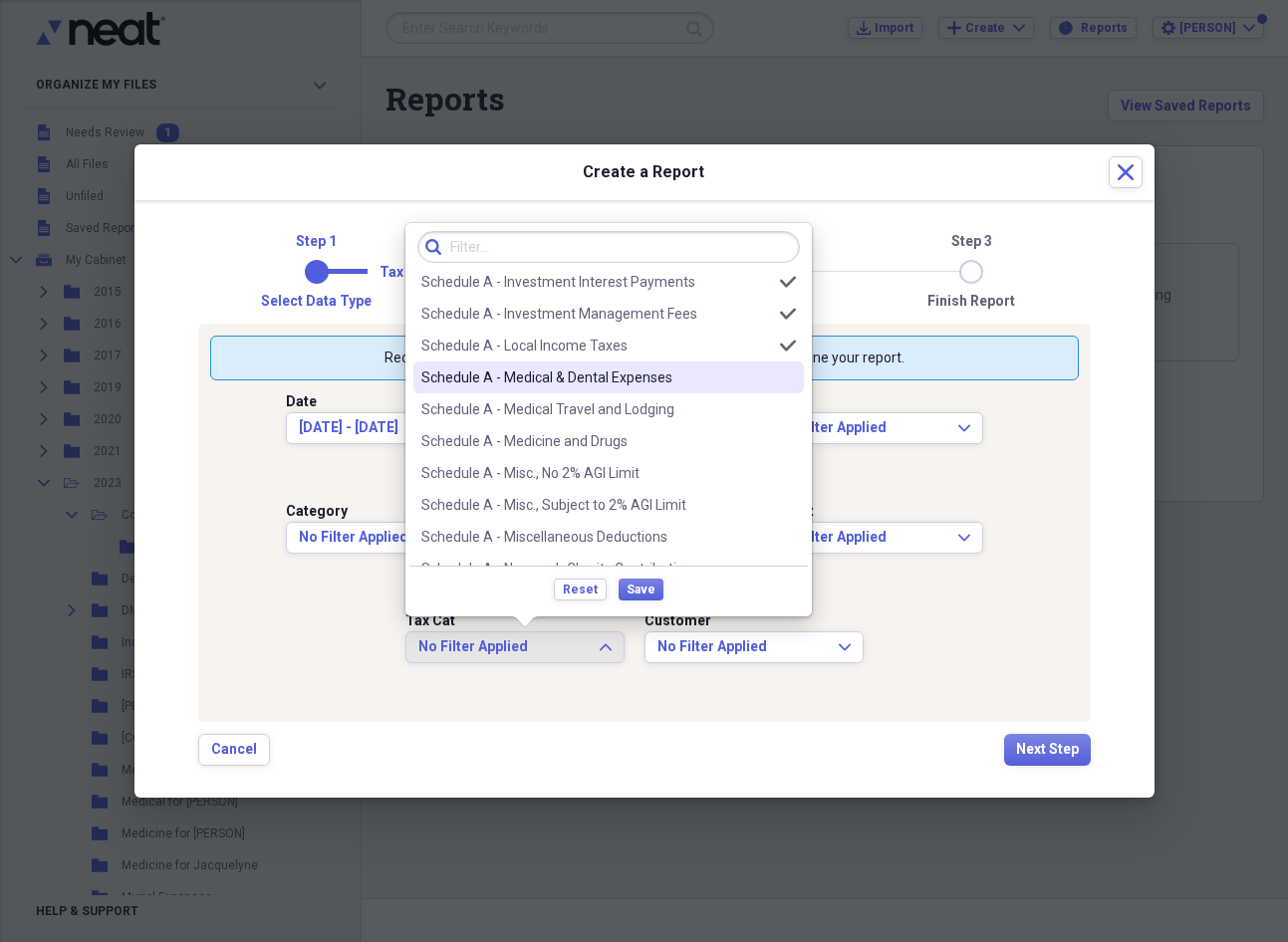 click on "Schedule A - Medical & Dental Expenses" at bounding box center (597, 377) 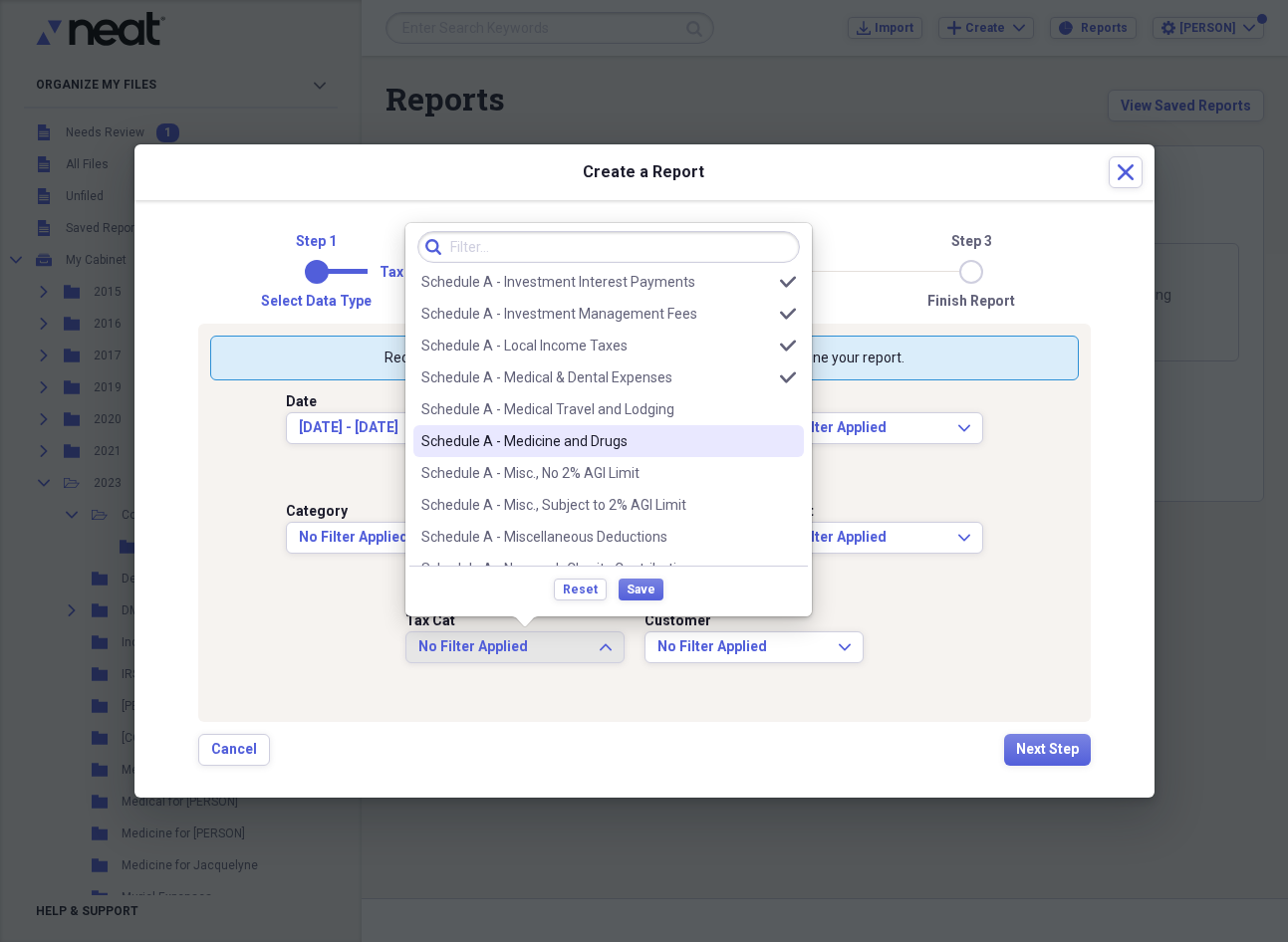 click on "Schedule A - Medicine and Drugs" at bounding box center (597, 441) 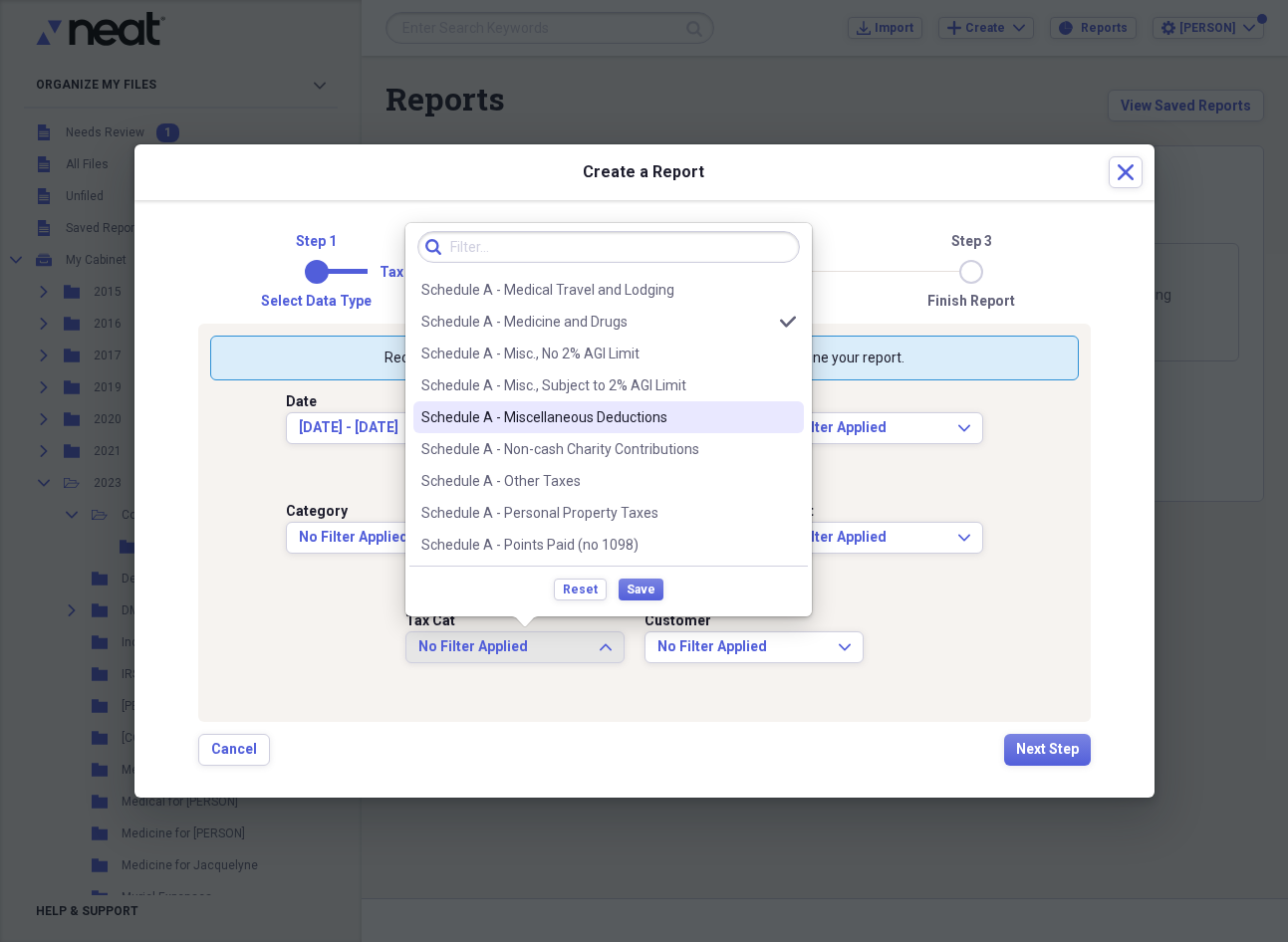 scroll, scrollTop: 3000, scrollLeft: 0, axis: vertical 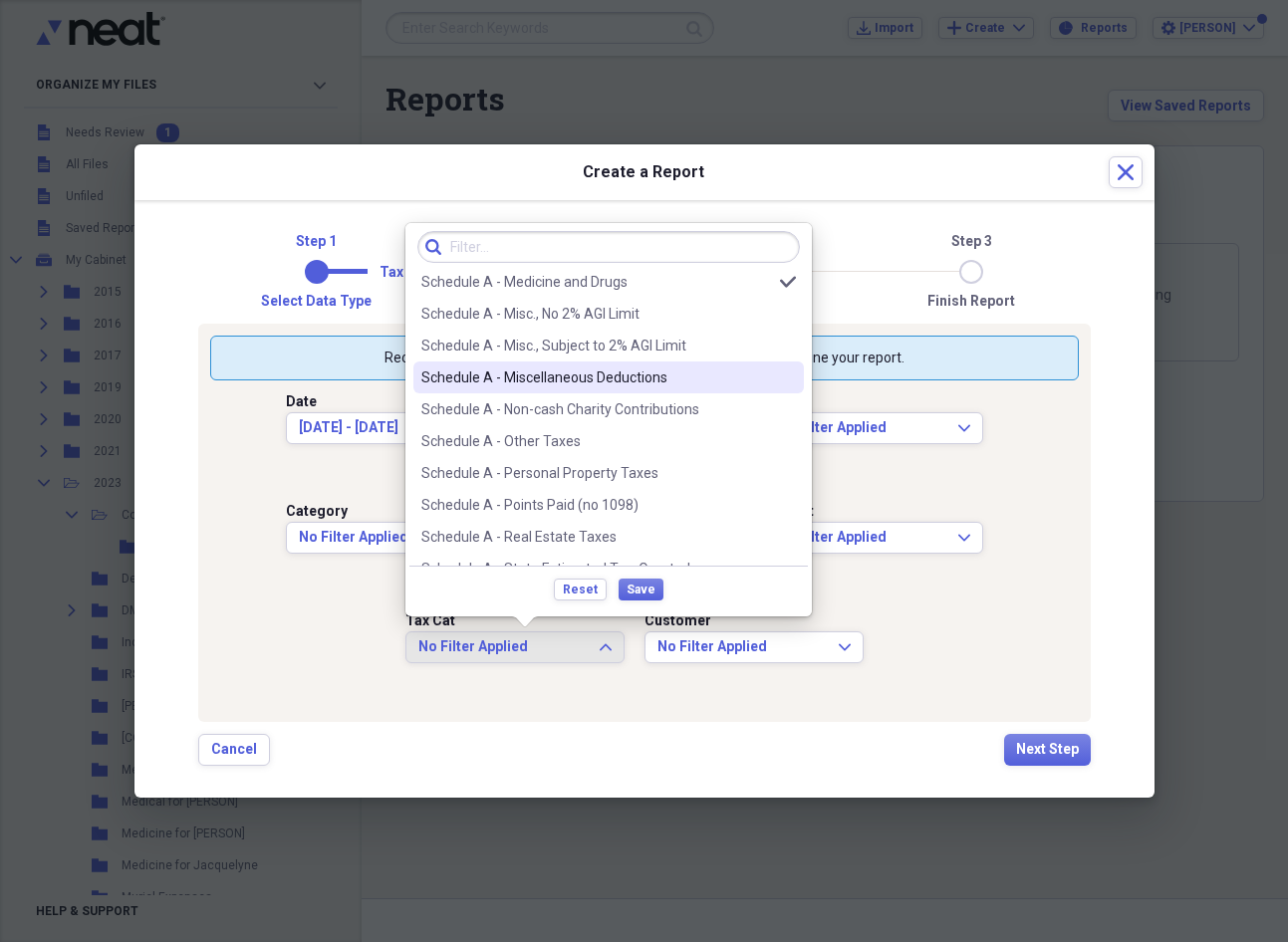 click on "Schedule A - Miscellaneous Deductions" at bounding box center (597, 377) 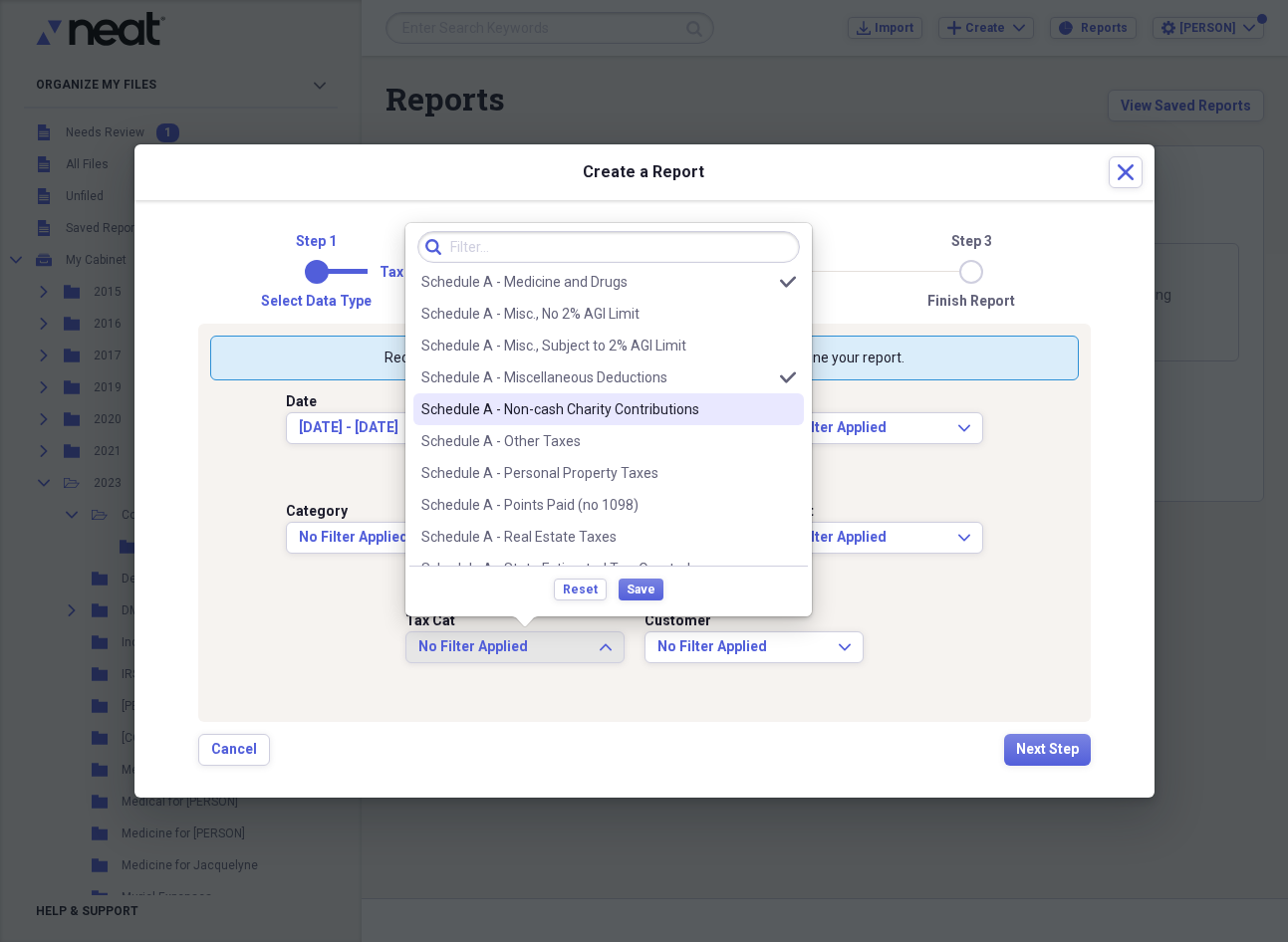 click on "Schedule A - Non-cash Charity Contributions" at bounding box center [597, 409] 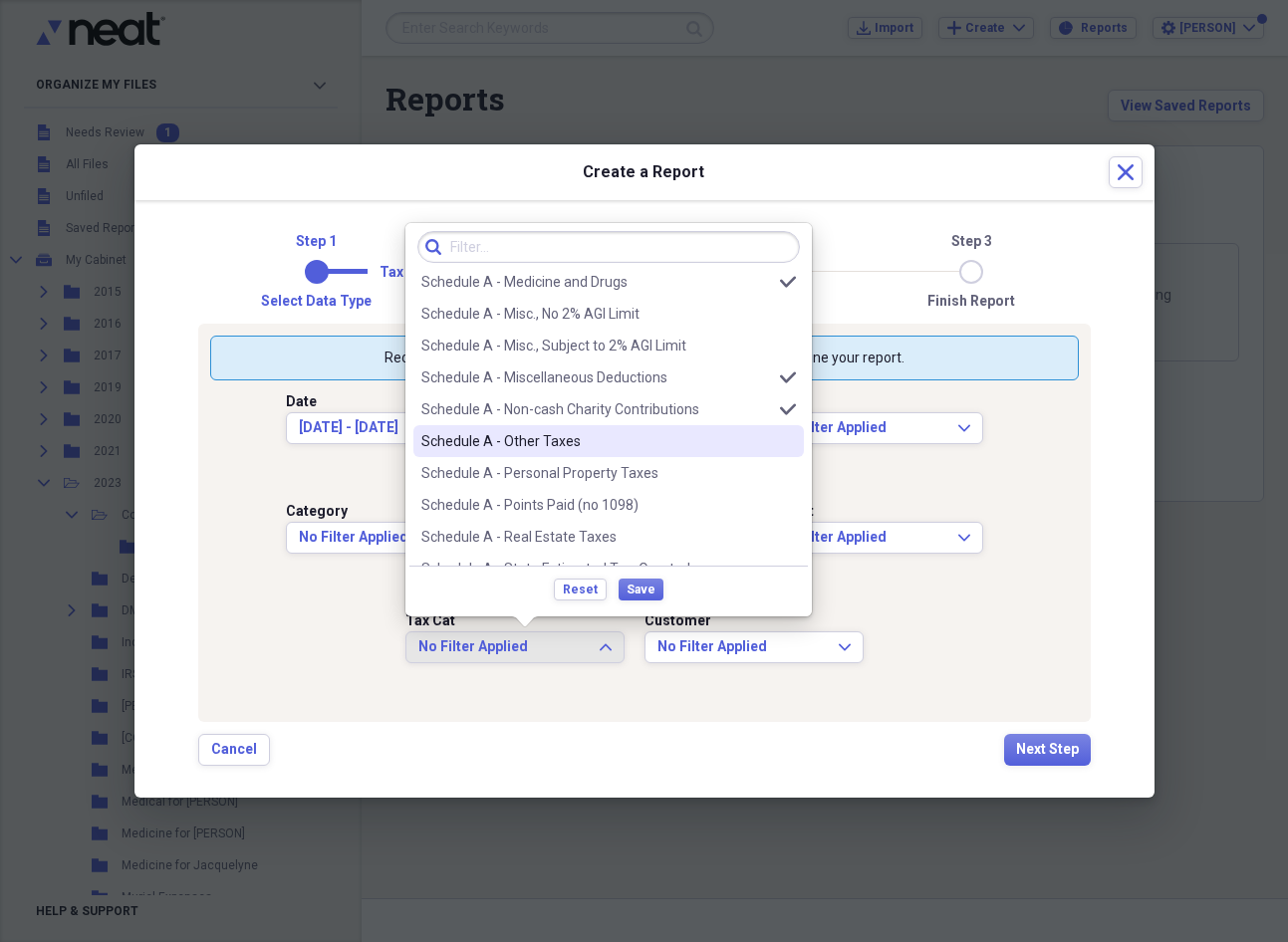 click on "Schedule A - Other Taxes" at bounding box center (597, 441) 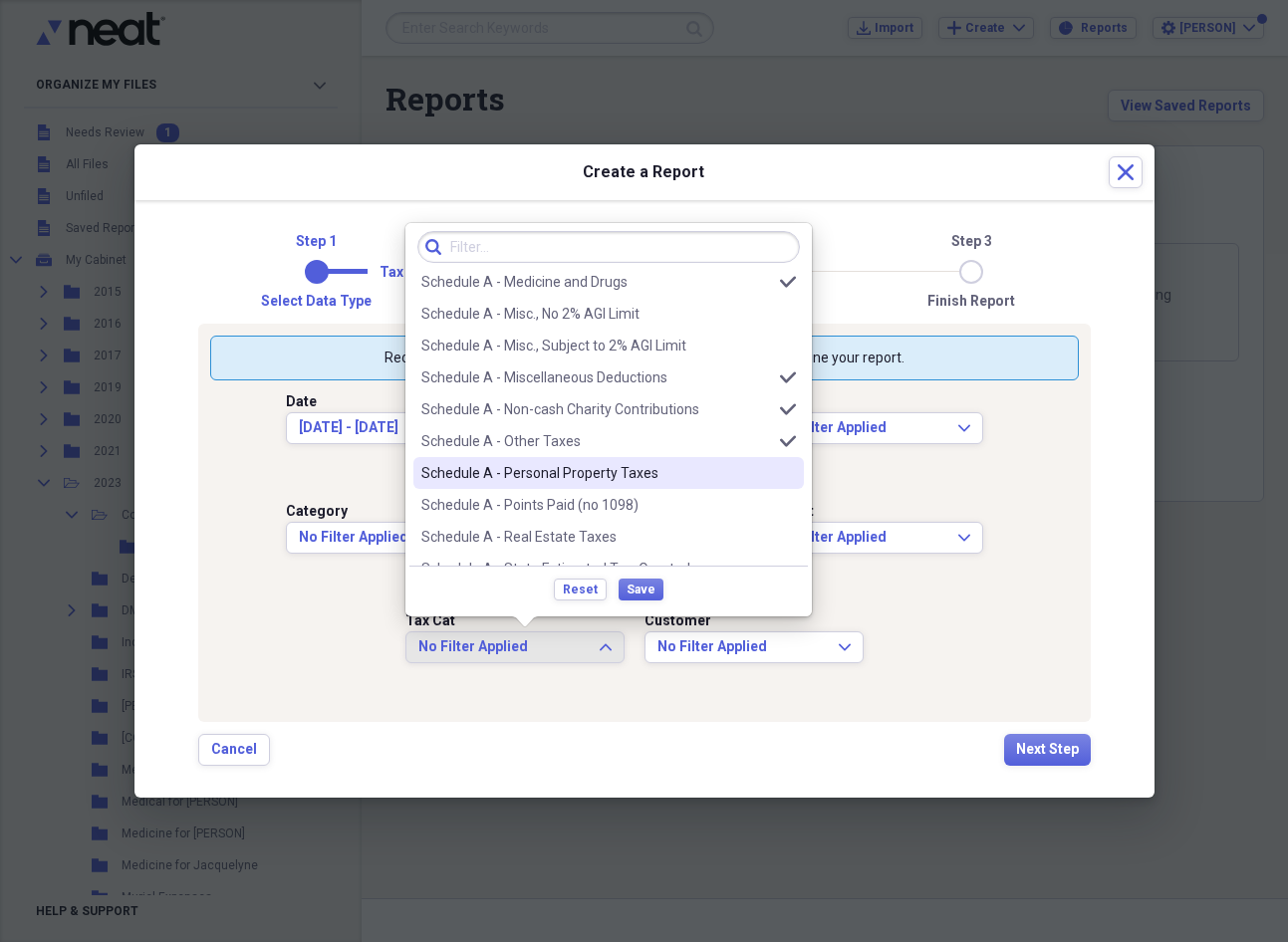 click on "Schedule A - Personal Property Taxes" at bounding box center (597, 473) 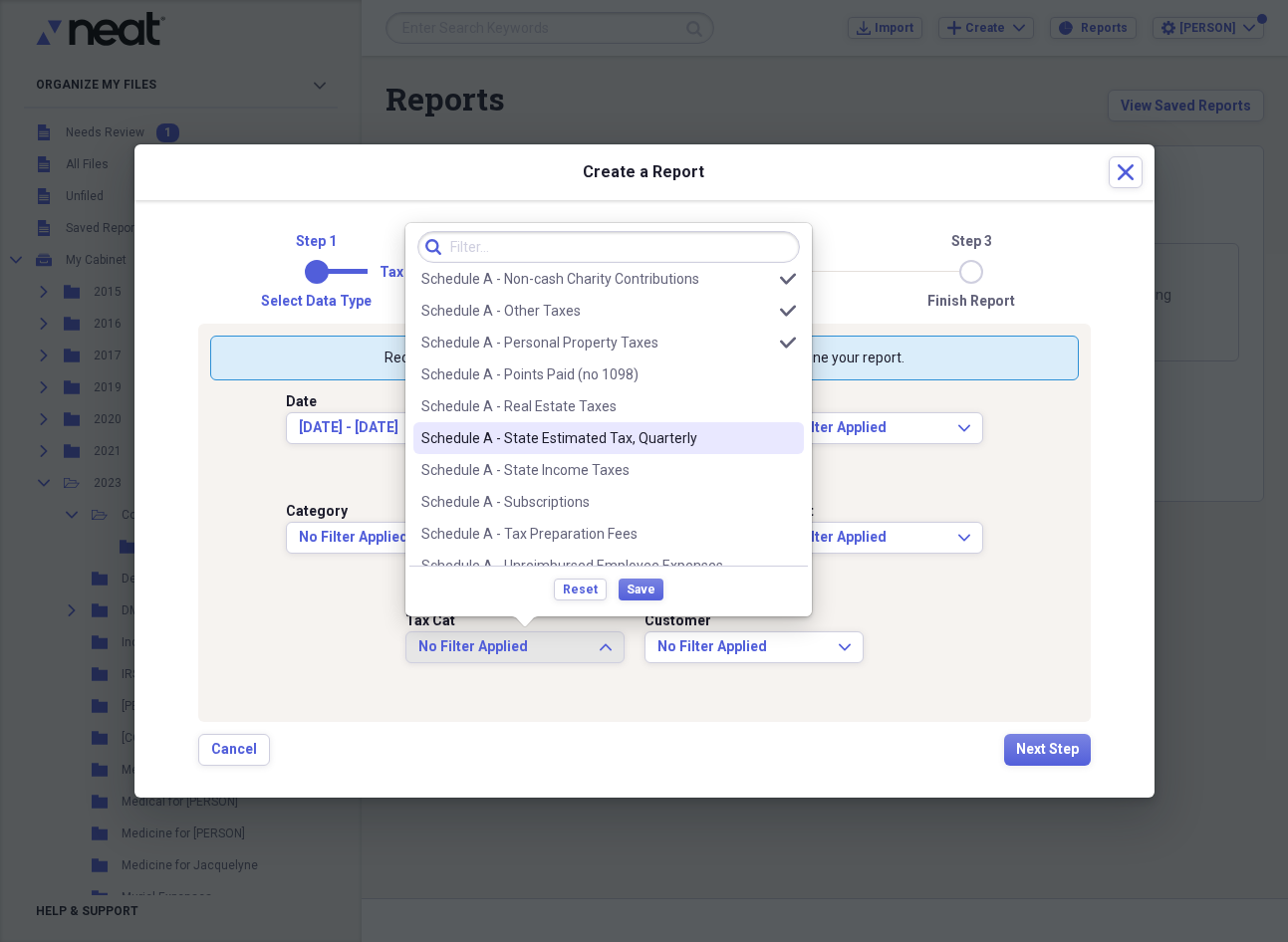 scroll, scrollTop: 3160, scrollLeft: 0, axis: vertical 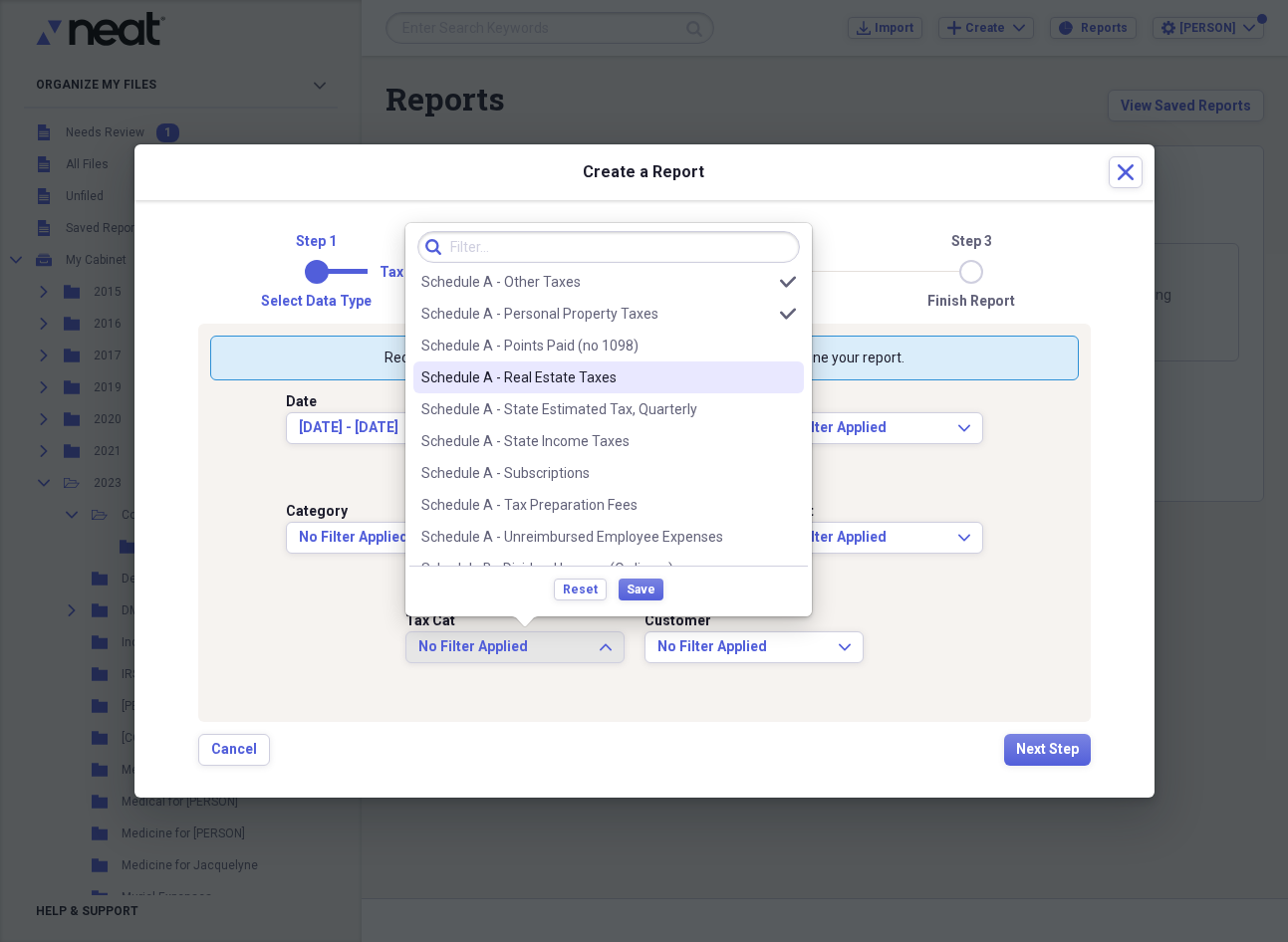 click on "Schedule A - Real Estate Taxes" at bounding box center [597, 377] 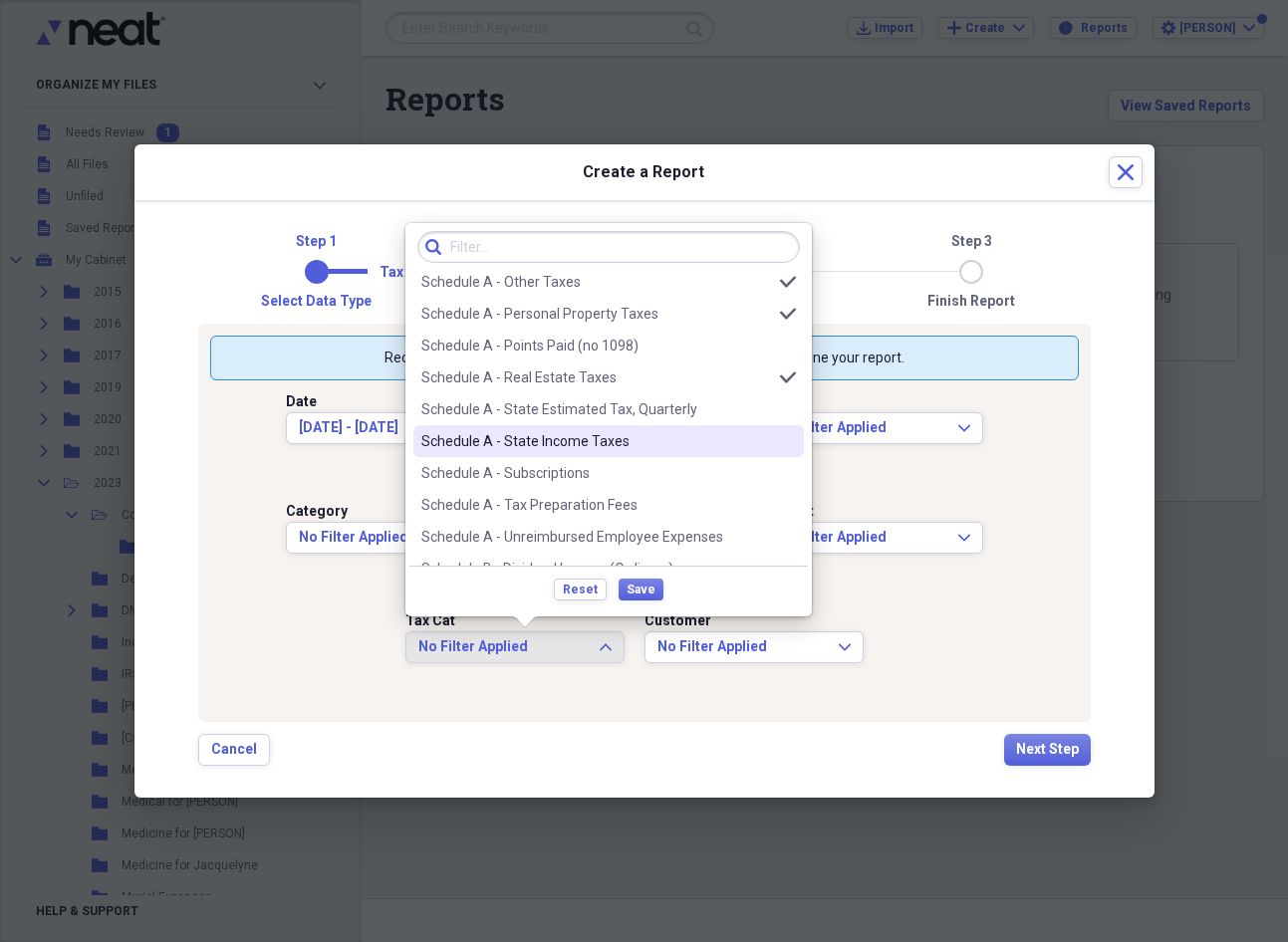 click on "Schedule A - State Income Taxes" at bounding box center (597, 441) 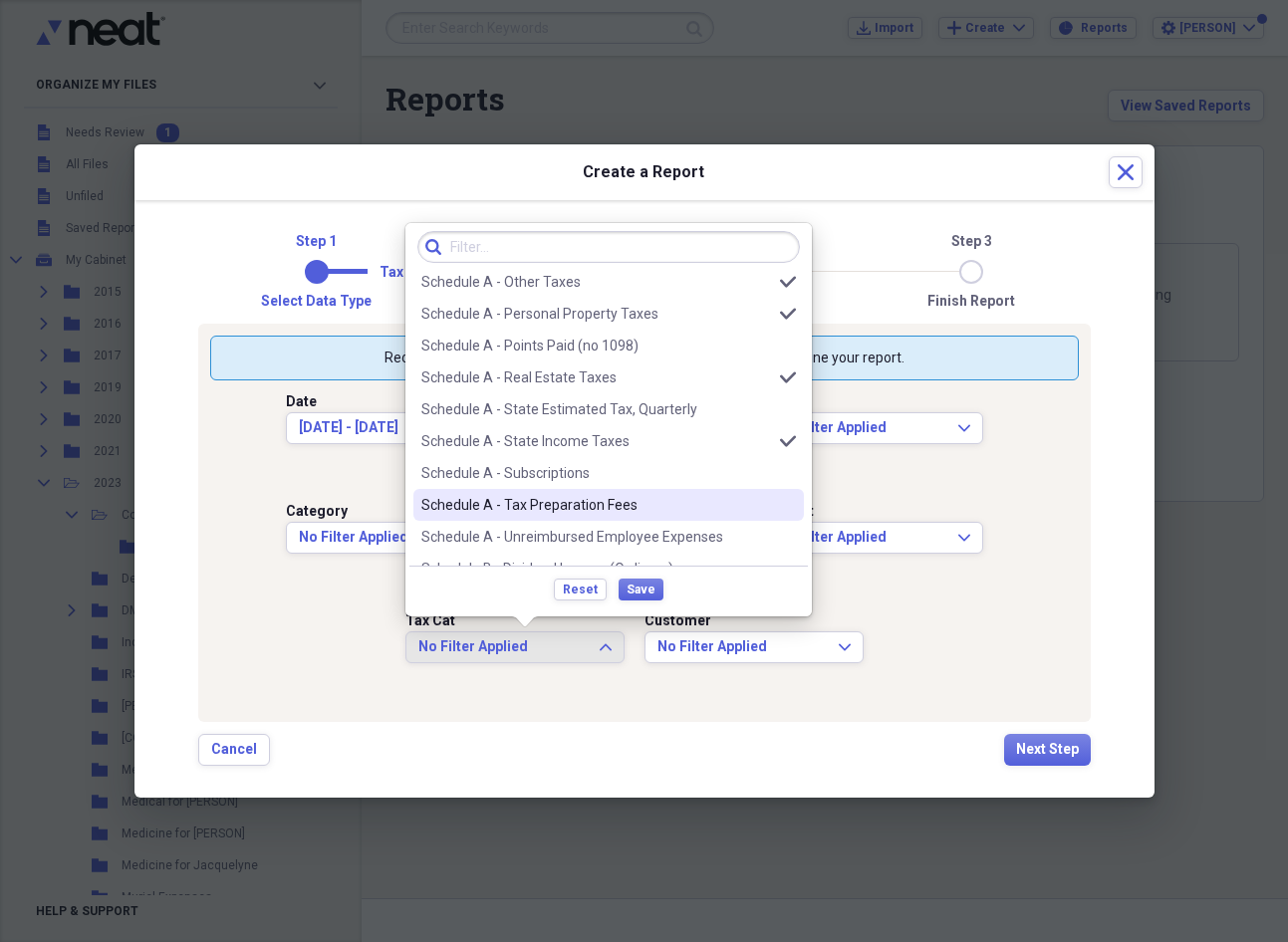 click on "Schedule A - Tax Preparation Fees" at bounding box center [597, 505] 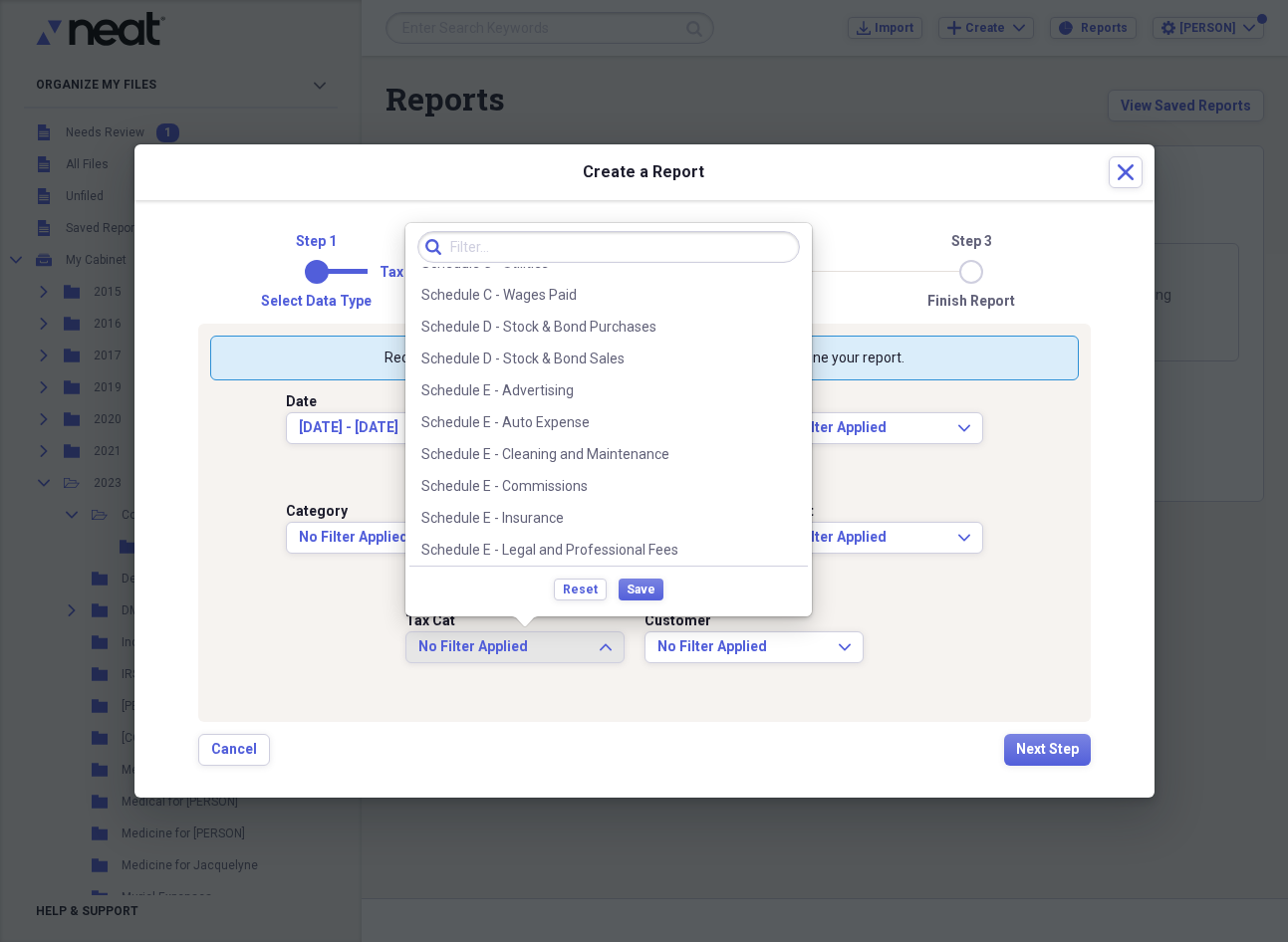 scroll, scrollTop: 4435, scrollLeft: 0, axis: vertical 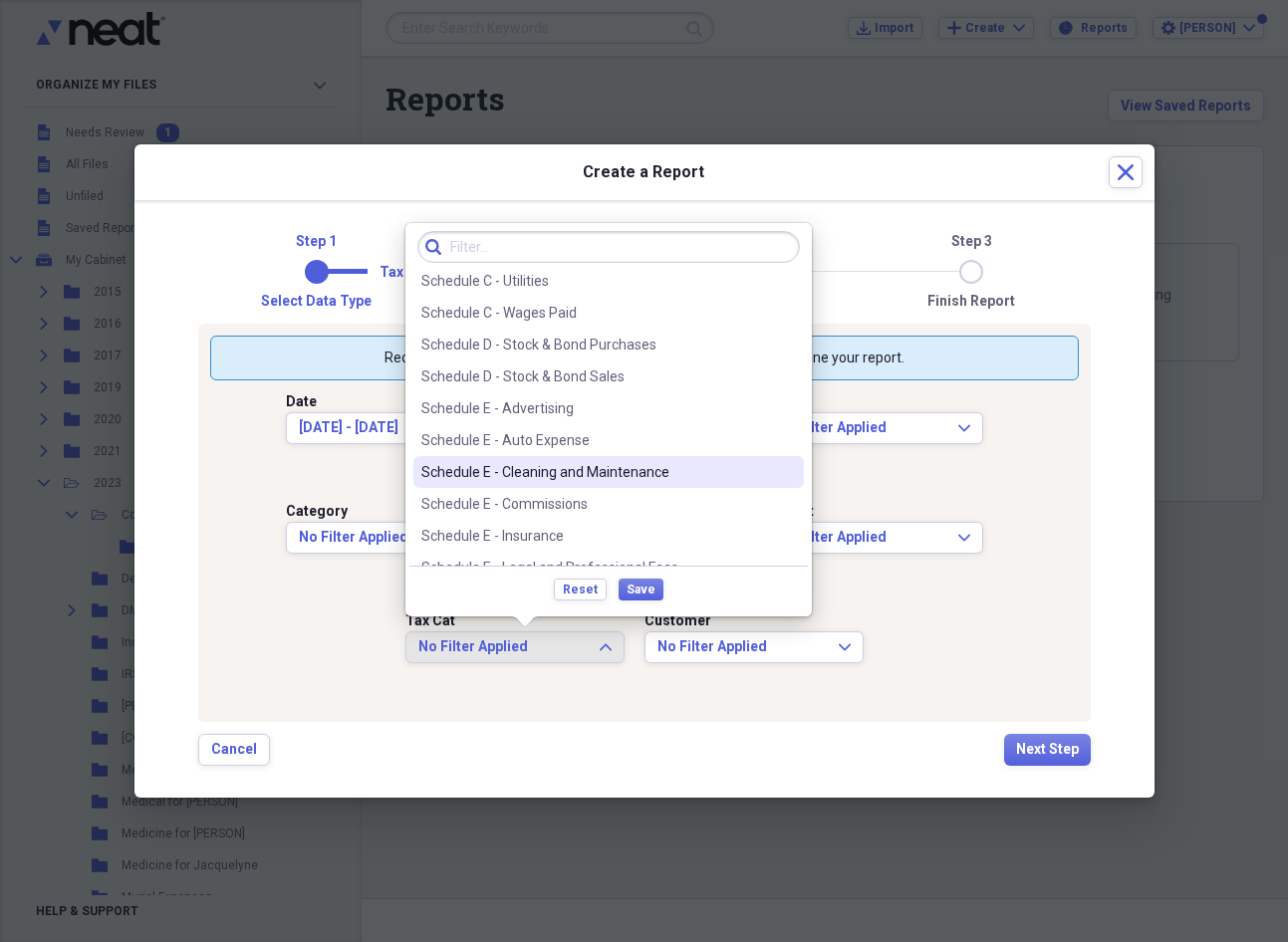 click on "Schedule E - Cleaning and Maintenance" at bounding box center (597, 472) 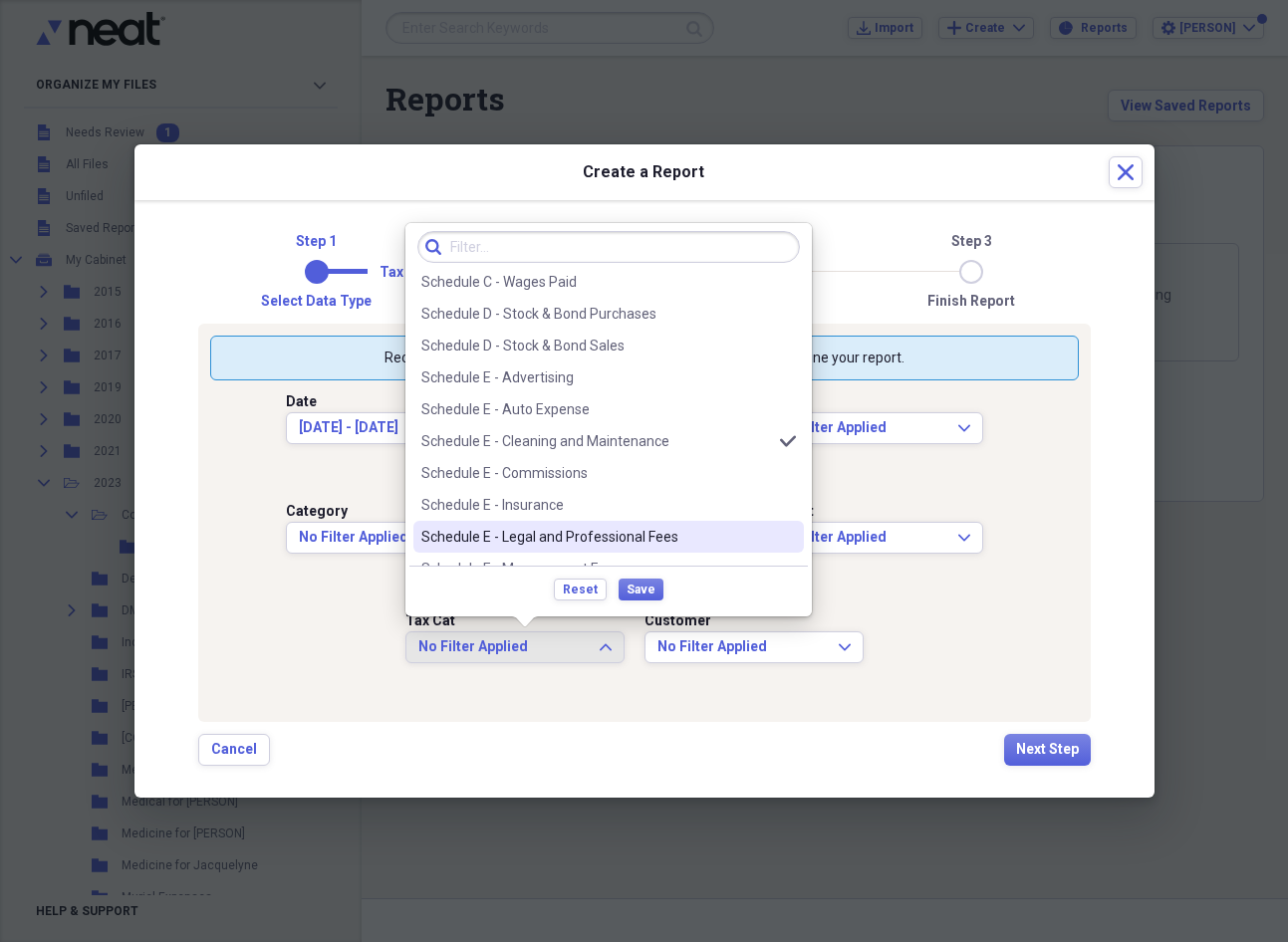 scroll, scrollTop: 4475, scrollLeft: 0, axis: vertical 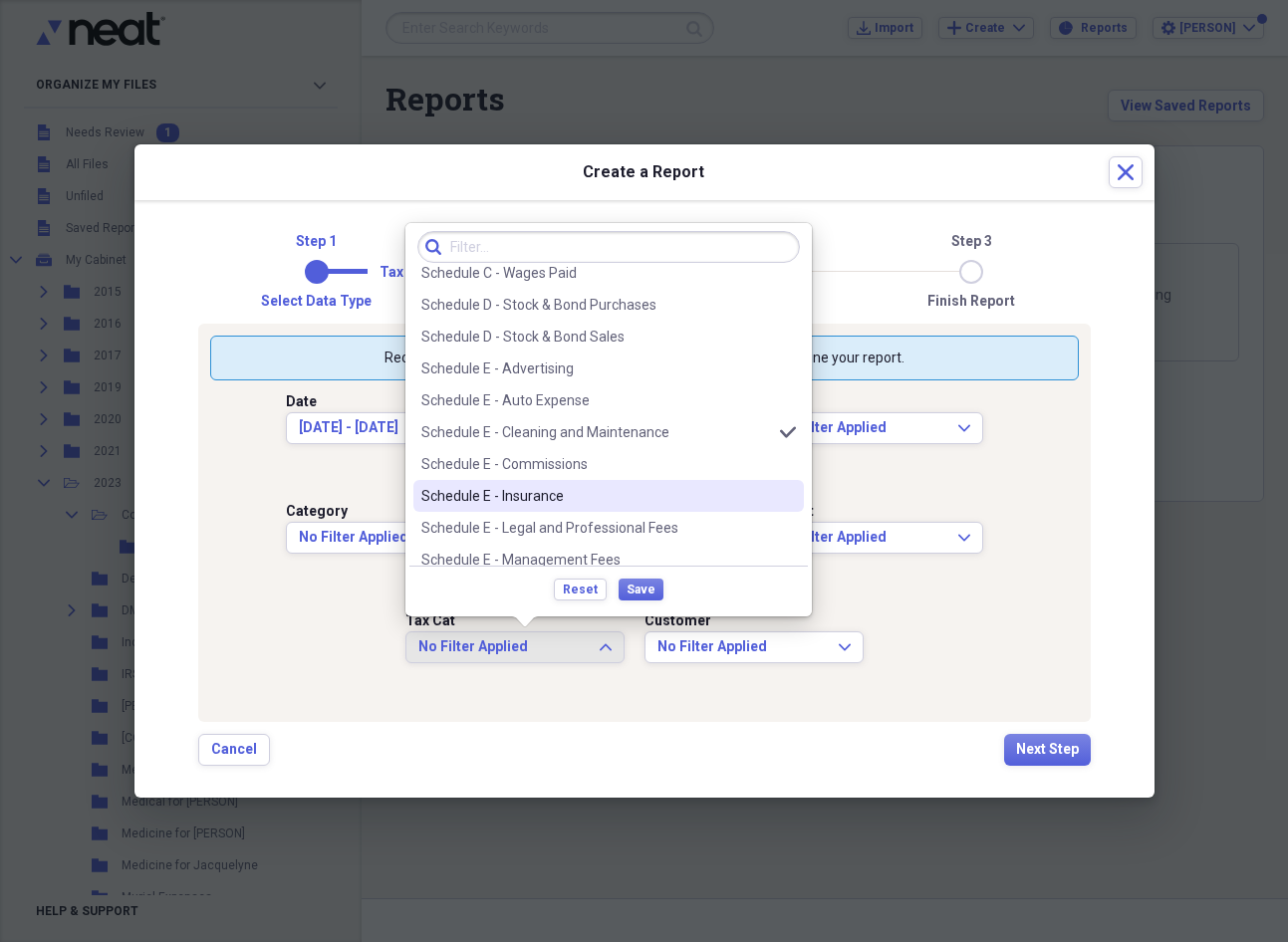 click on "Schedule E - Insurance" at bounding box center (597, 496) 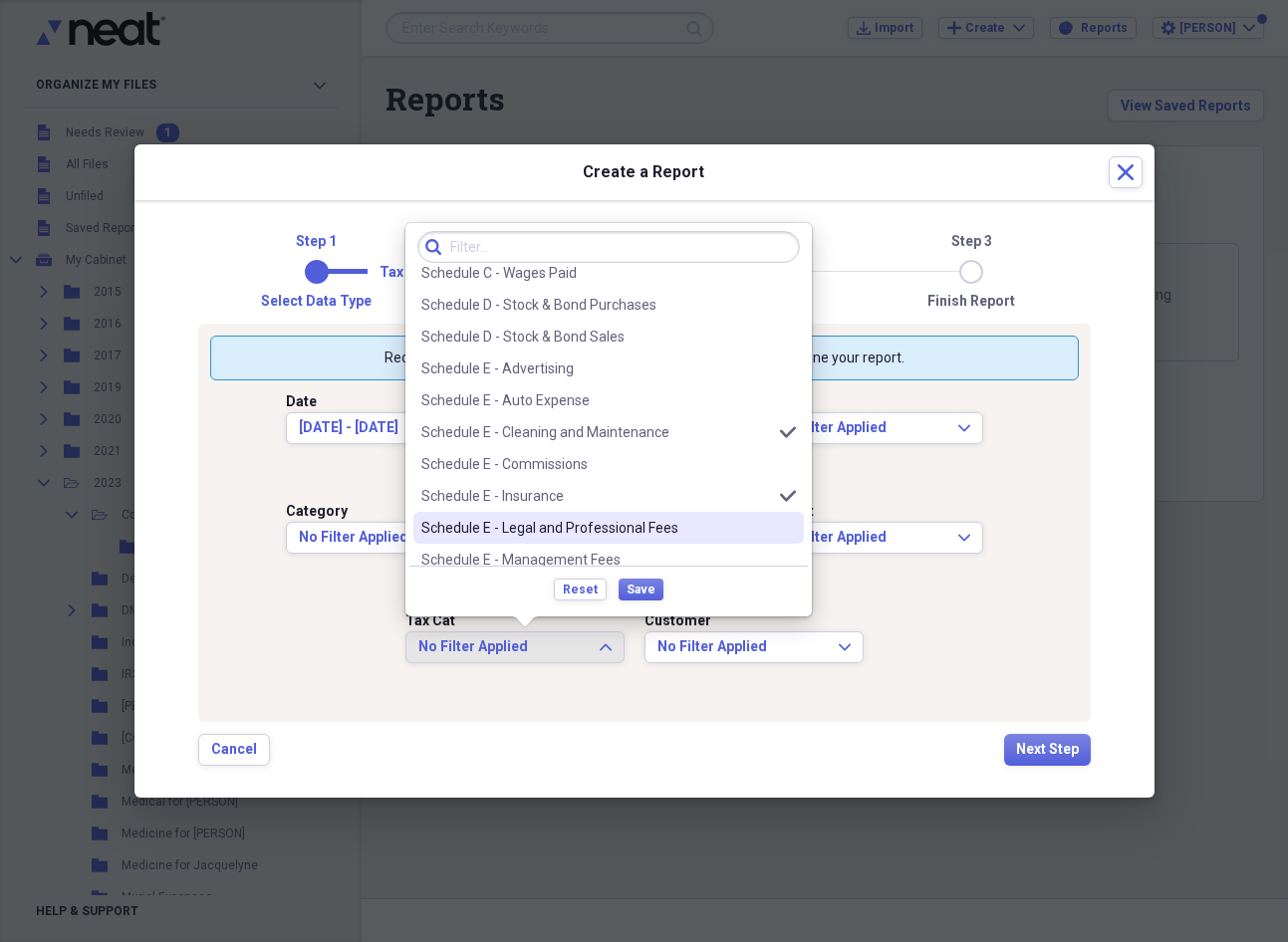 click on "Schedule E - Legal and Professional Fees" at bounding box center [597, 528] 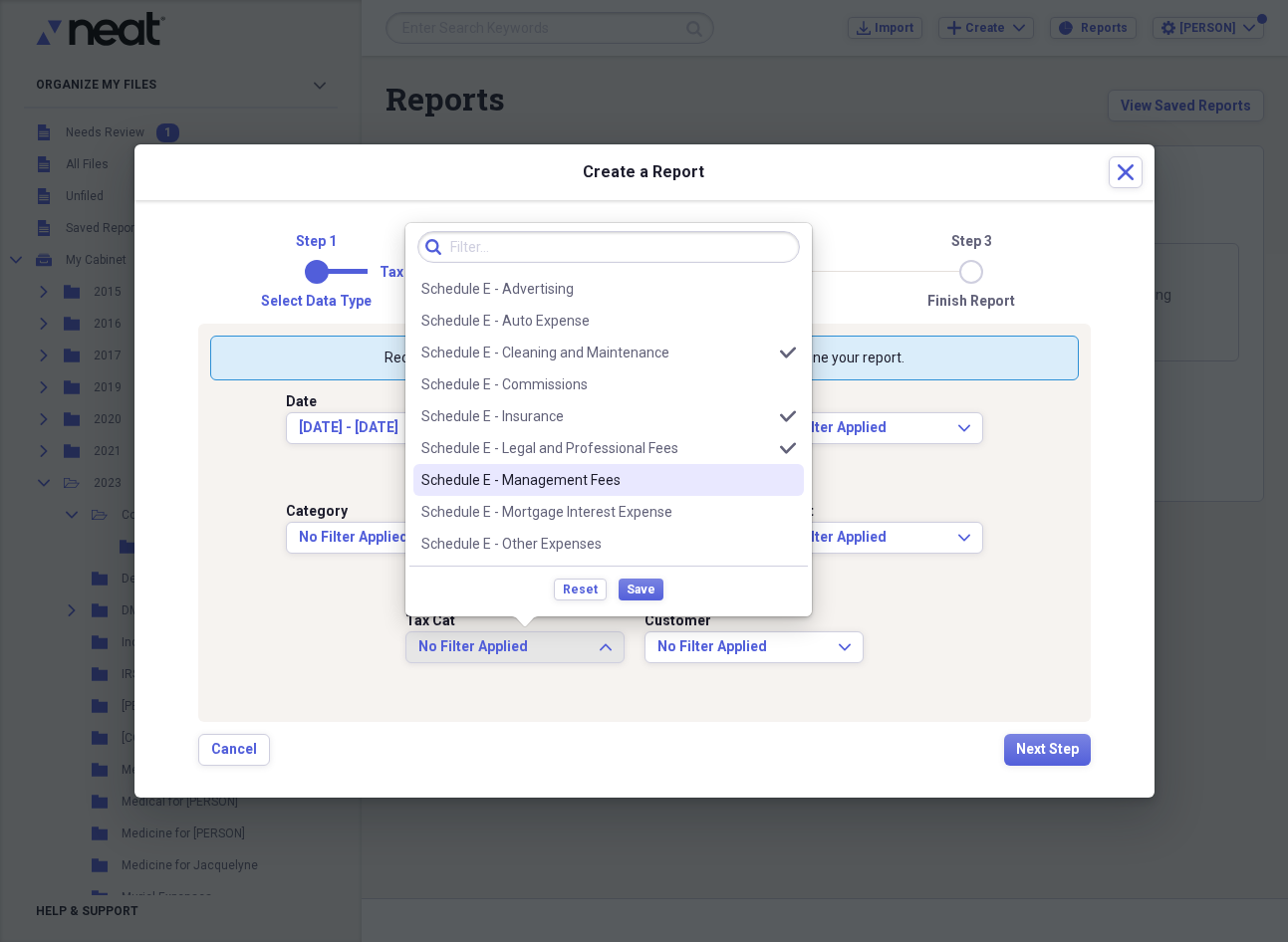 scroll, scrollTop: 4594, scrollLeft: 0, axis: vertical 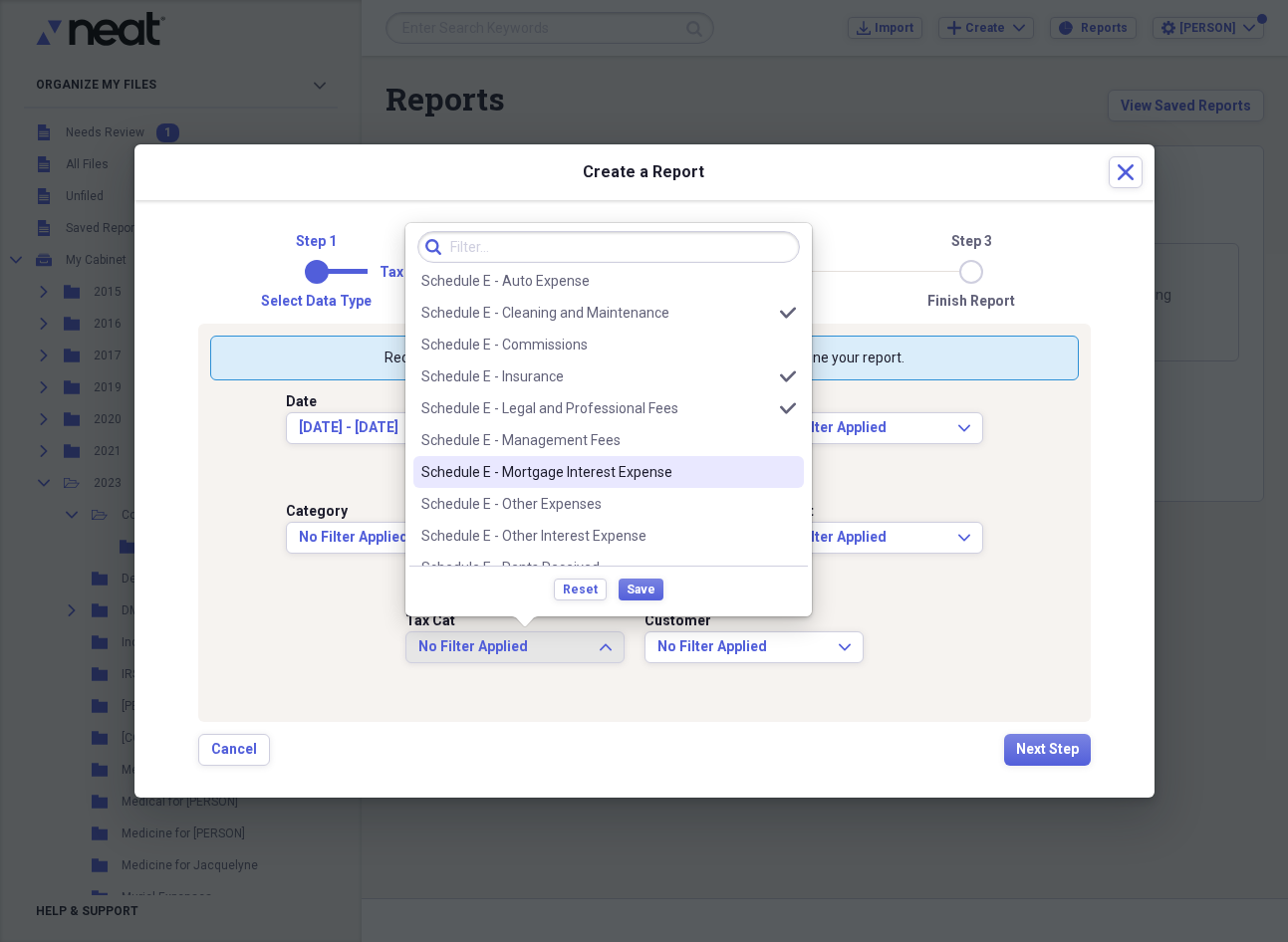 click on "Schedule E - Mortgage Interest Expense" at bounding box center (597, 472) 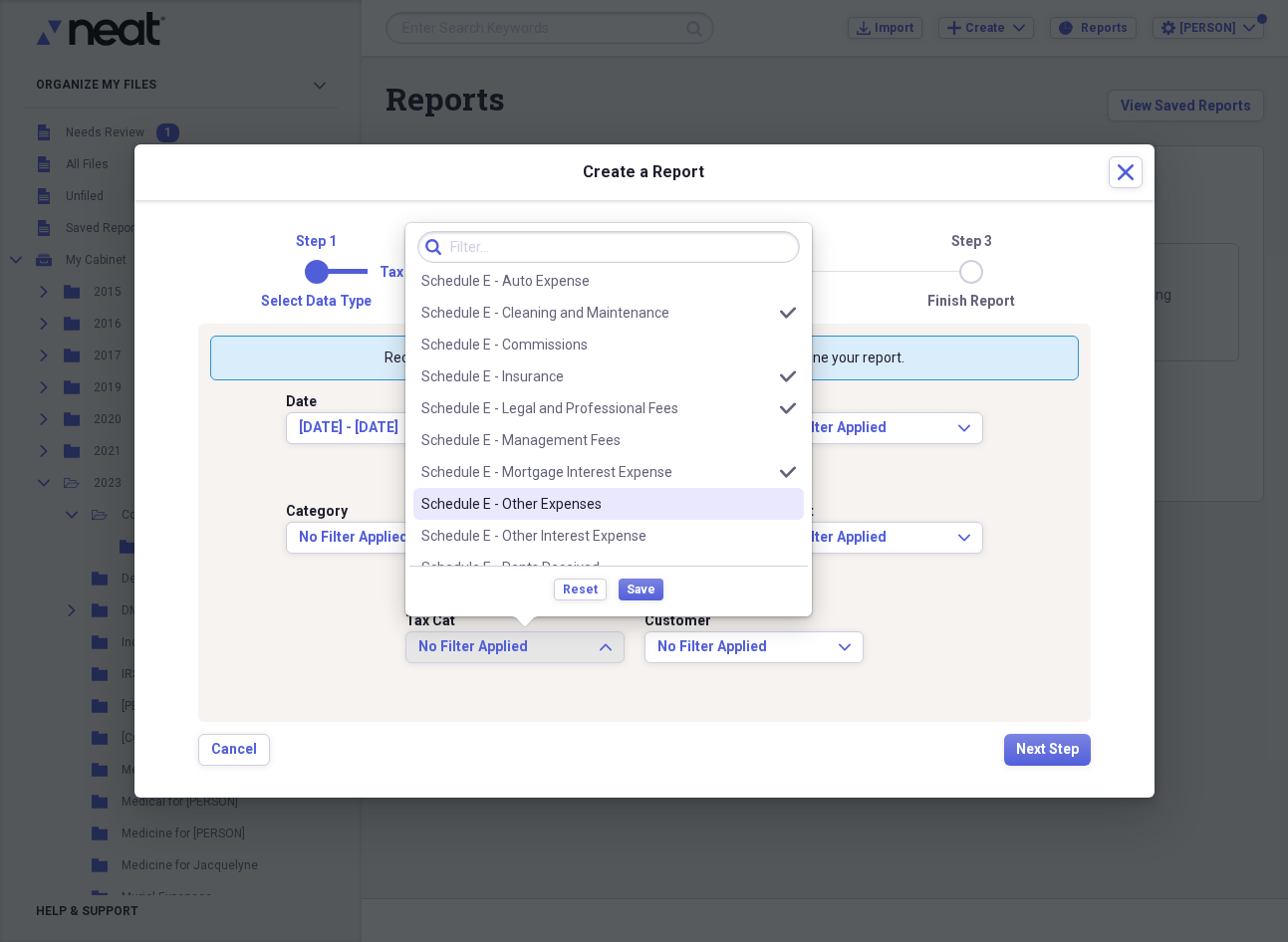 click on "Schedule E - Other Expenses" at bounding box center [597, 504] 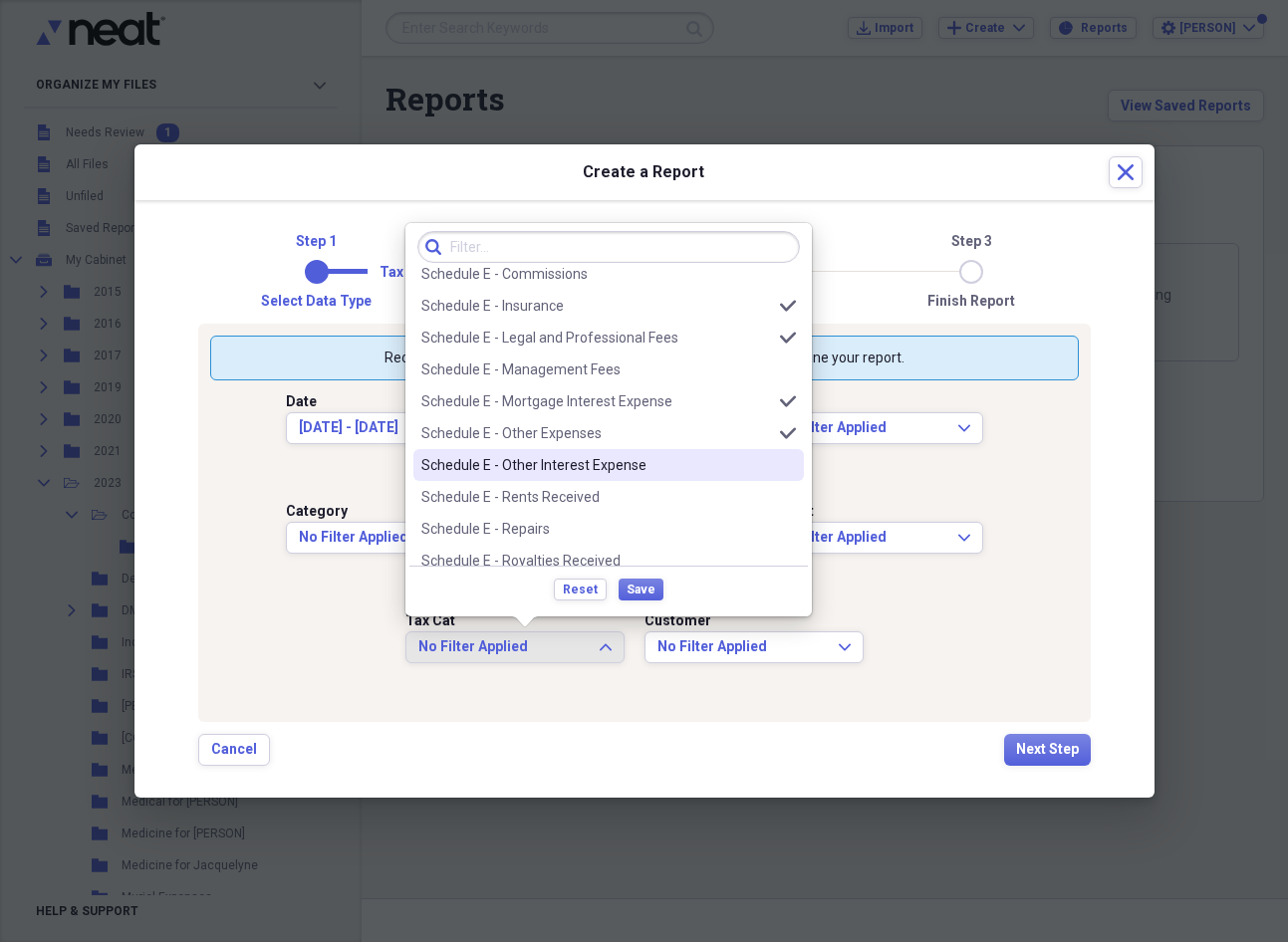 scroll, scrollTop: 4674, scrollLeft: 0, axis: vertical 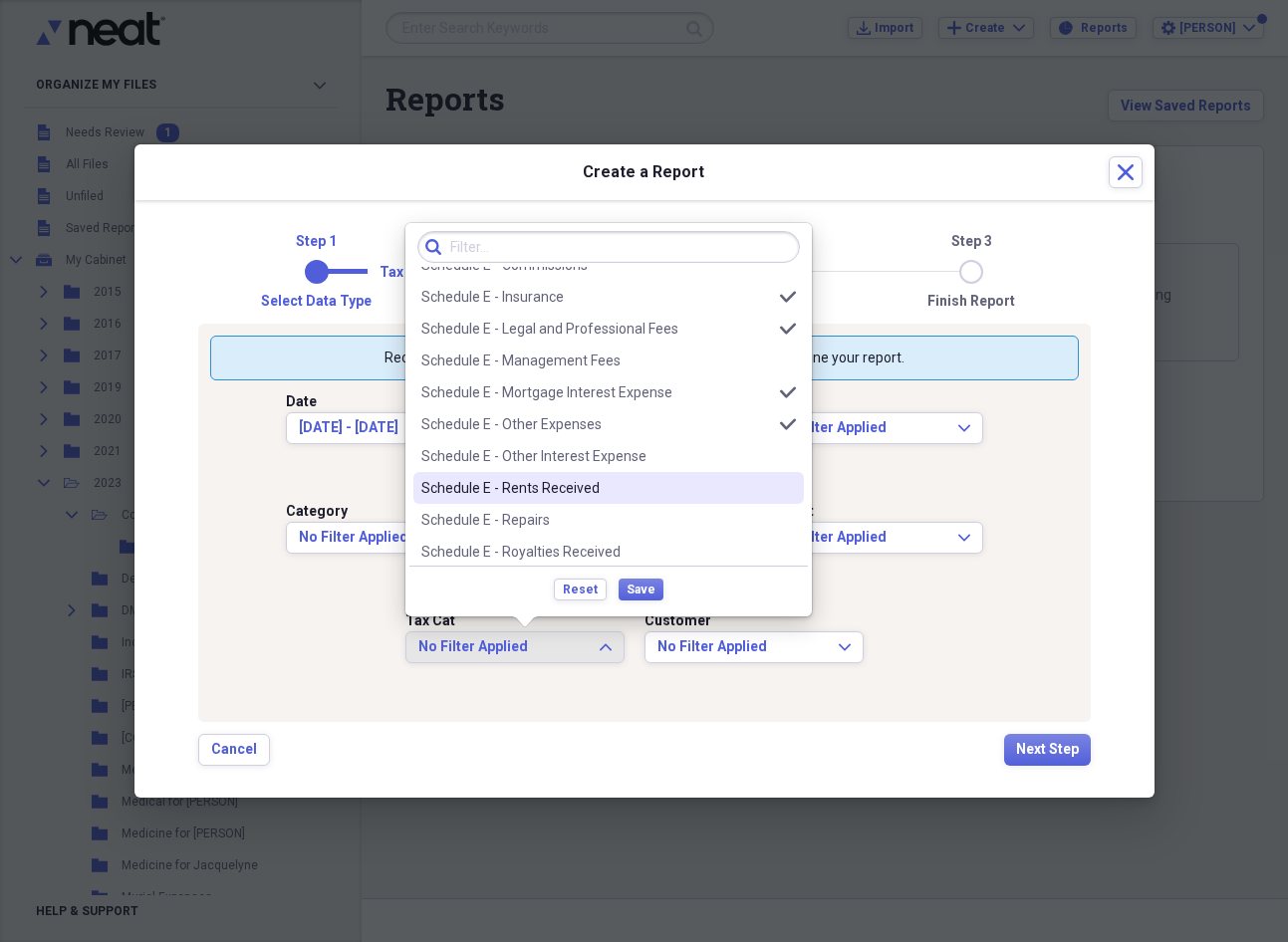 click on "Schedule E - Rents Received" at bounding box center (597, 488) 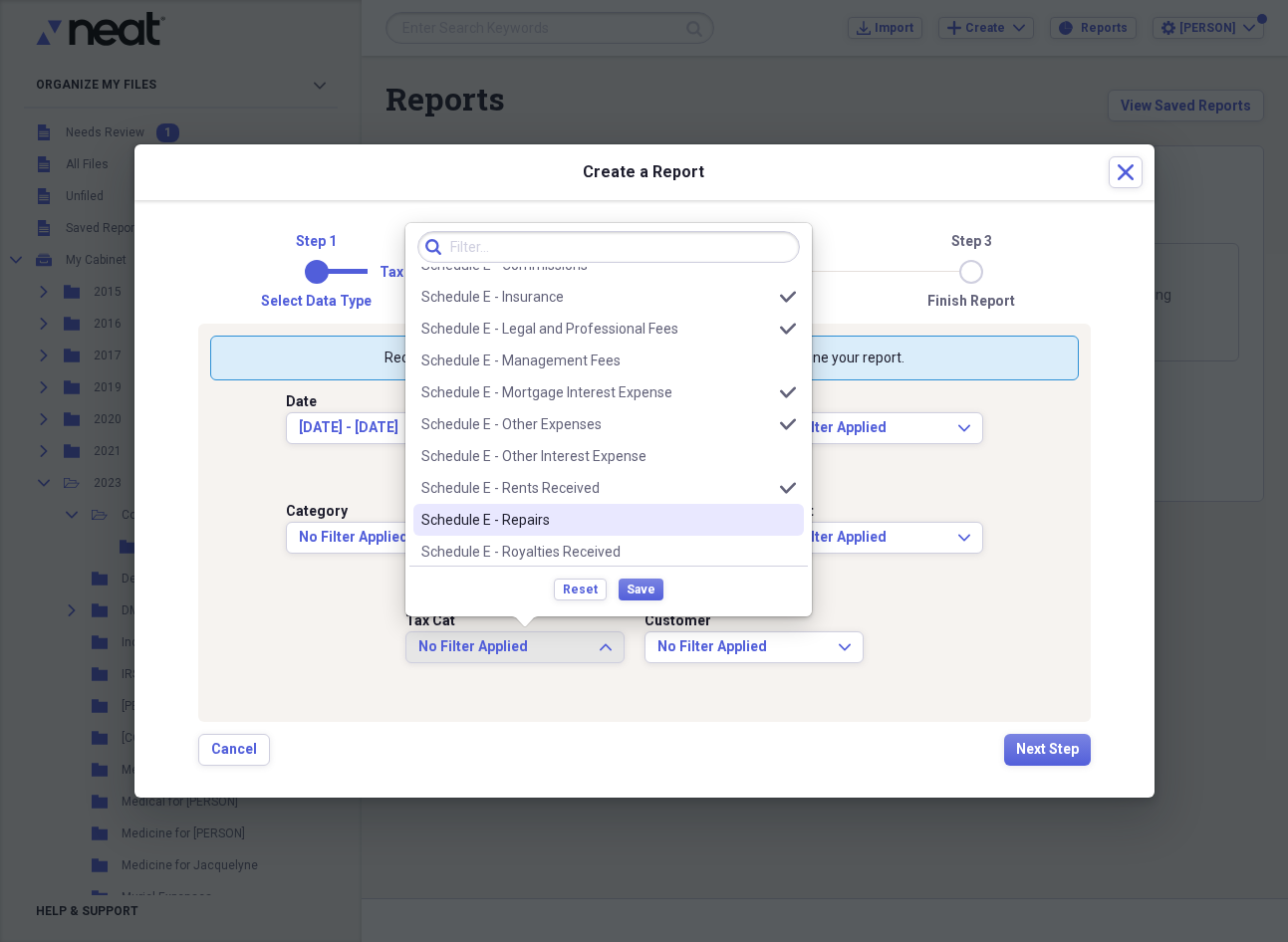 click on "Schedule E - Repairs" at bounding box center (597, 520) 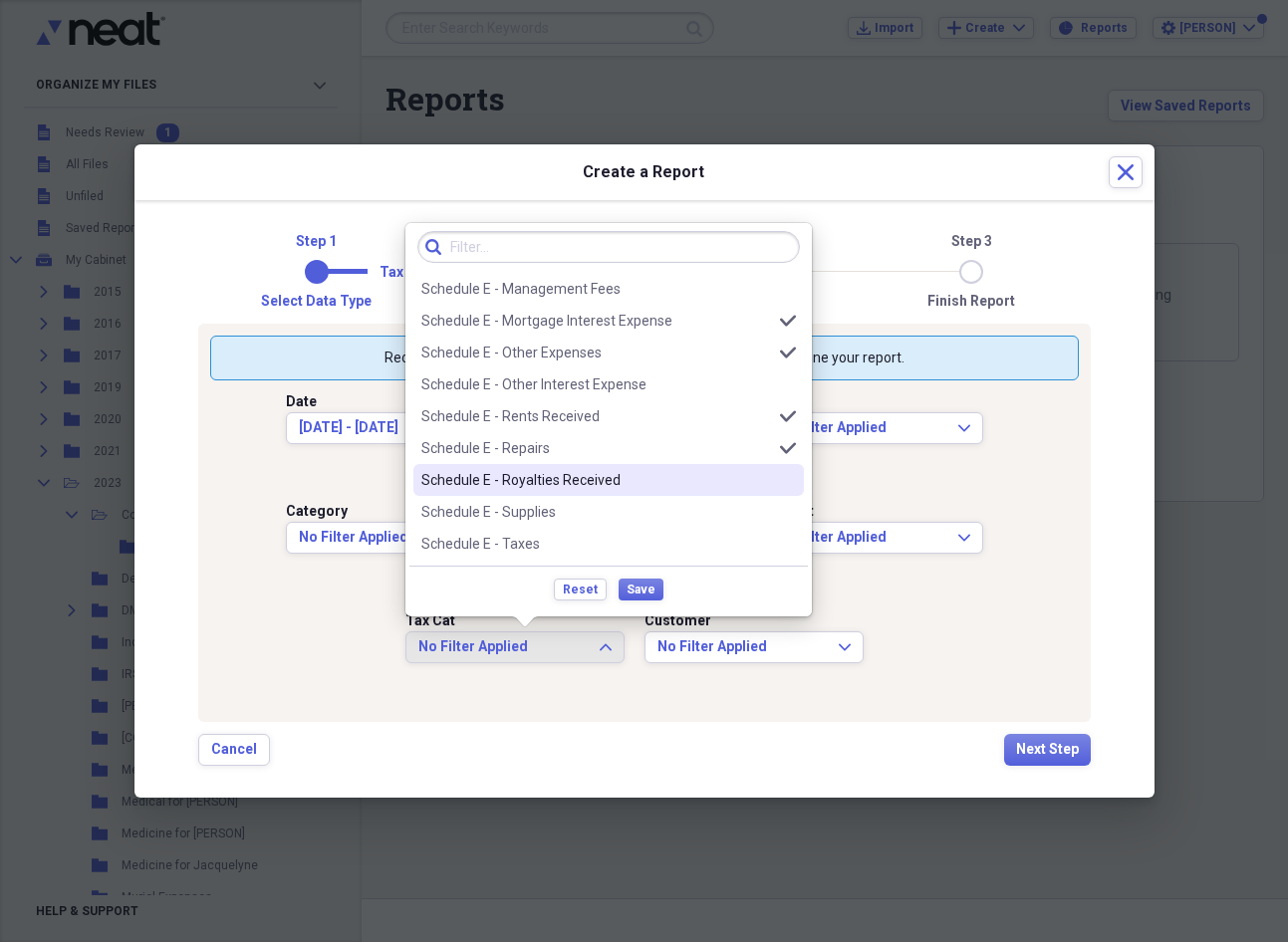 scroll, scrollTop: 4754, scrollLeft: 0, axis: vertical 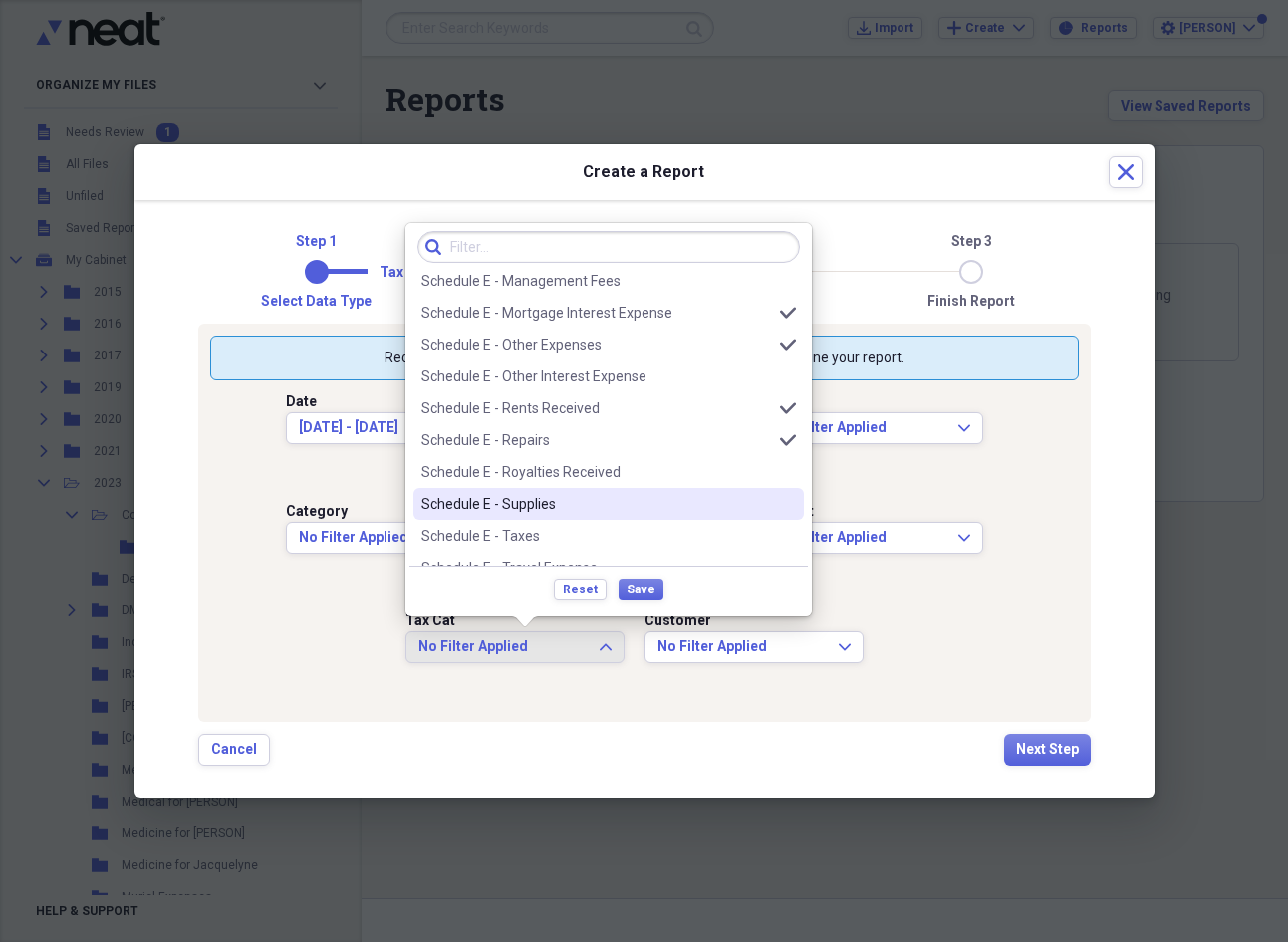 click on "Schedule E - Supplies" at bounding box center [609, 504] 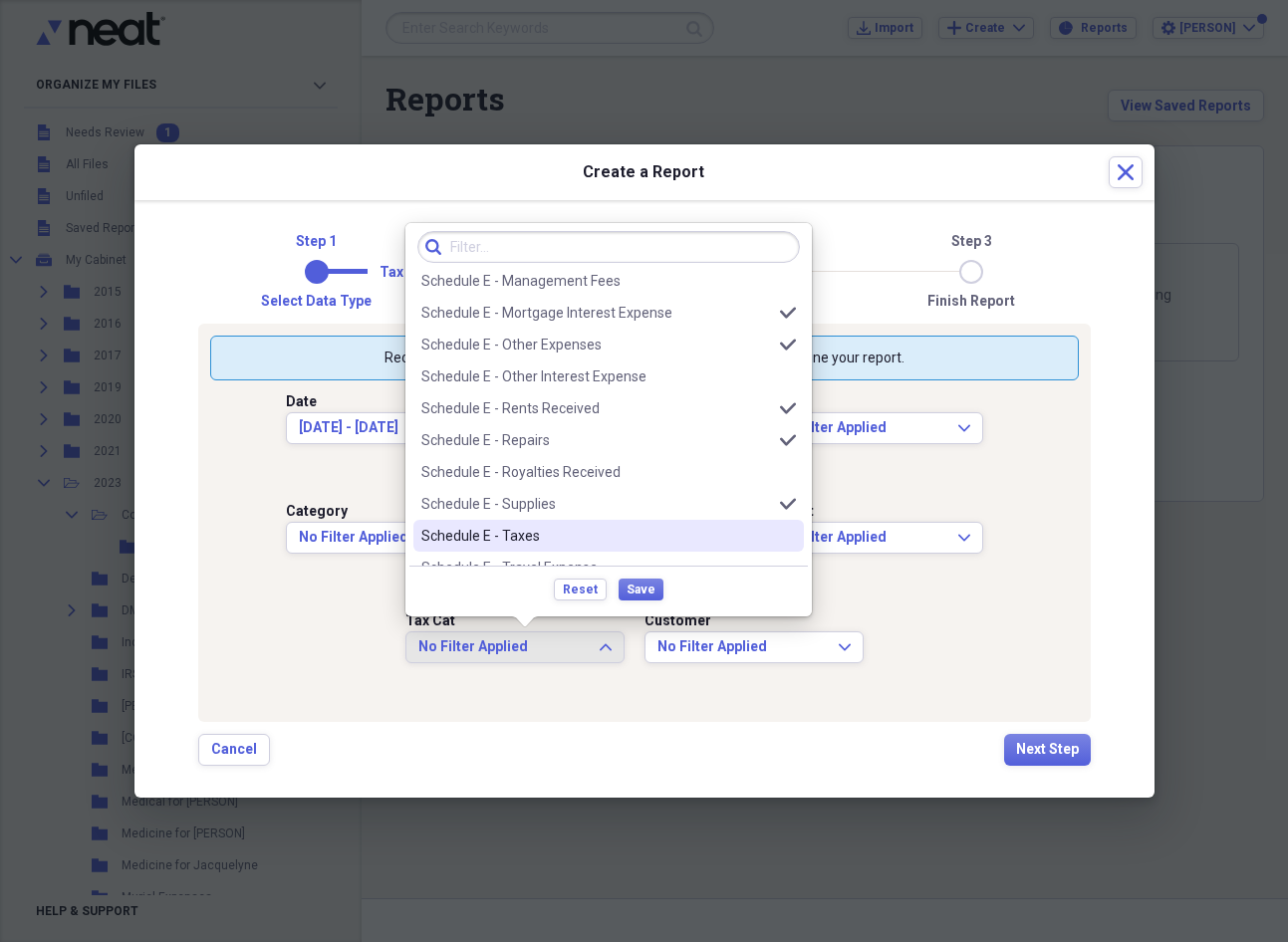 click on "Schedule E - Taxes" at bounding box center [597, 536] 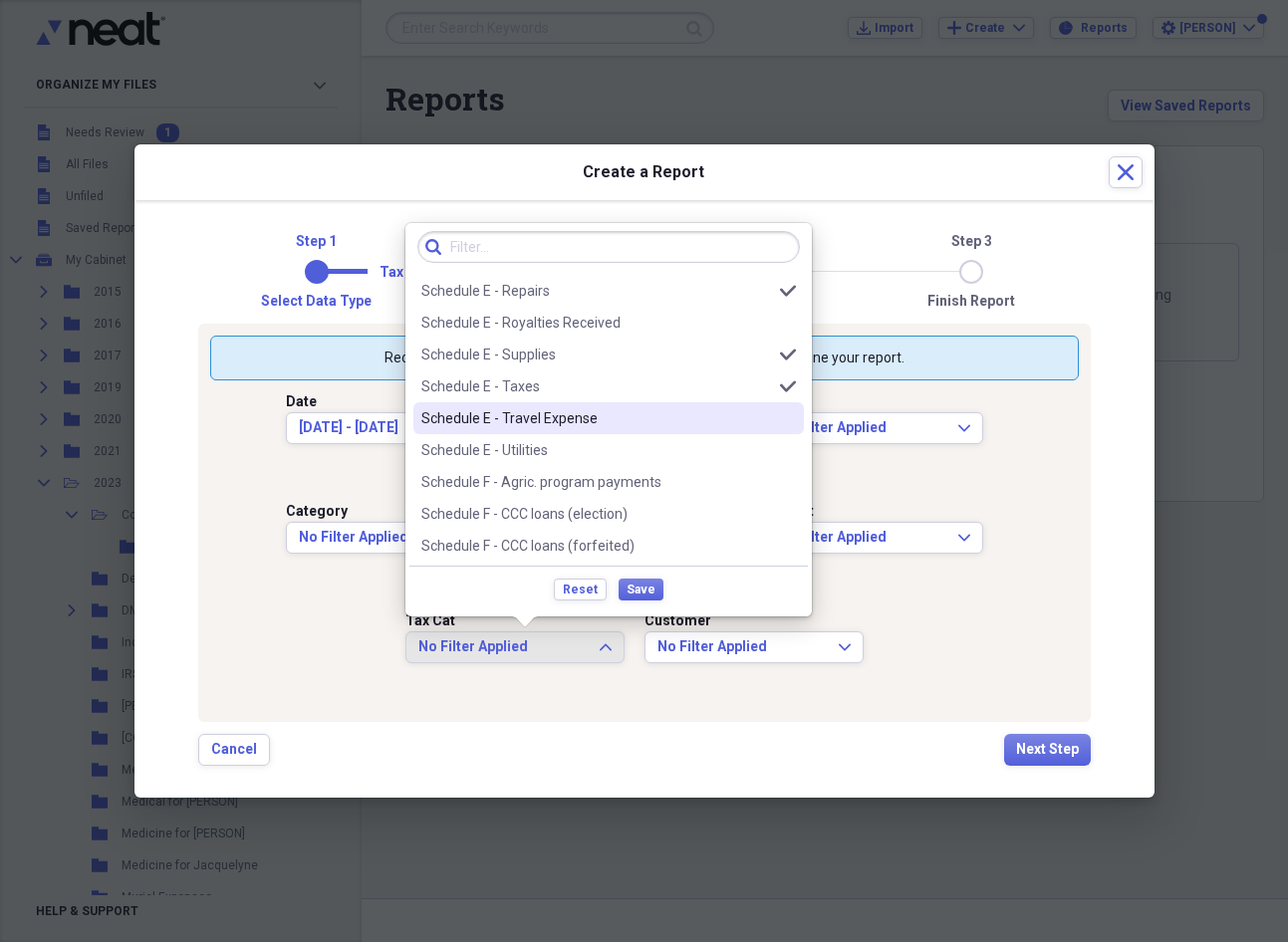scroll, scrollTop: 4913, scrollLeft: 0, axis: vertical 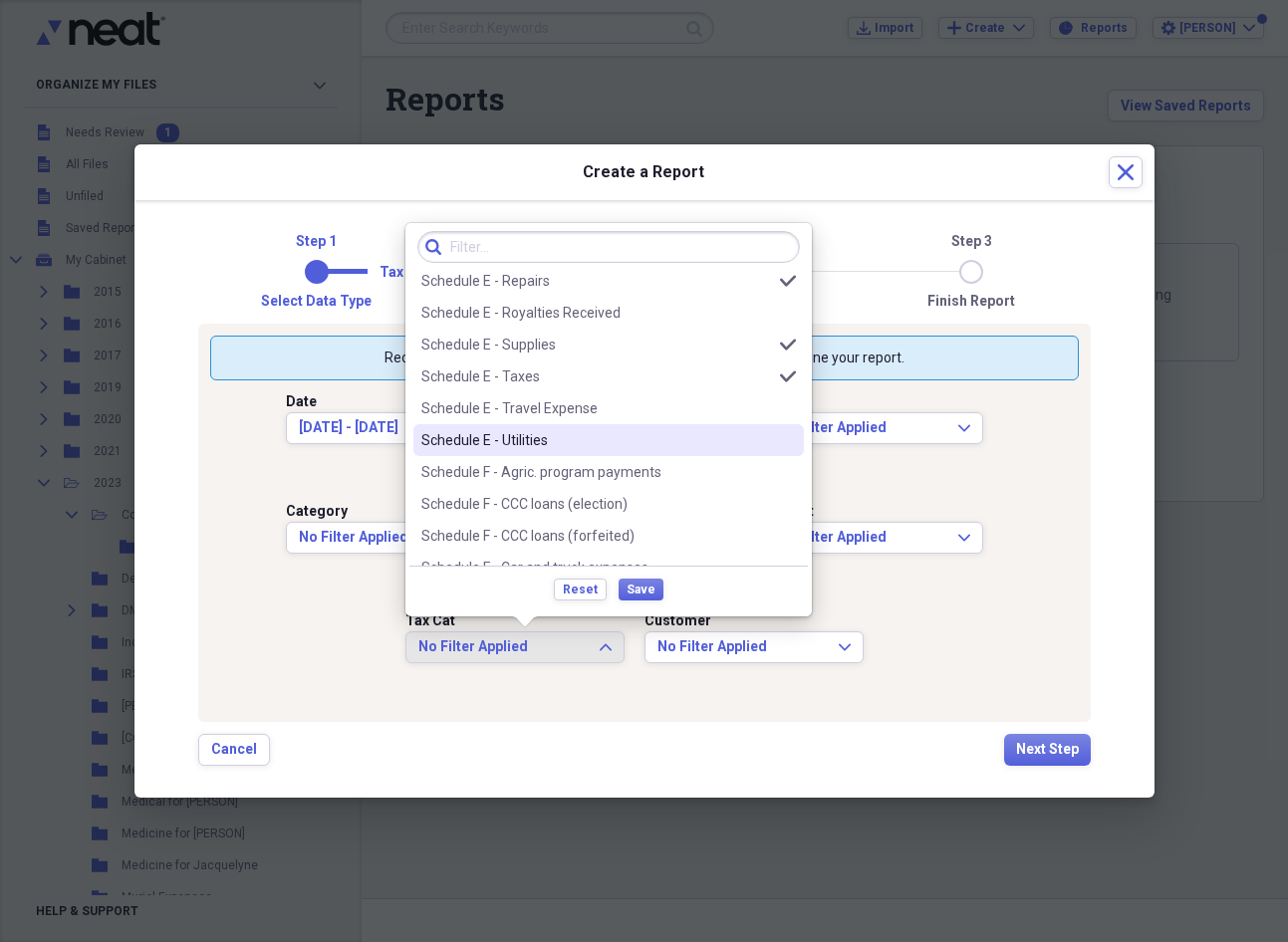 click on "Schedule E - Utilities" at bounding box center (597, 440) 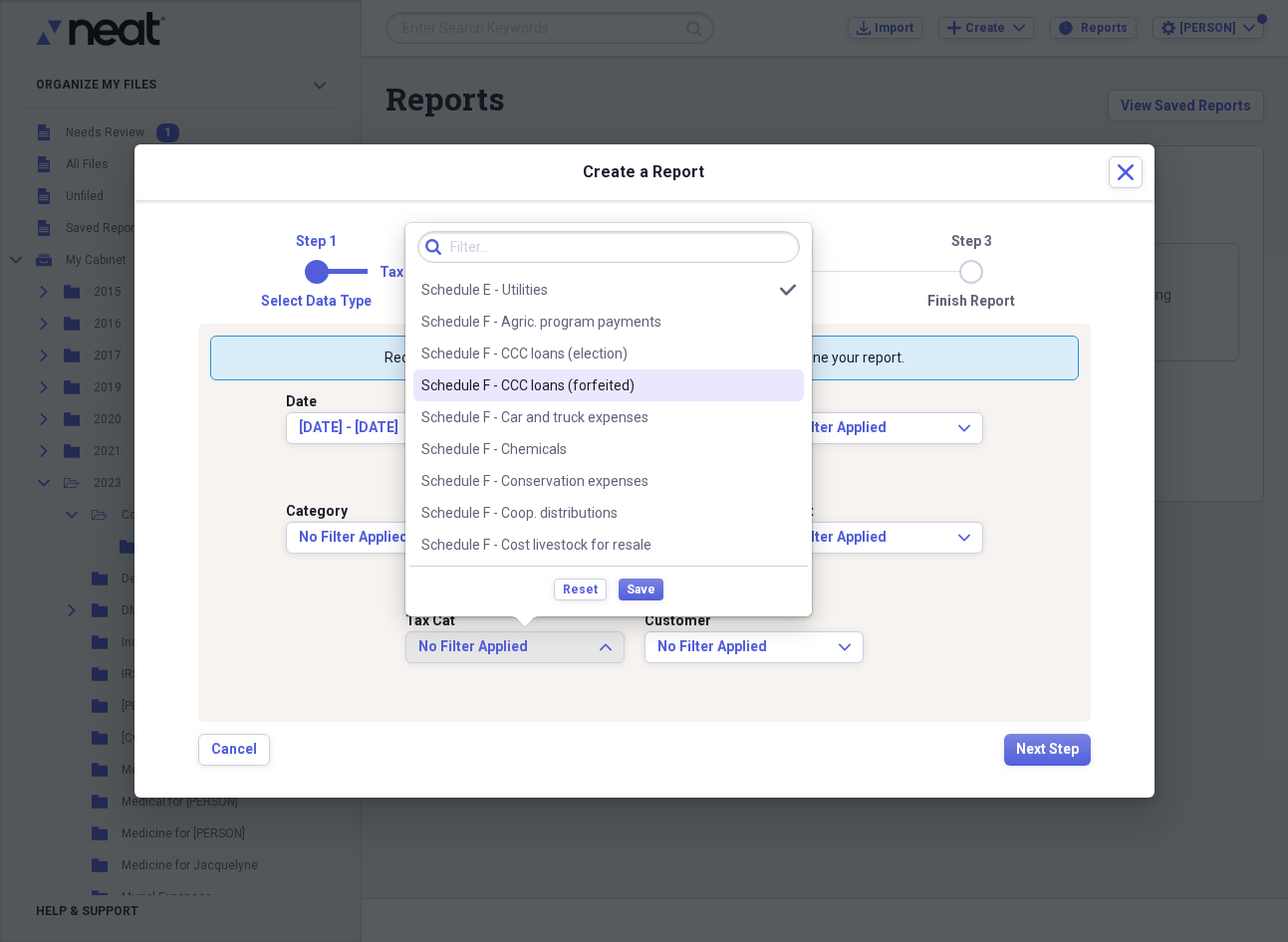 scroll, scrollTop: 5072, scrollLeft: 0, axis: vertical 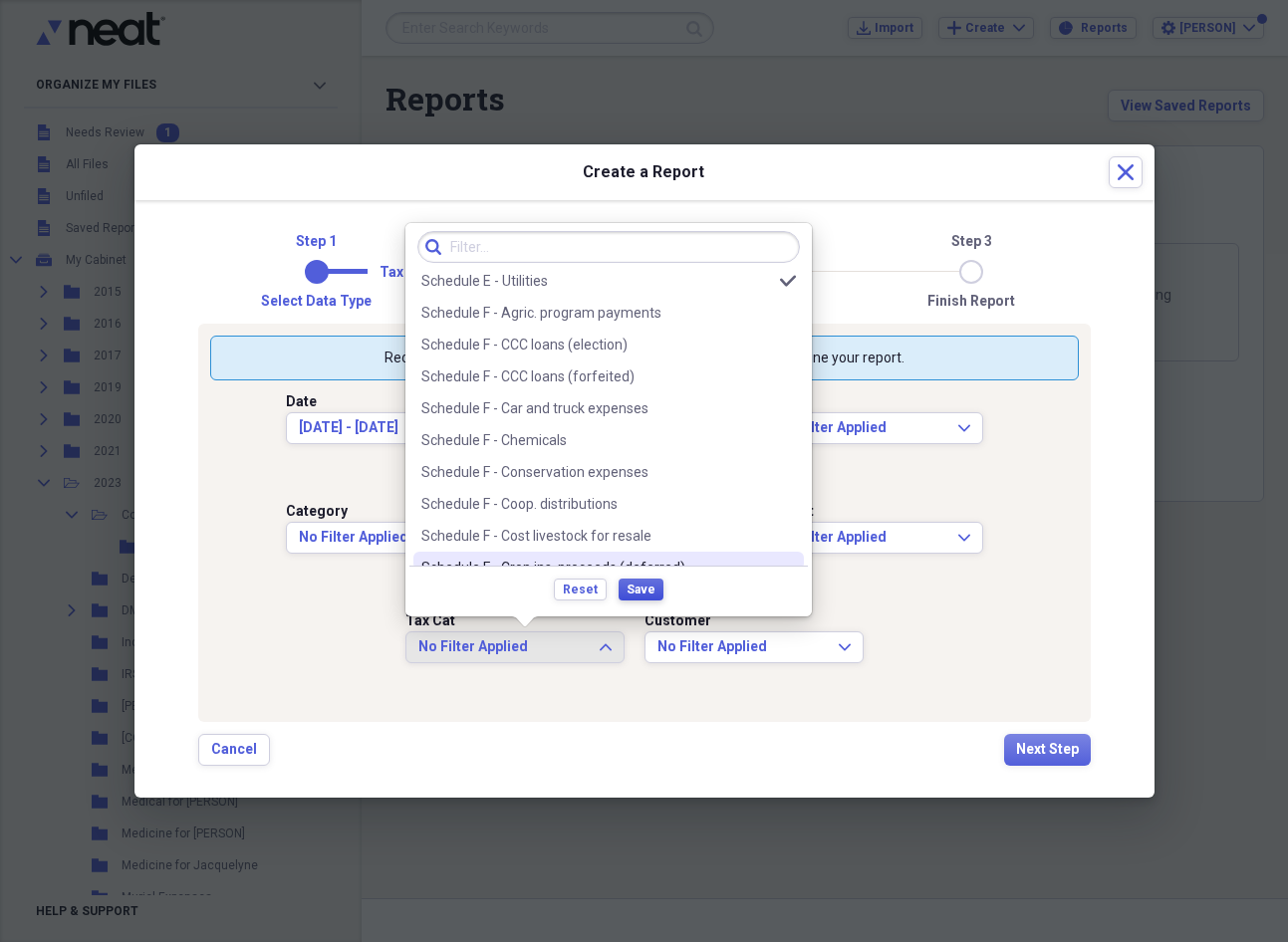 click on "Save" at bounding box center (641, 589) 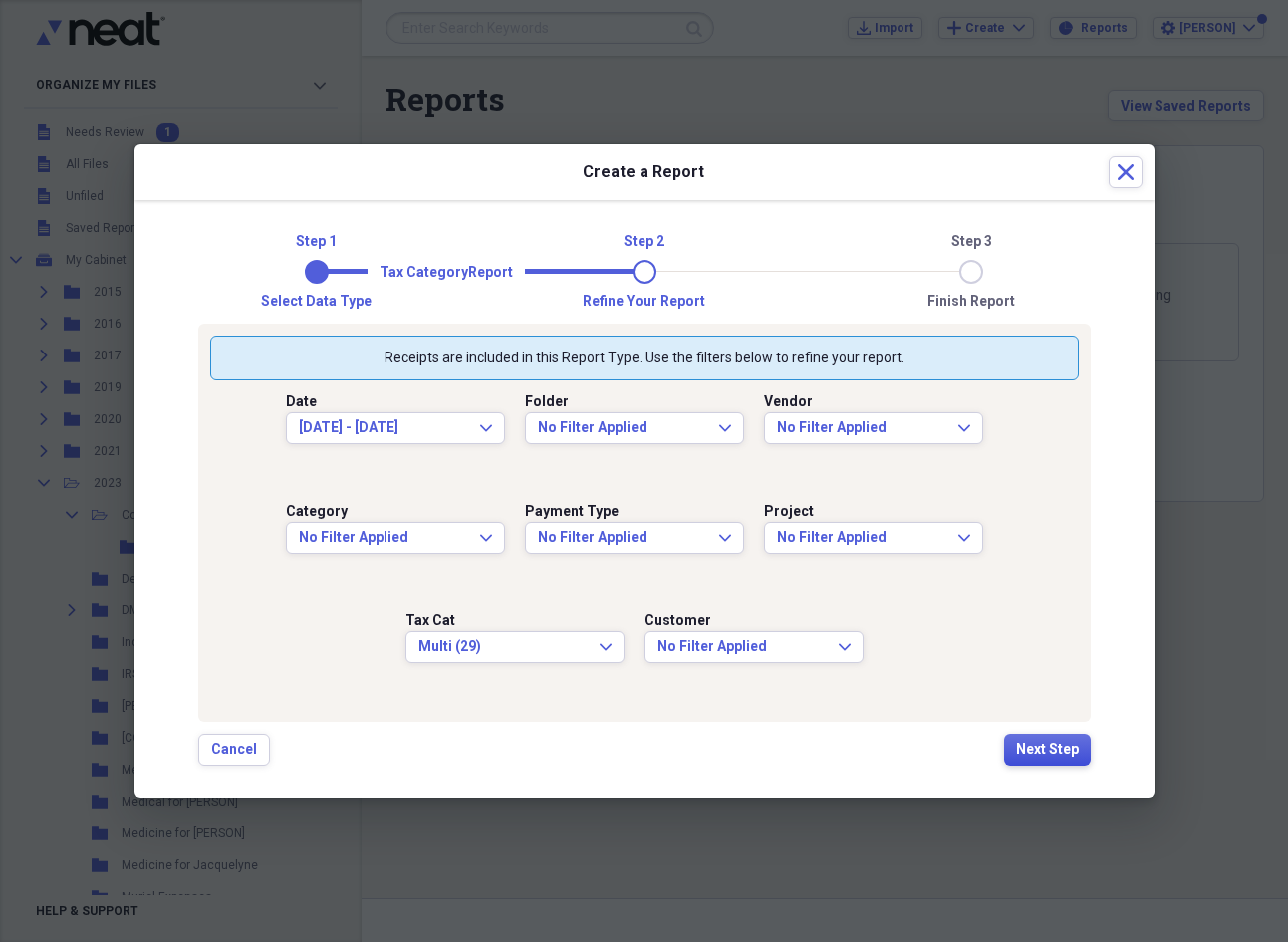 click on "Next Step" at bounding box center (1047, 750) 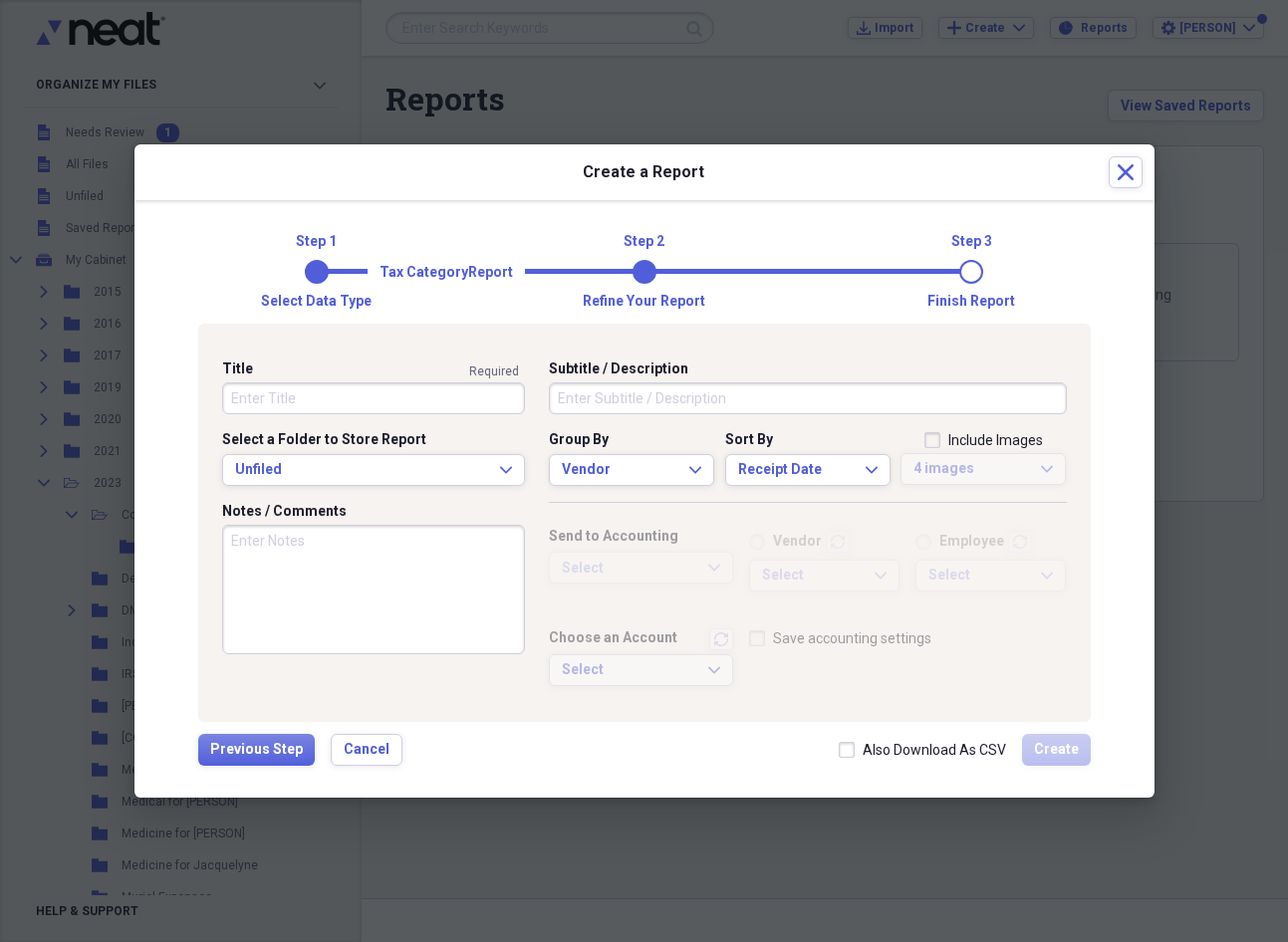 click on "Title" at bounding box center (374, 398) 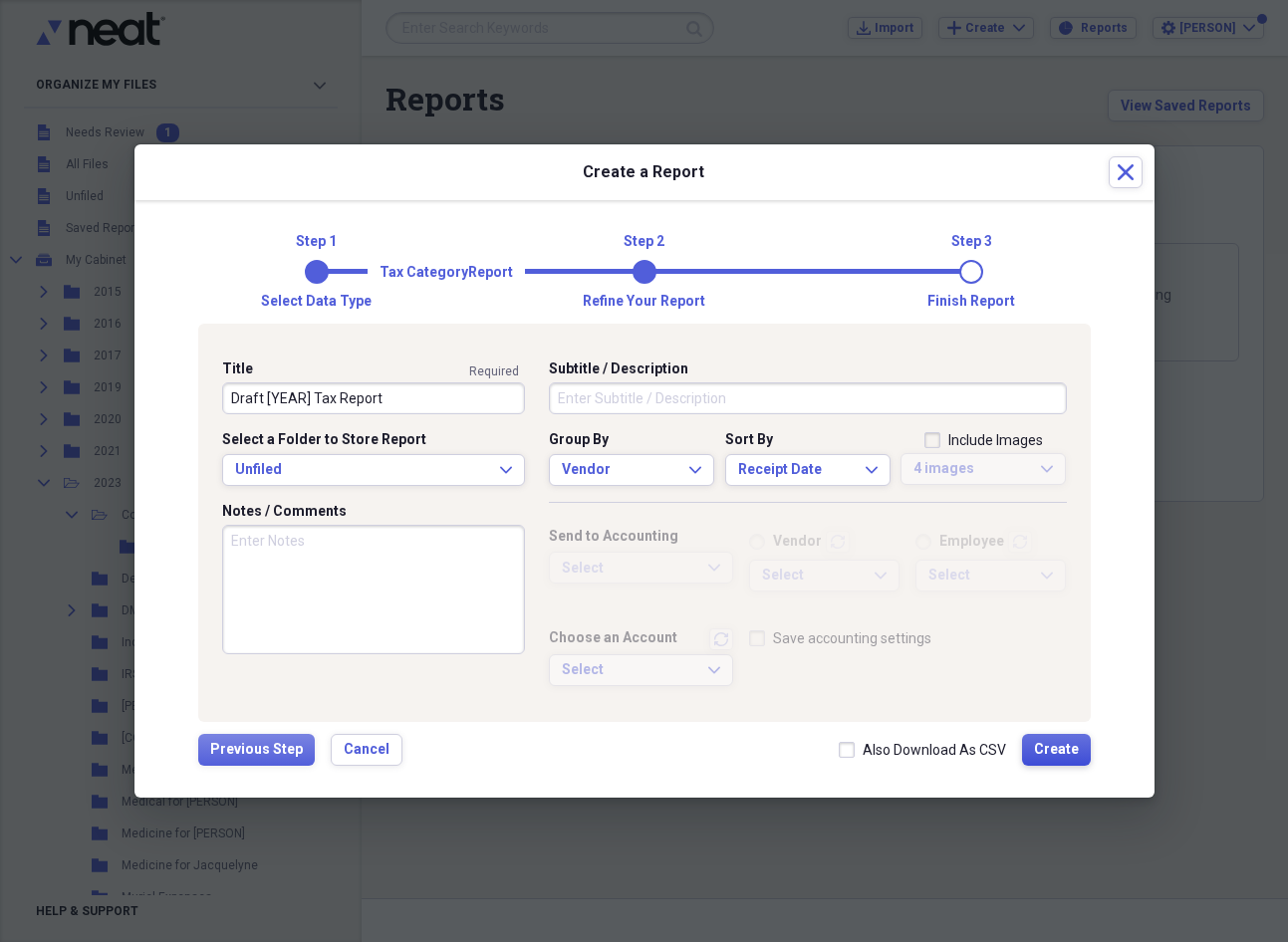 type on "Draft [YEAR] Tax Report" 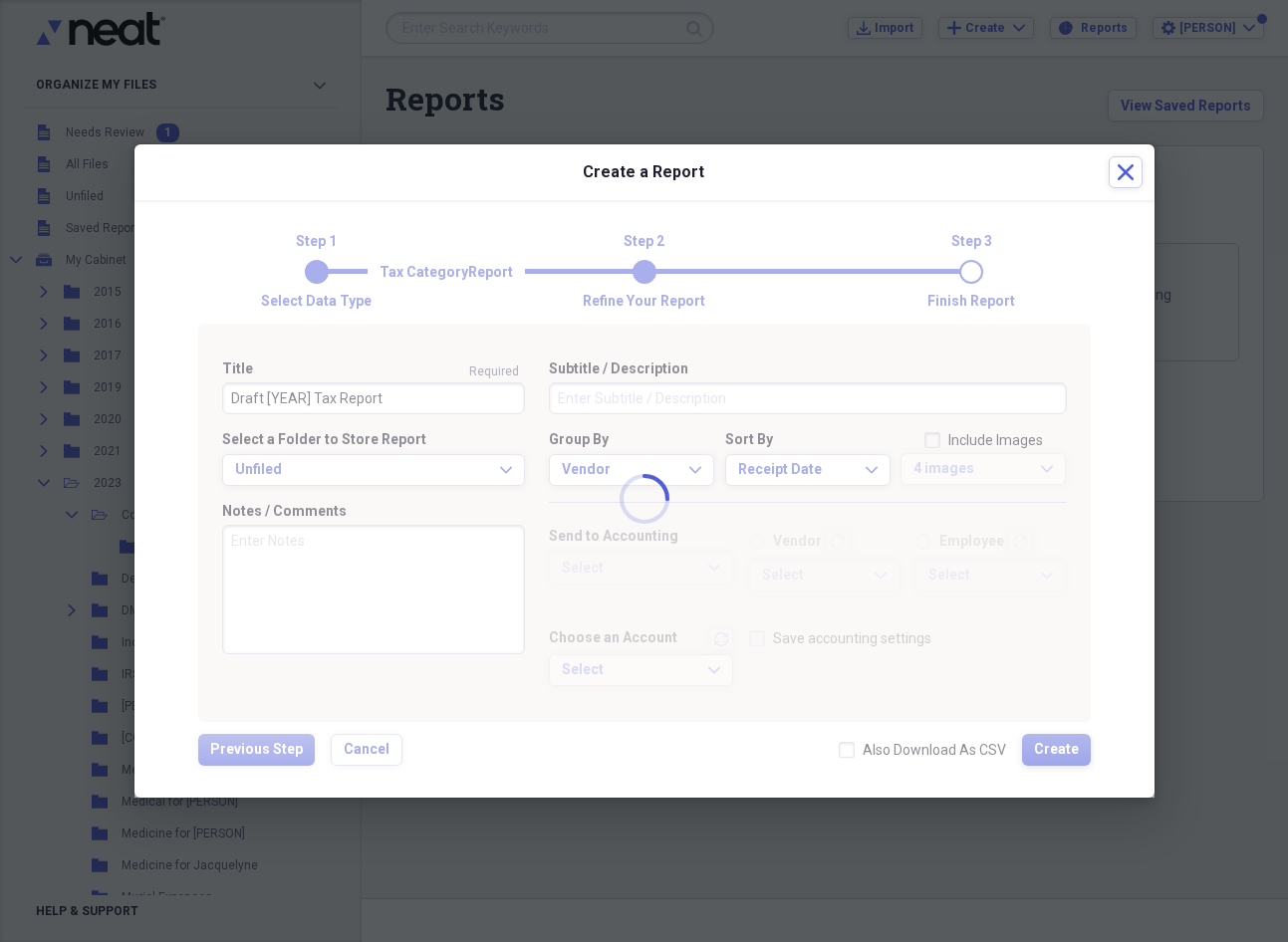 type 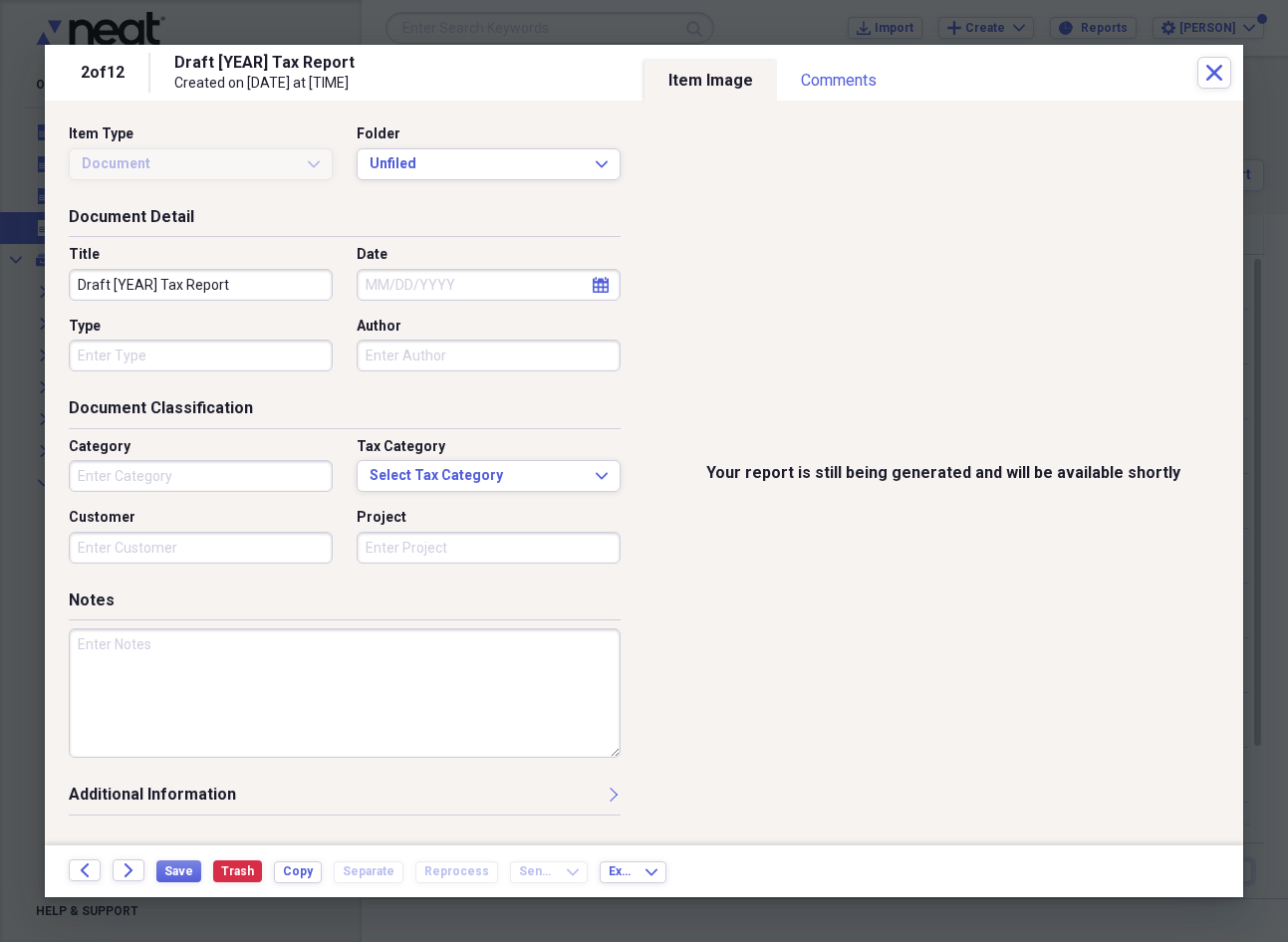 click on "Date" at bounding box center [488, 285] 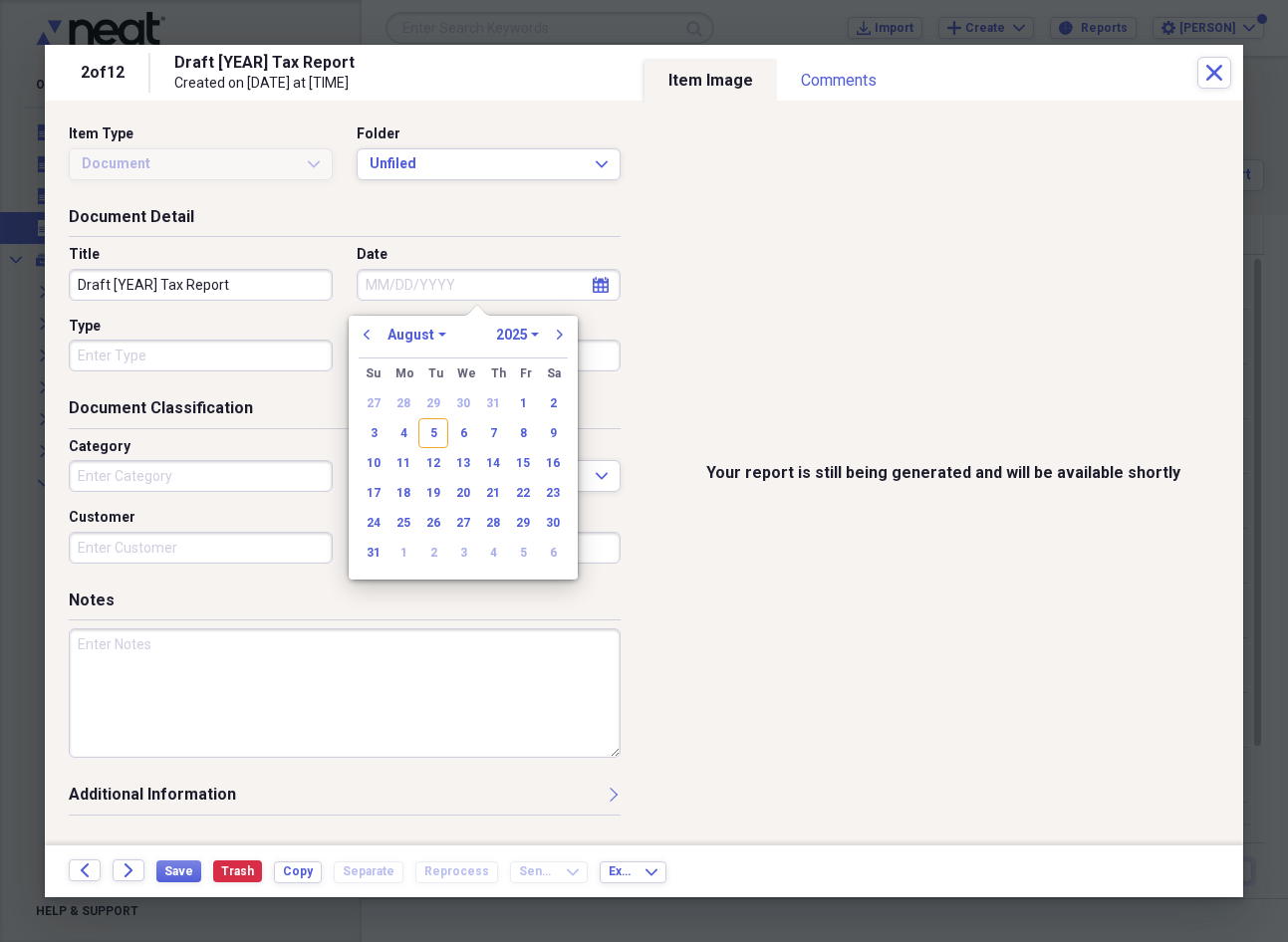 click 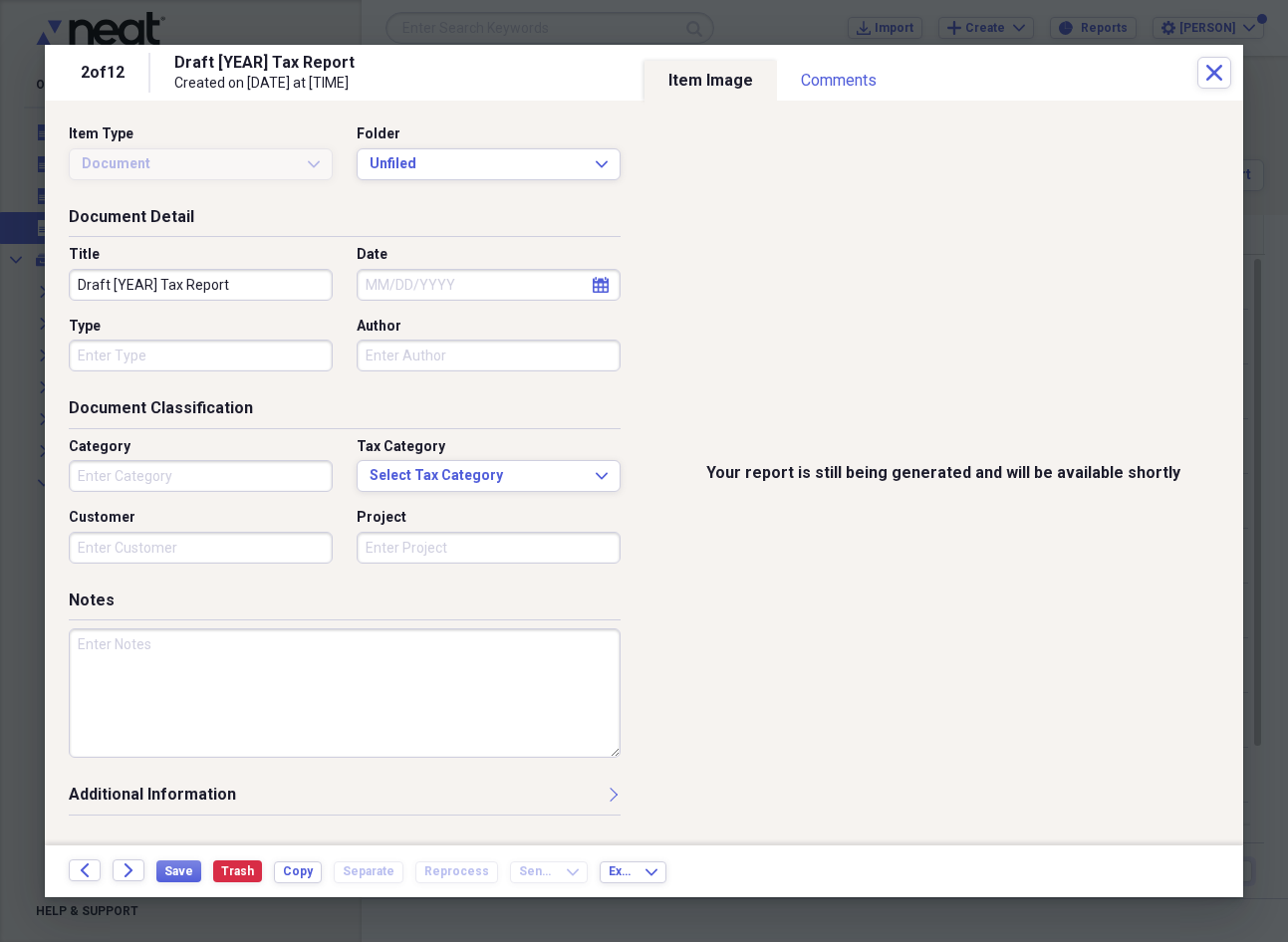click on "Date" at bounding box center (488, 285) 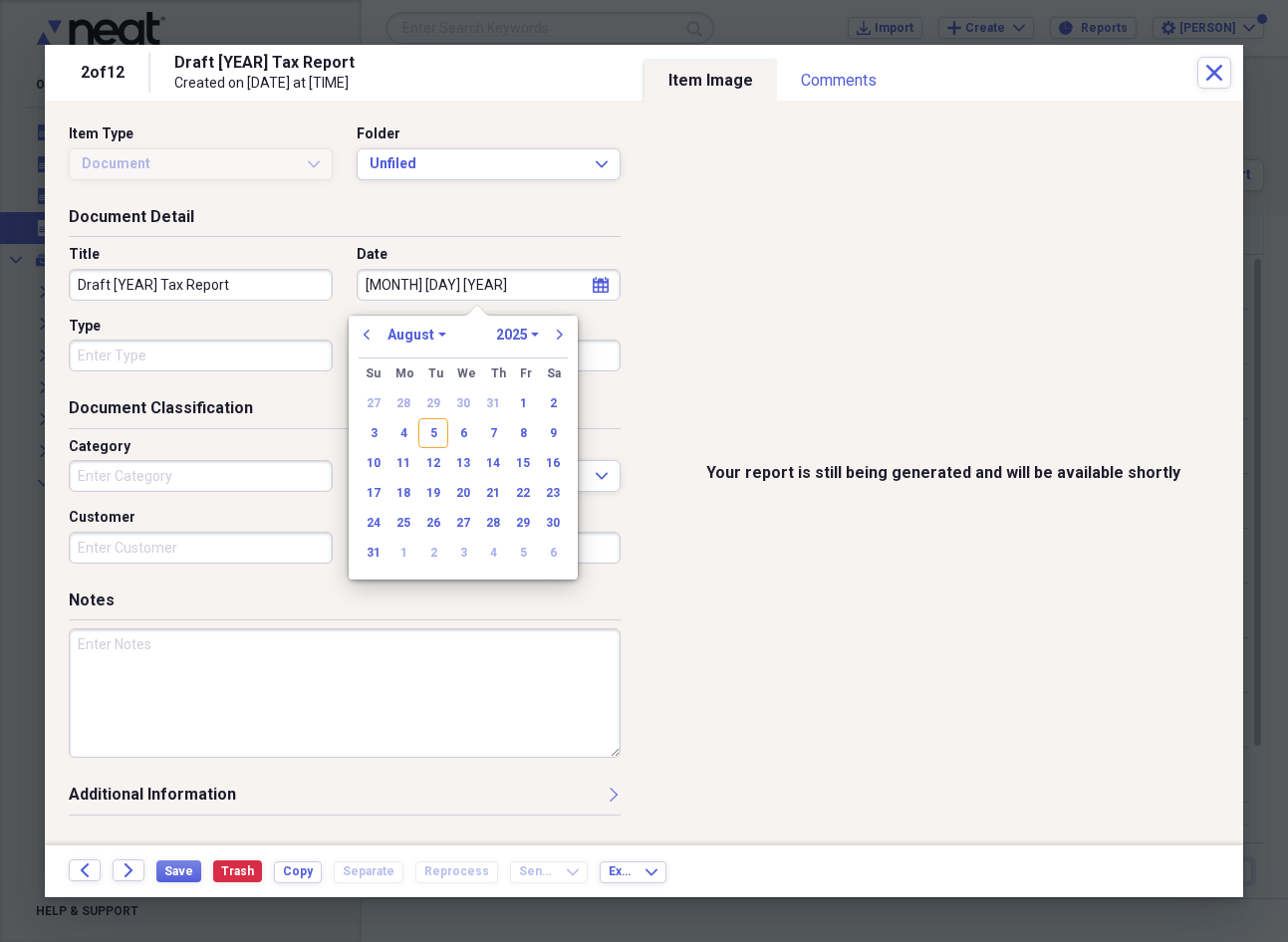type on "[MONTH] [DAY] [YEAR]" 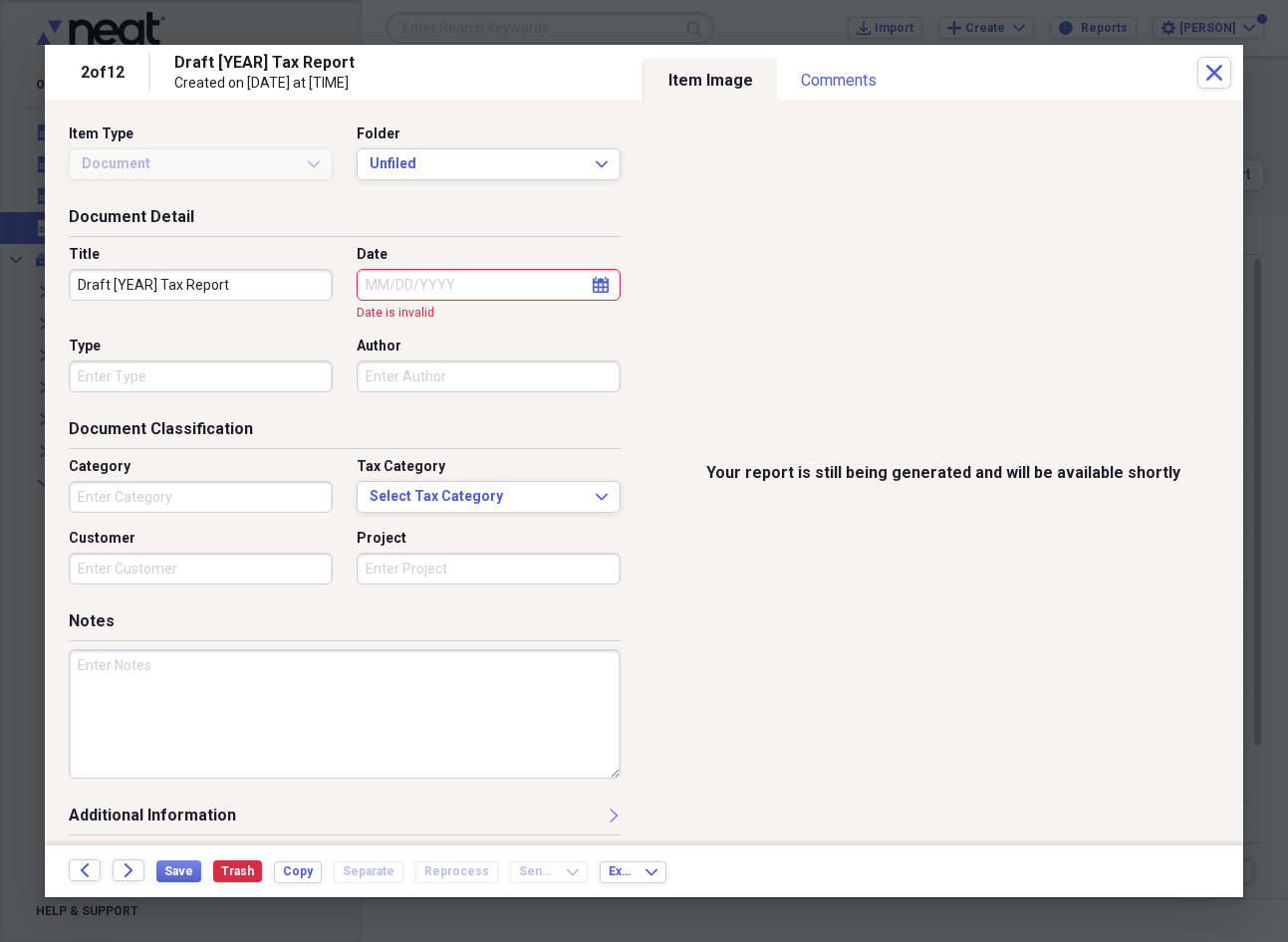 click on "Document Detail Title Draft [YEAR] Tax Report Date calendar Calendar Date is invalid Type Author" at bounding box center (345, 312) 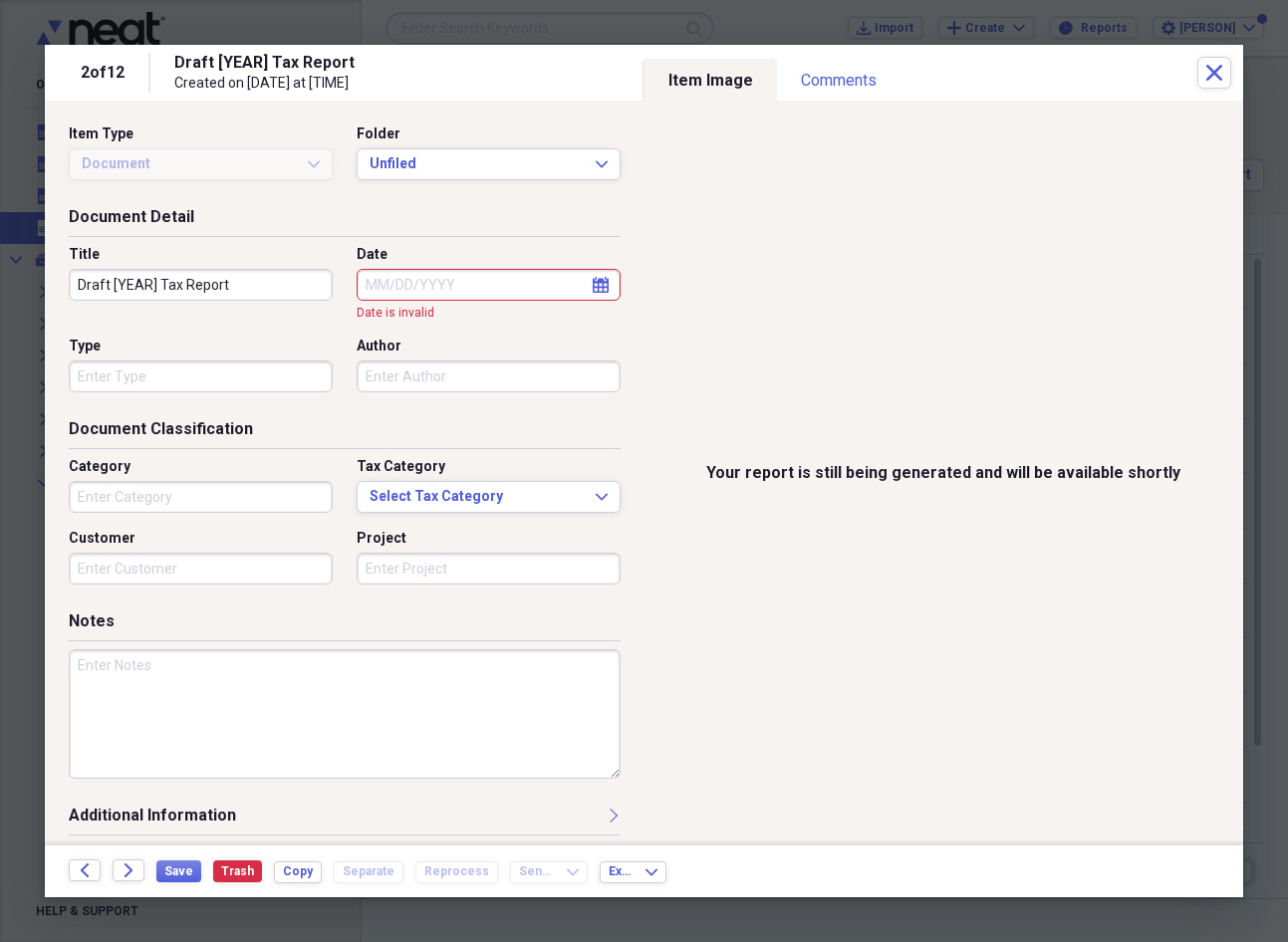 click on "Date is invalid" at bounding box center [488, 313] 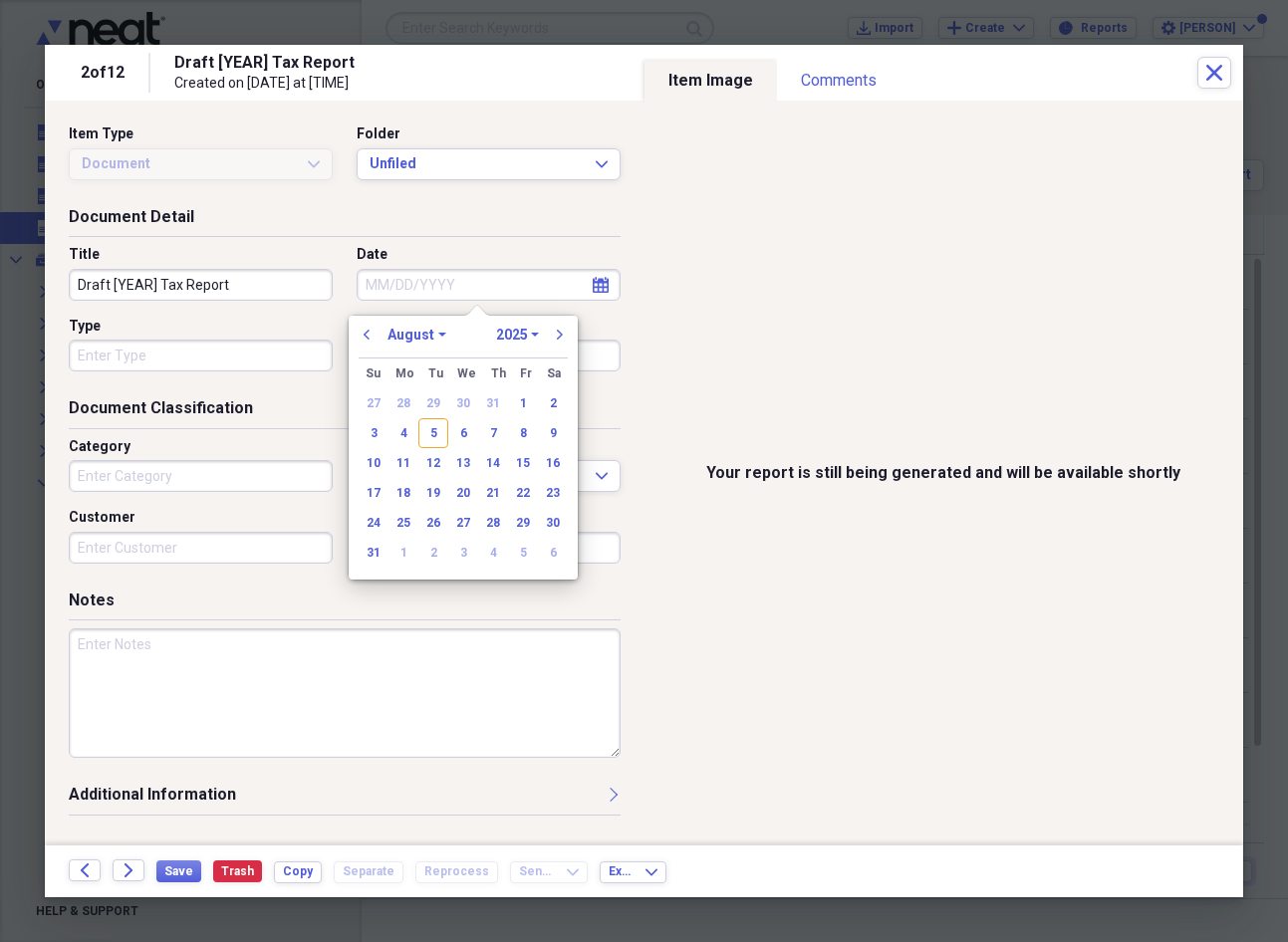click on "calendar" 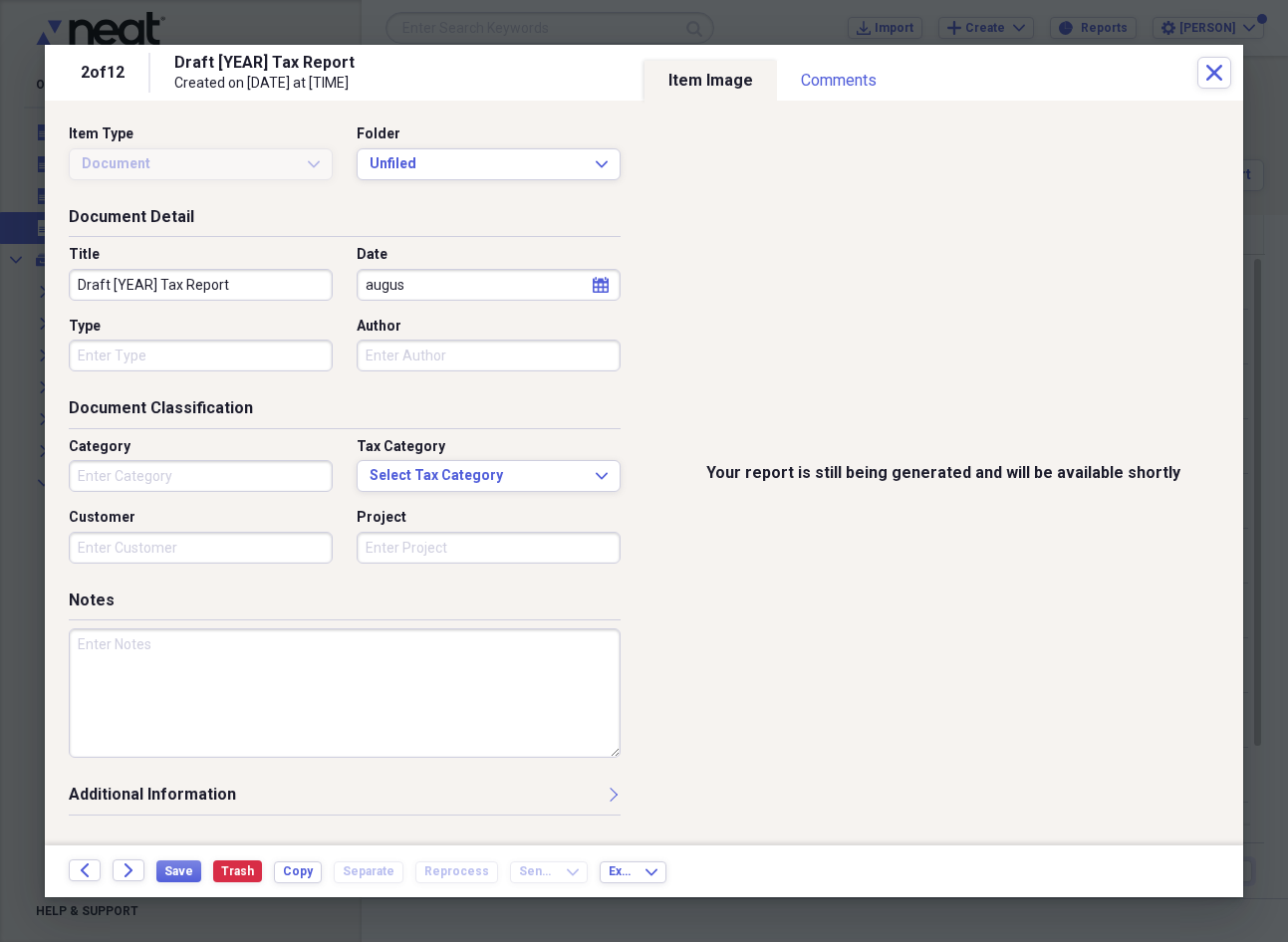 type on "august" 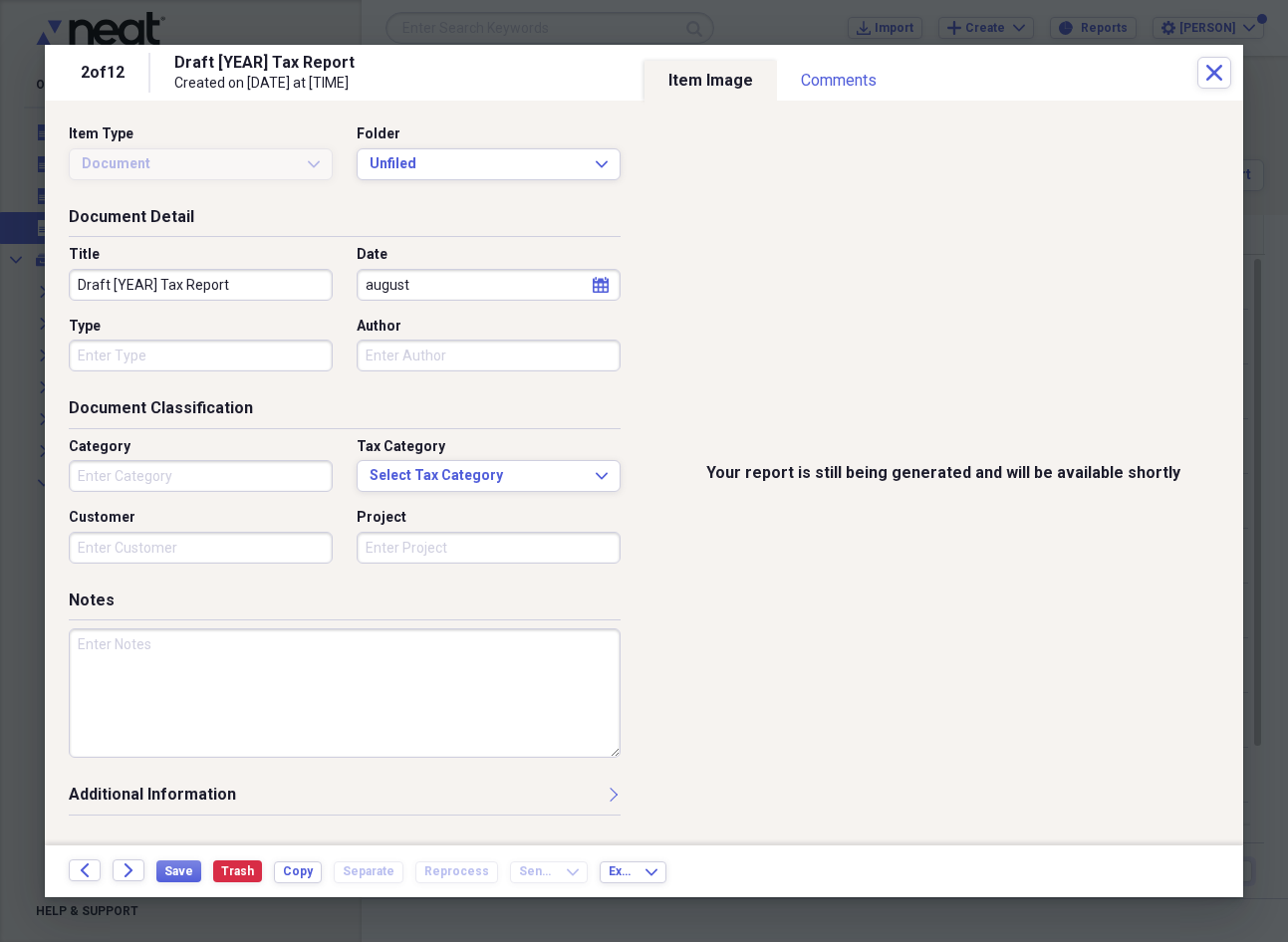 type on "Health" 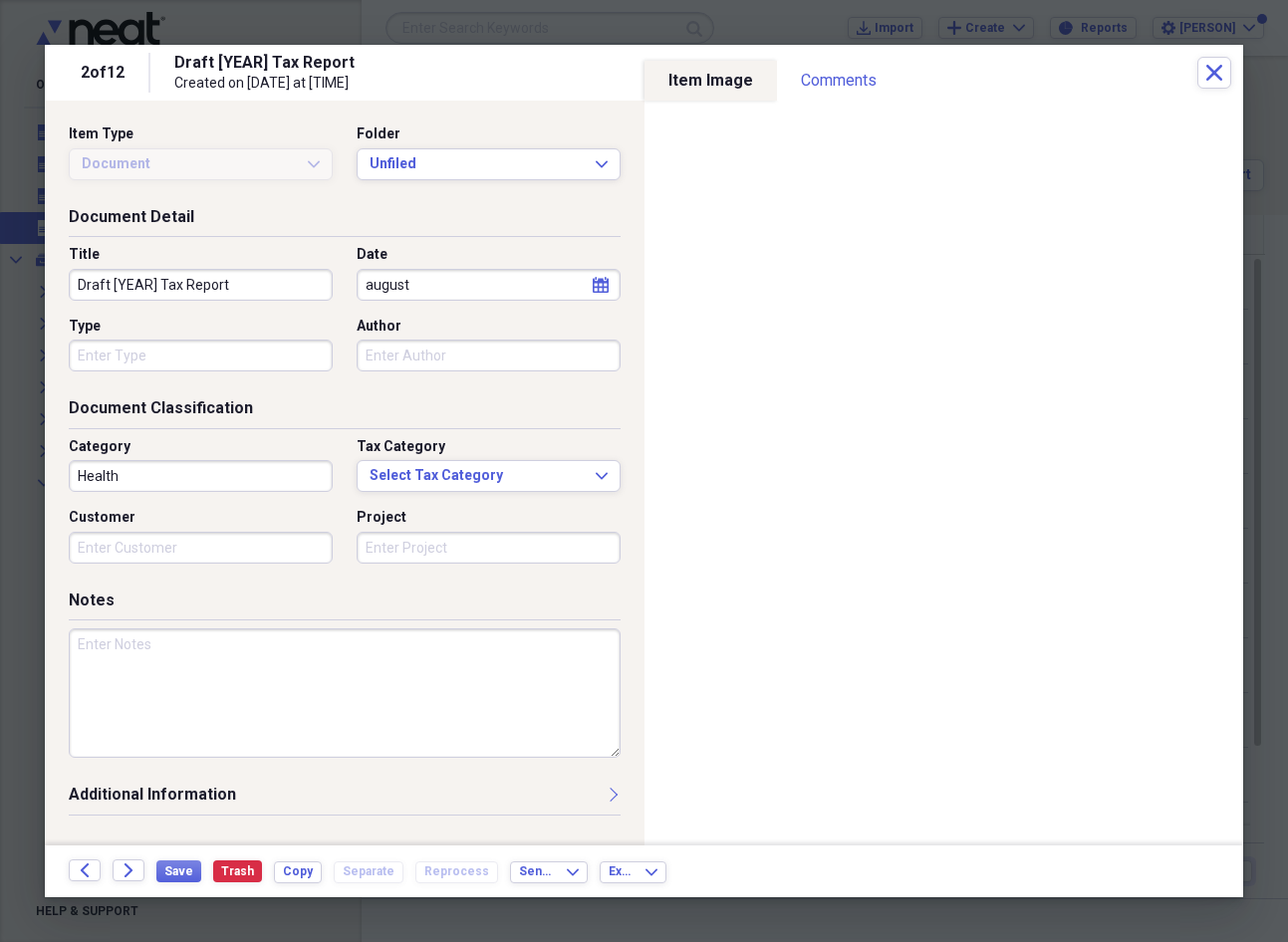 click on "august" at bounding box center (488, 285) 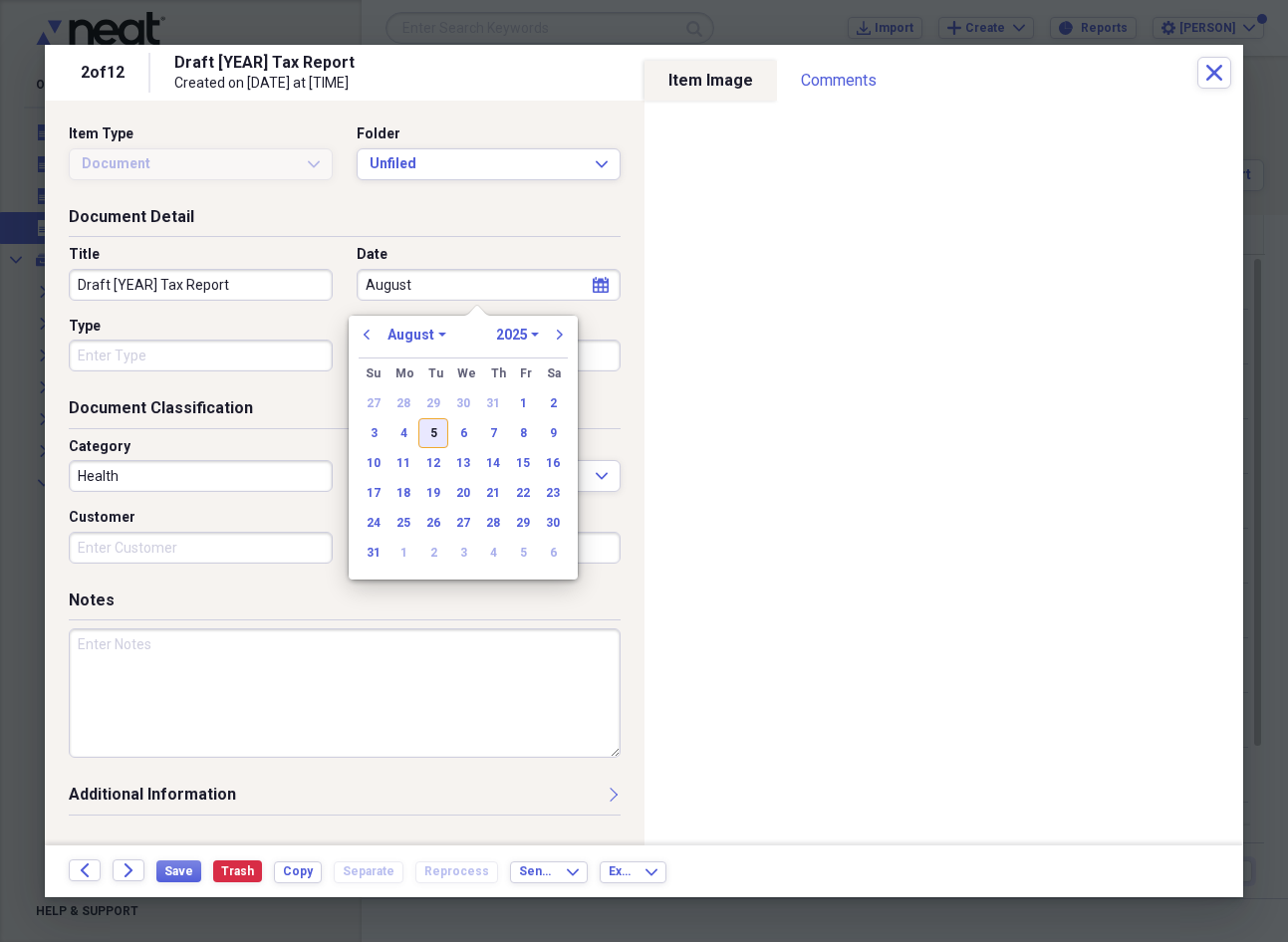 type on "August" 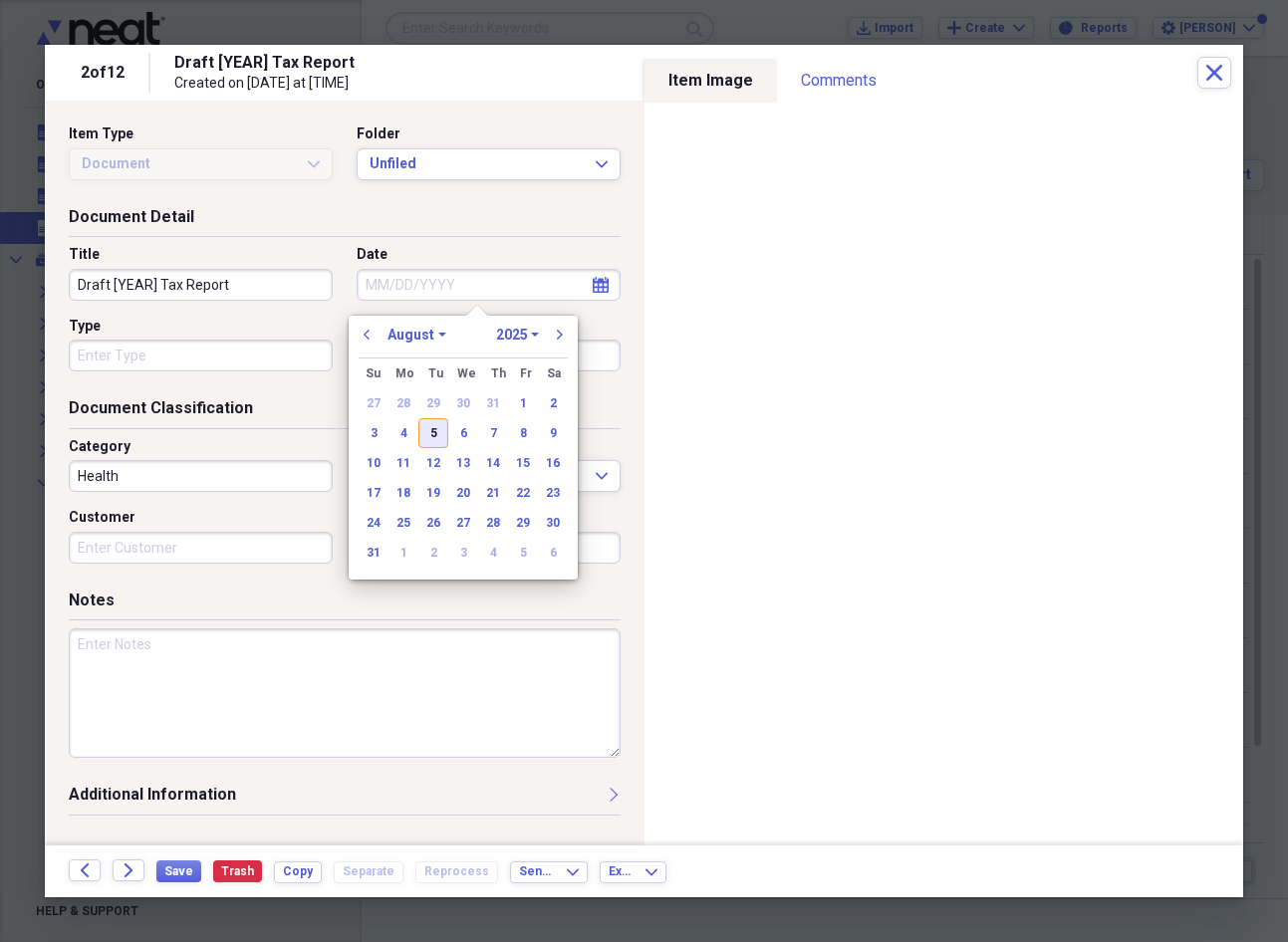 click on "5" at bounding box center [433, 433] 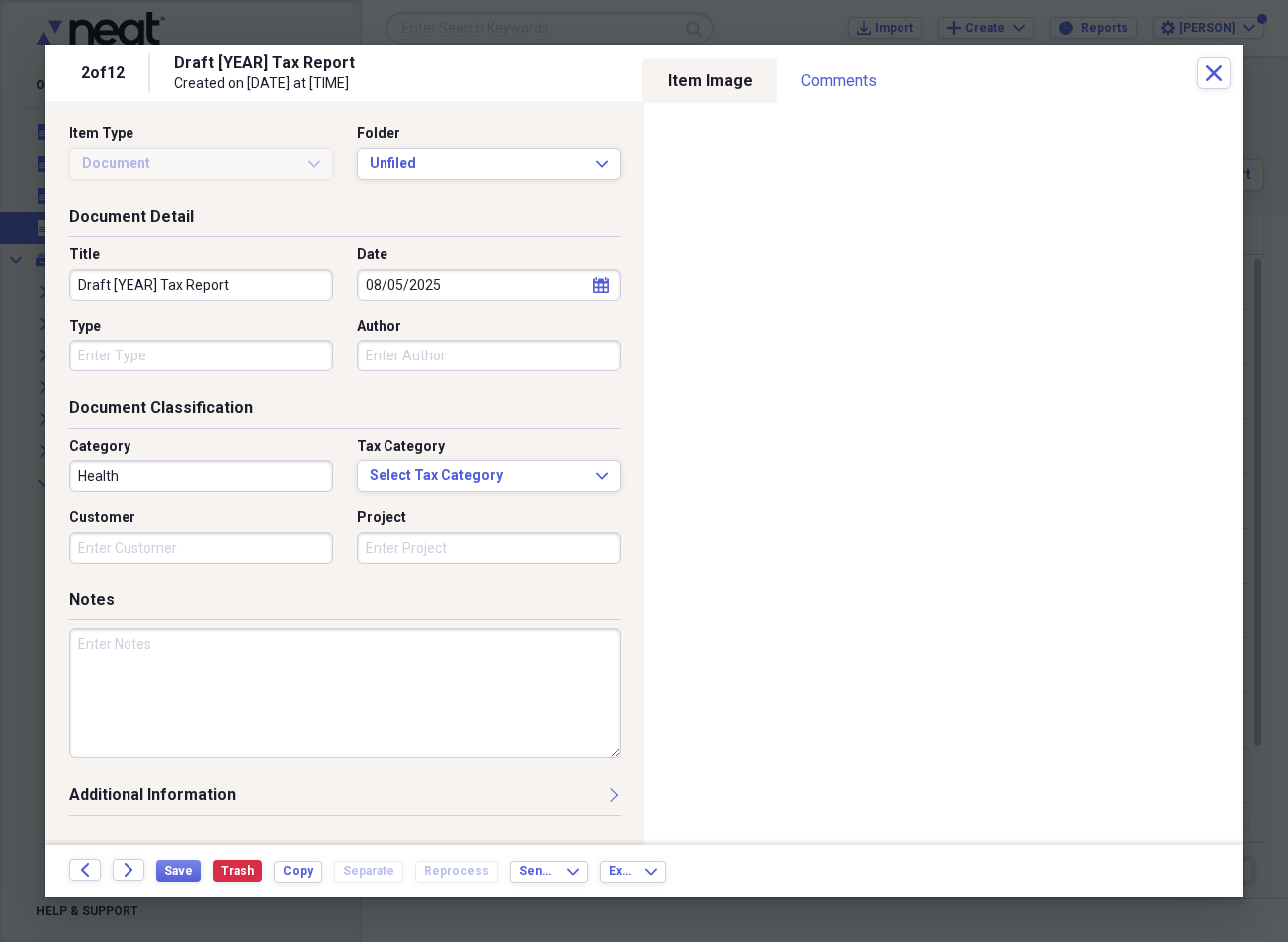 click on "Author" at bounding box center (488, 355) 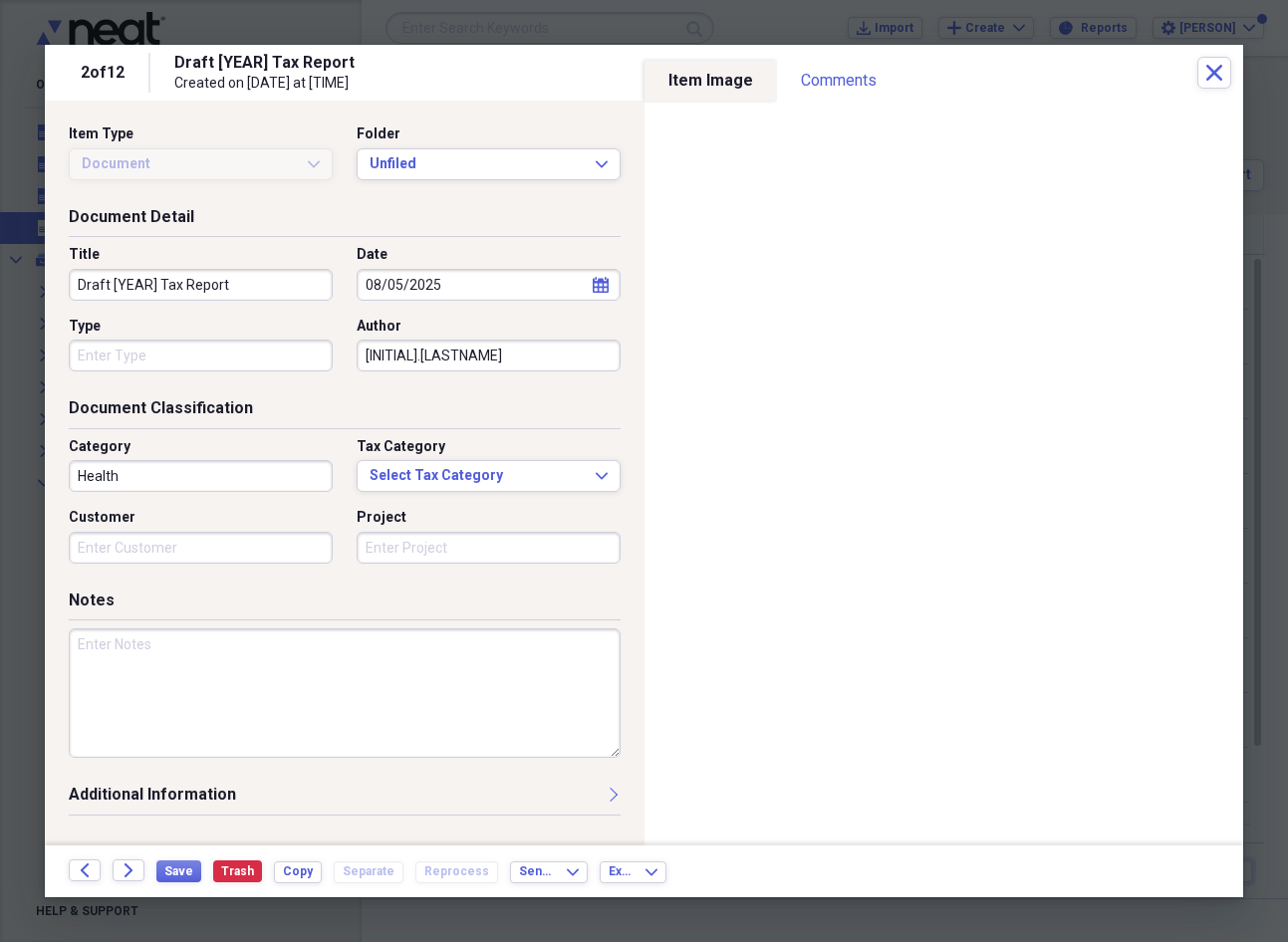type on "[INITIAL].[LASTNAME]" 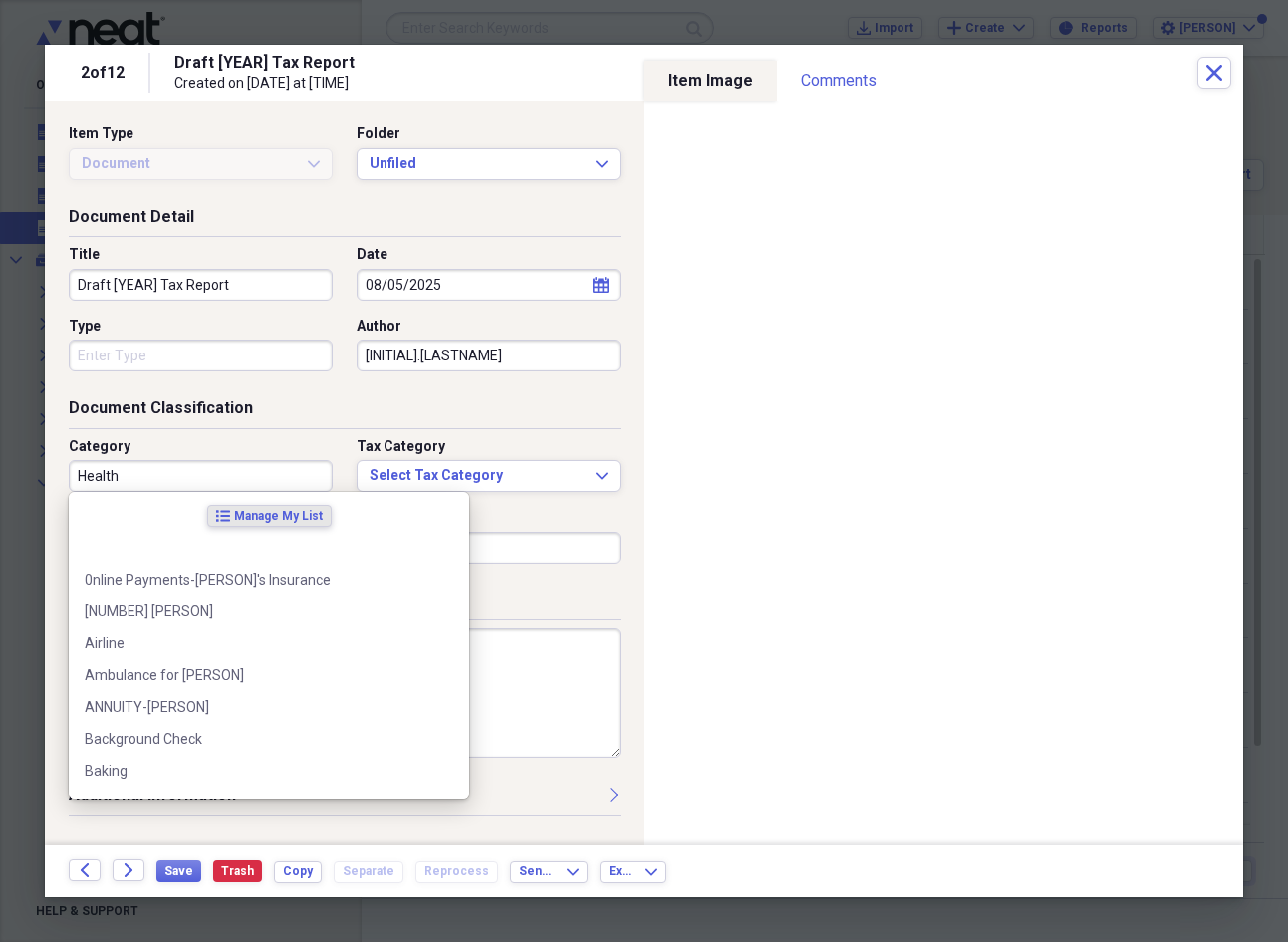 click on "Health" at bounding box center [200, 476] 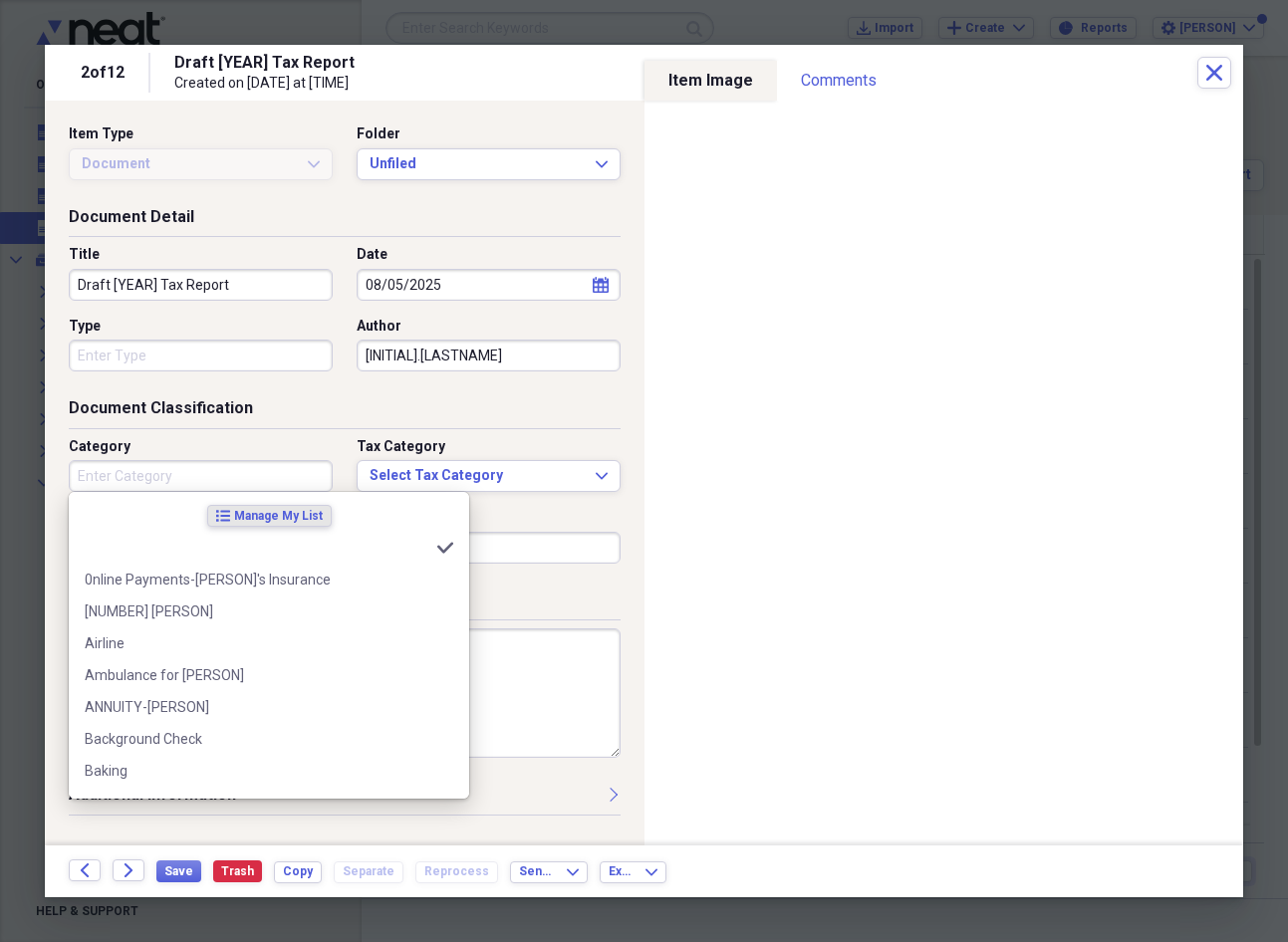 type 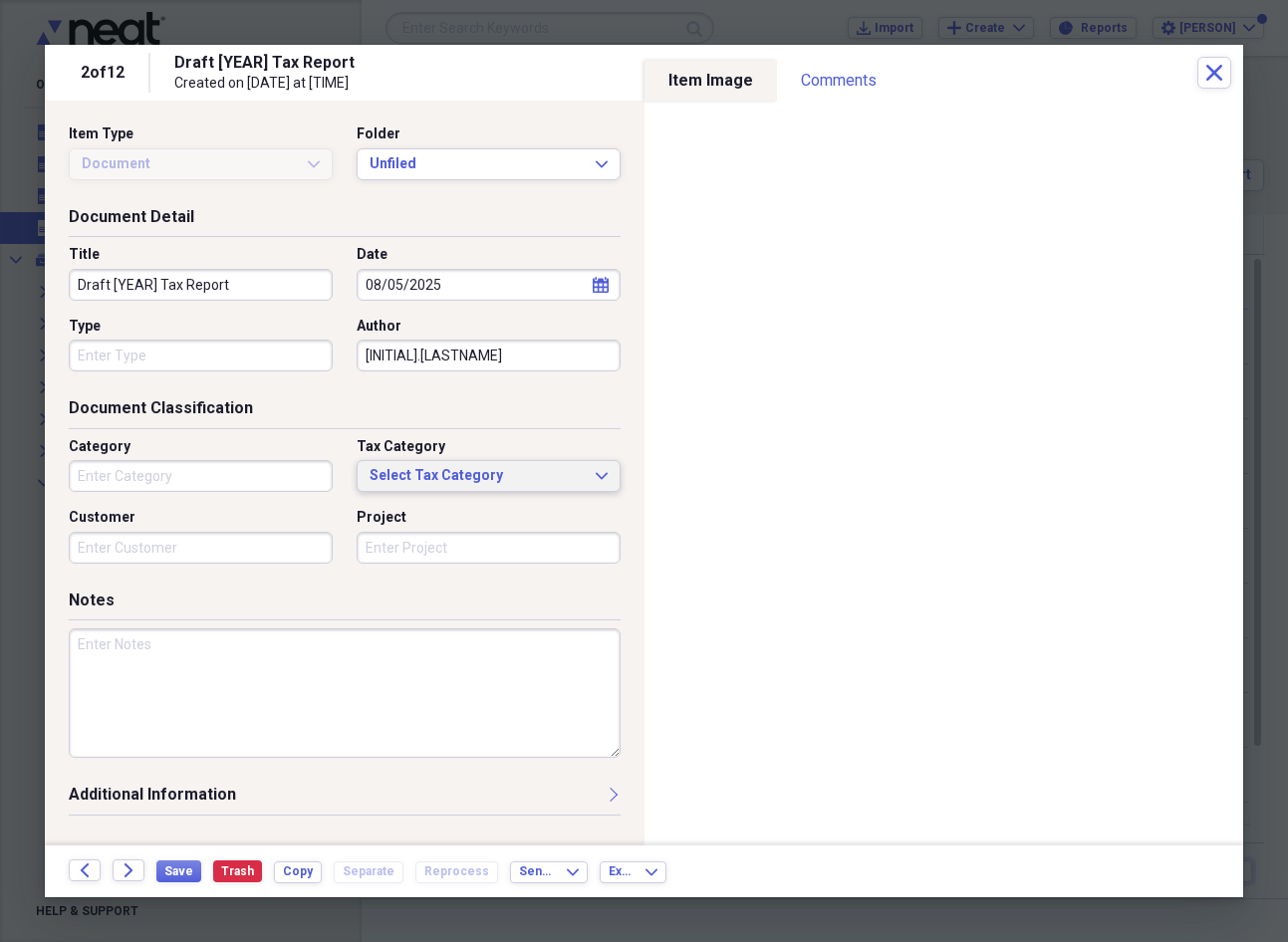 click on "Expand" 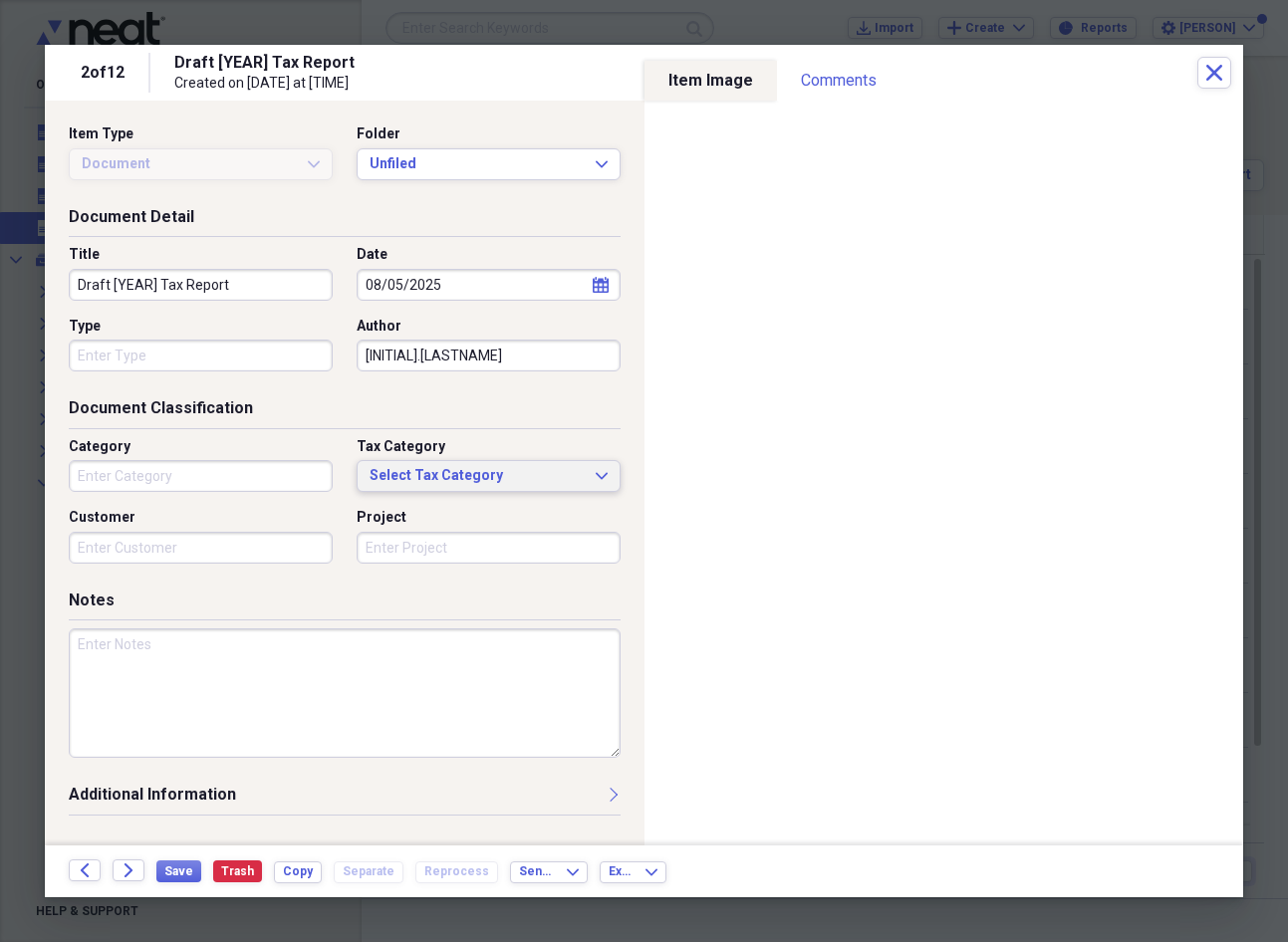 click on "Document Classification" at bounding box center (345, 412) 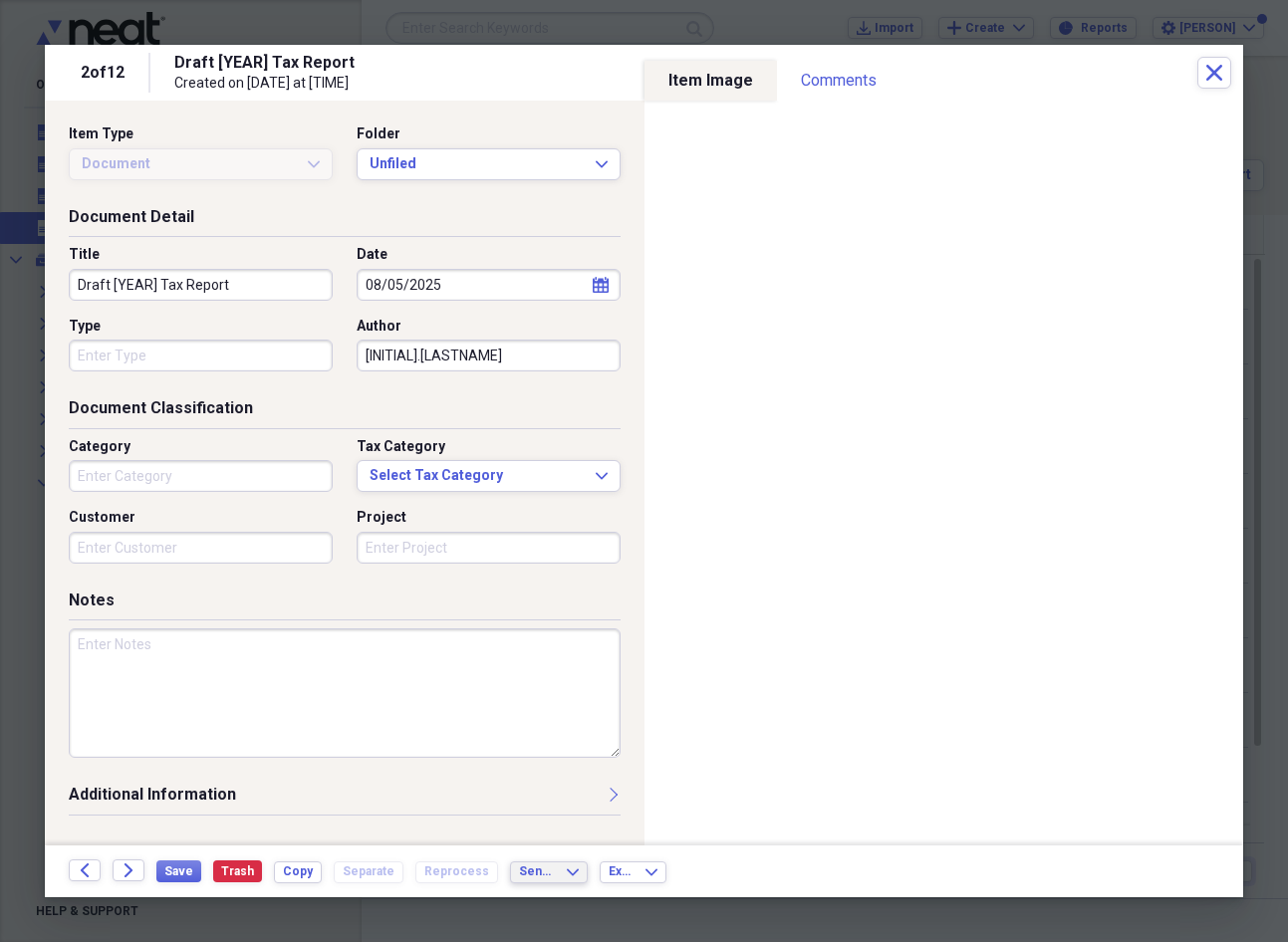 click on "Send To Expand" at bounding box center (549, 871) 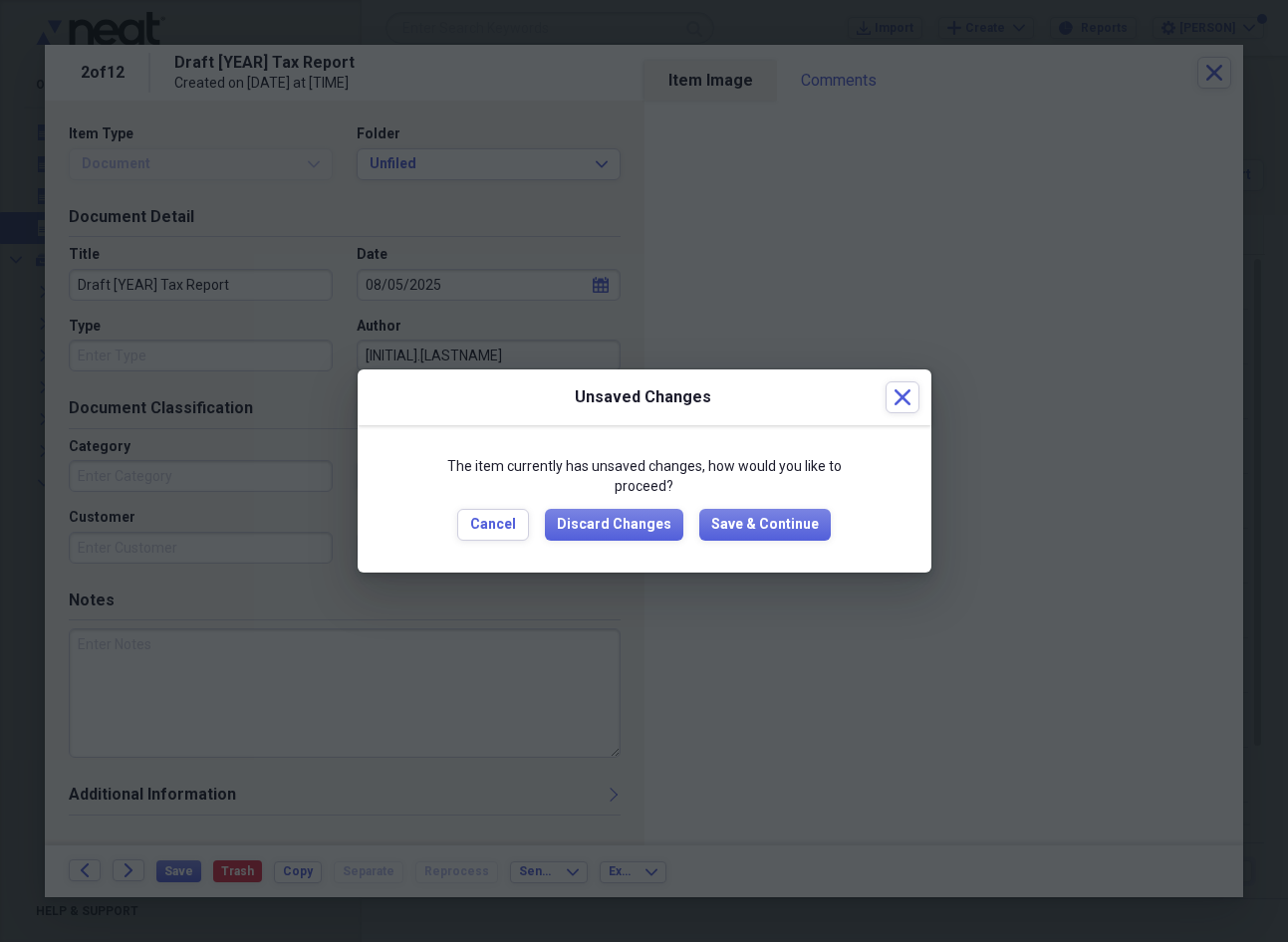 click at bounding box center (644, 471) 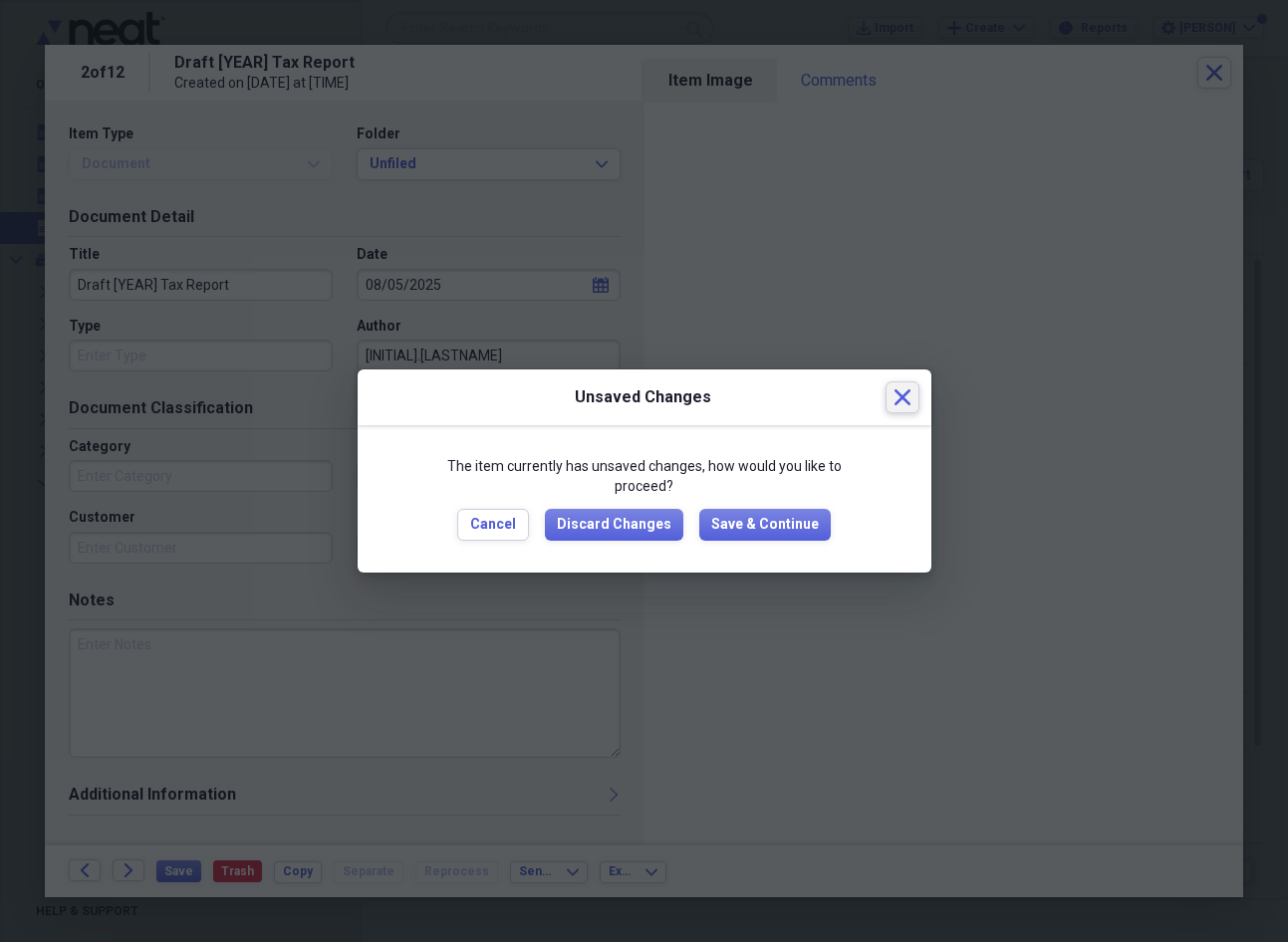 click on "Close" 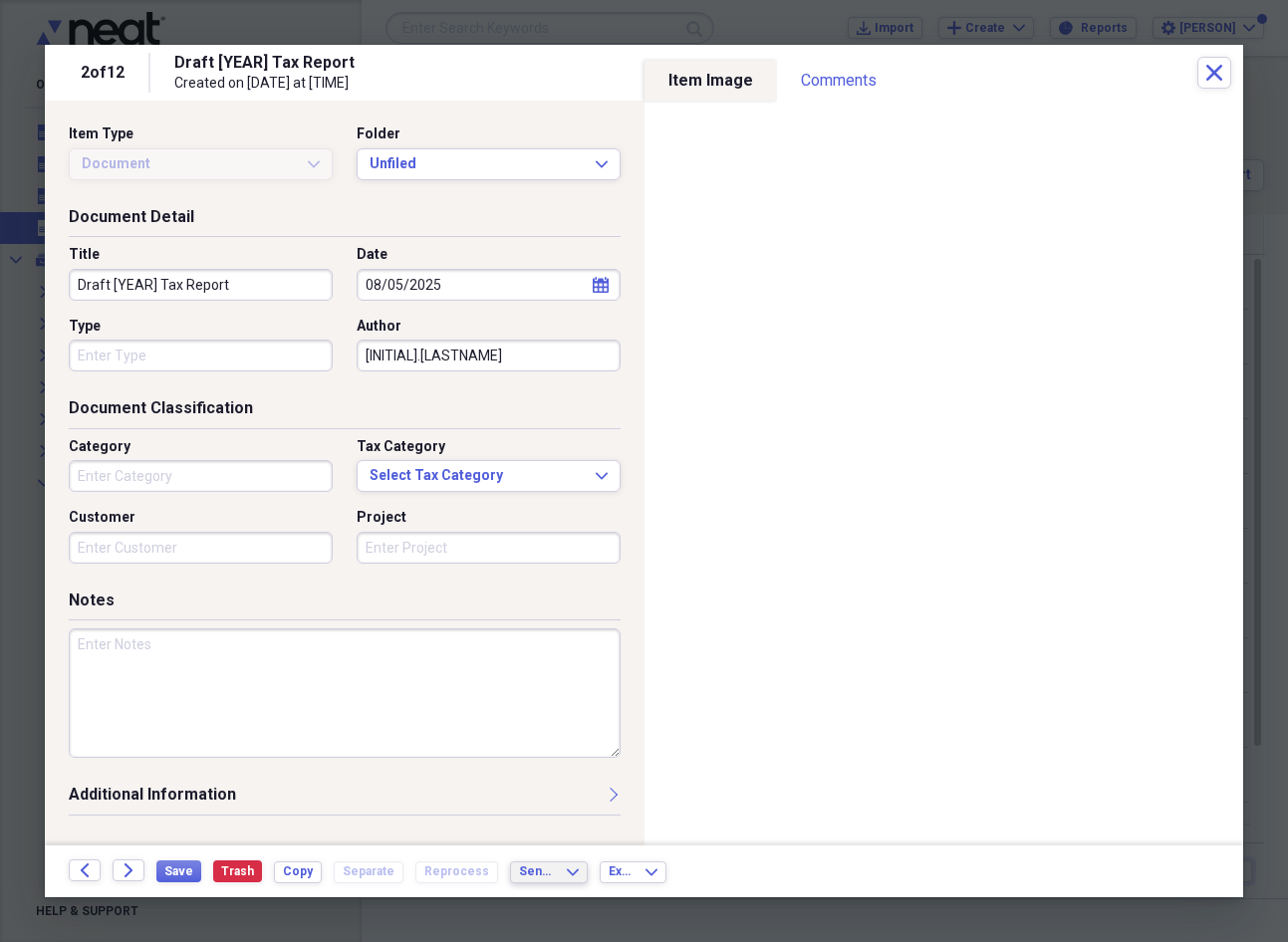 click on "Expand" 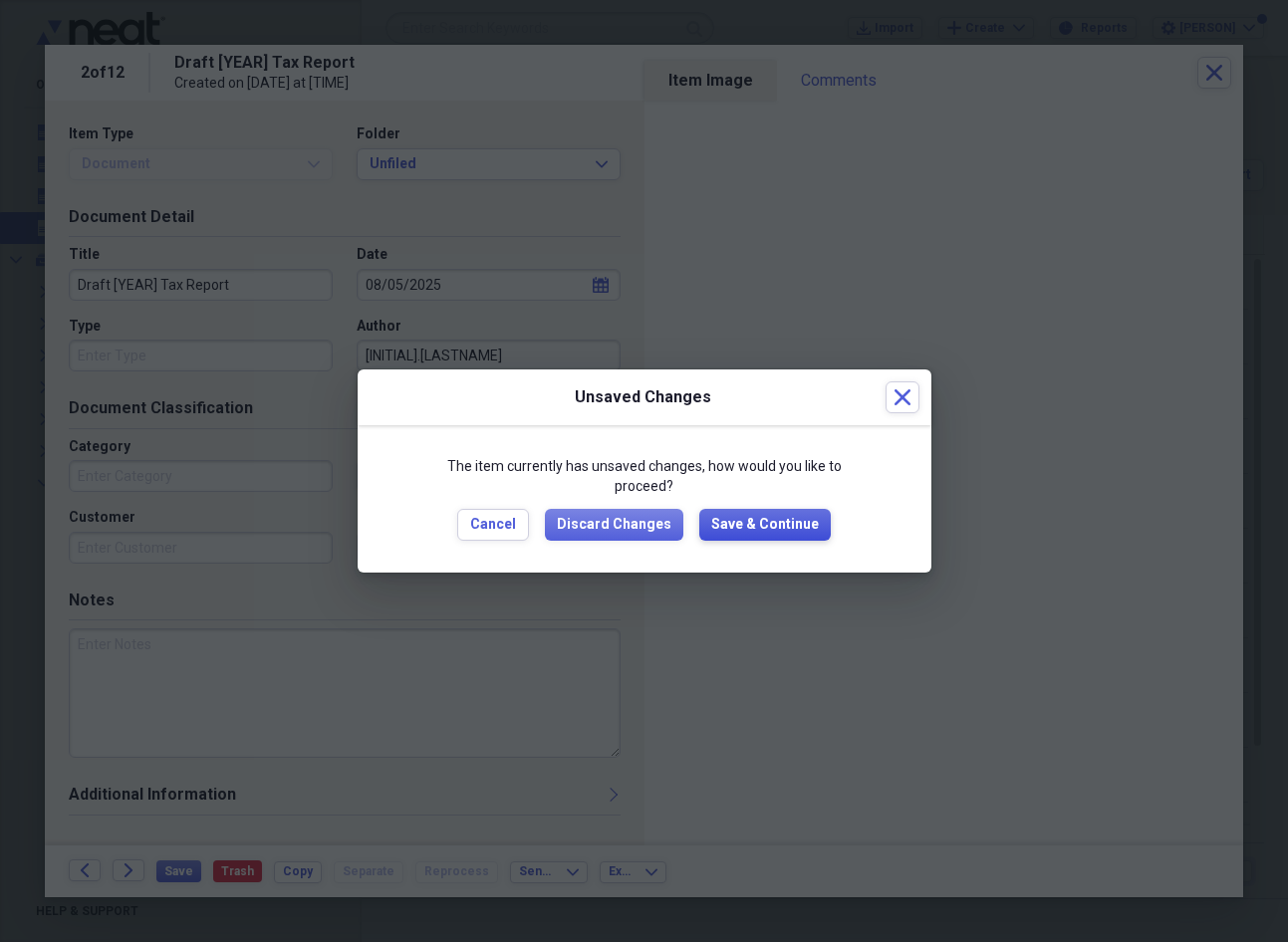 click on "Save & Continue" at bounding box center [765, 525] 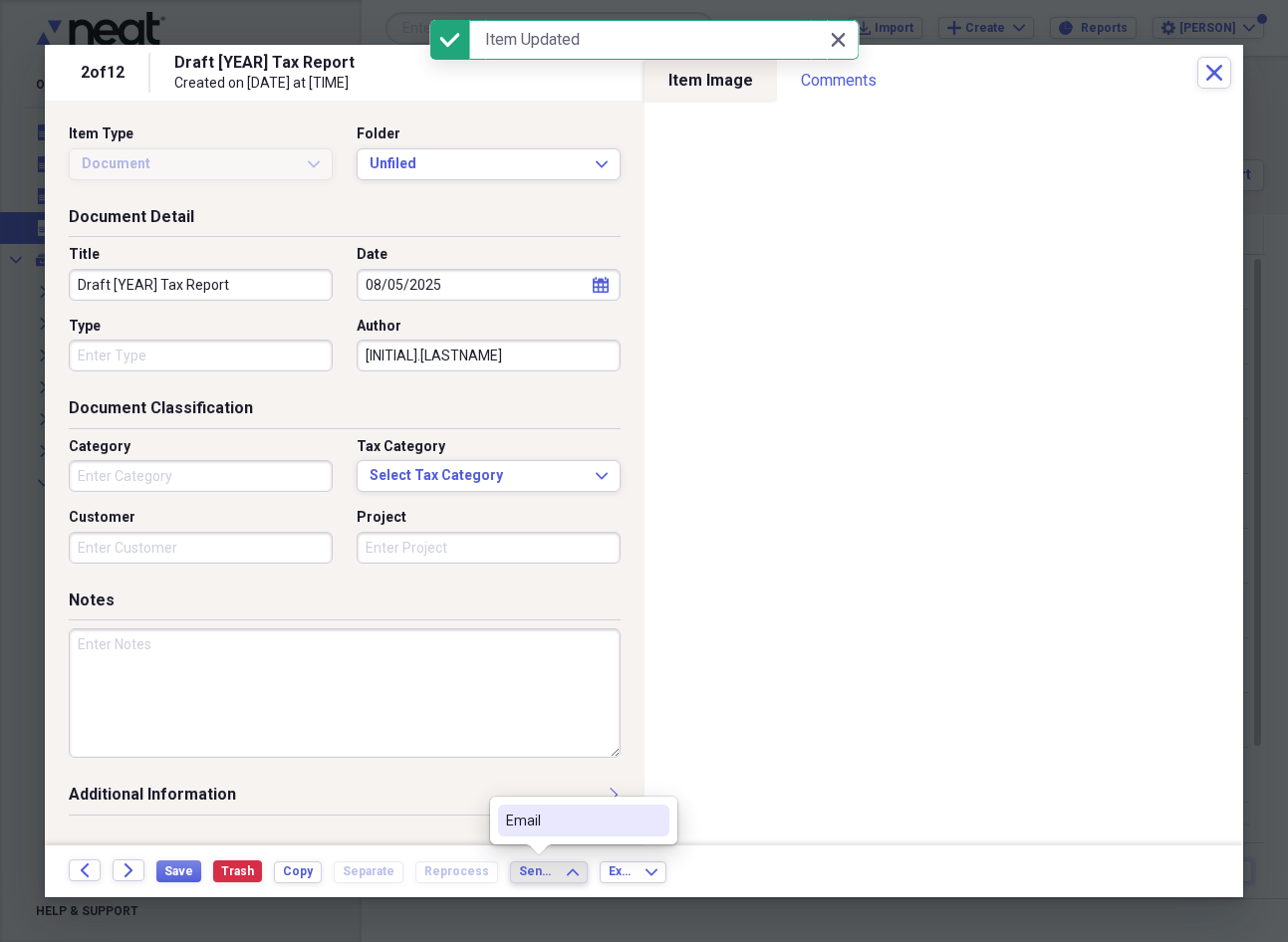 click 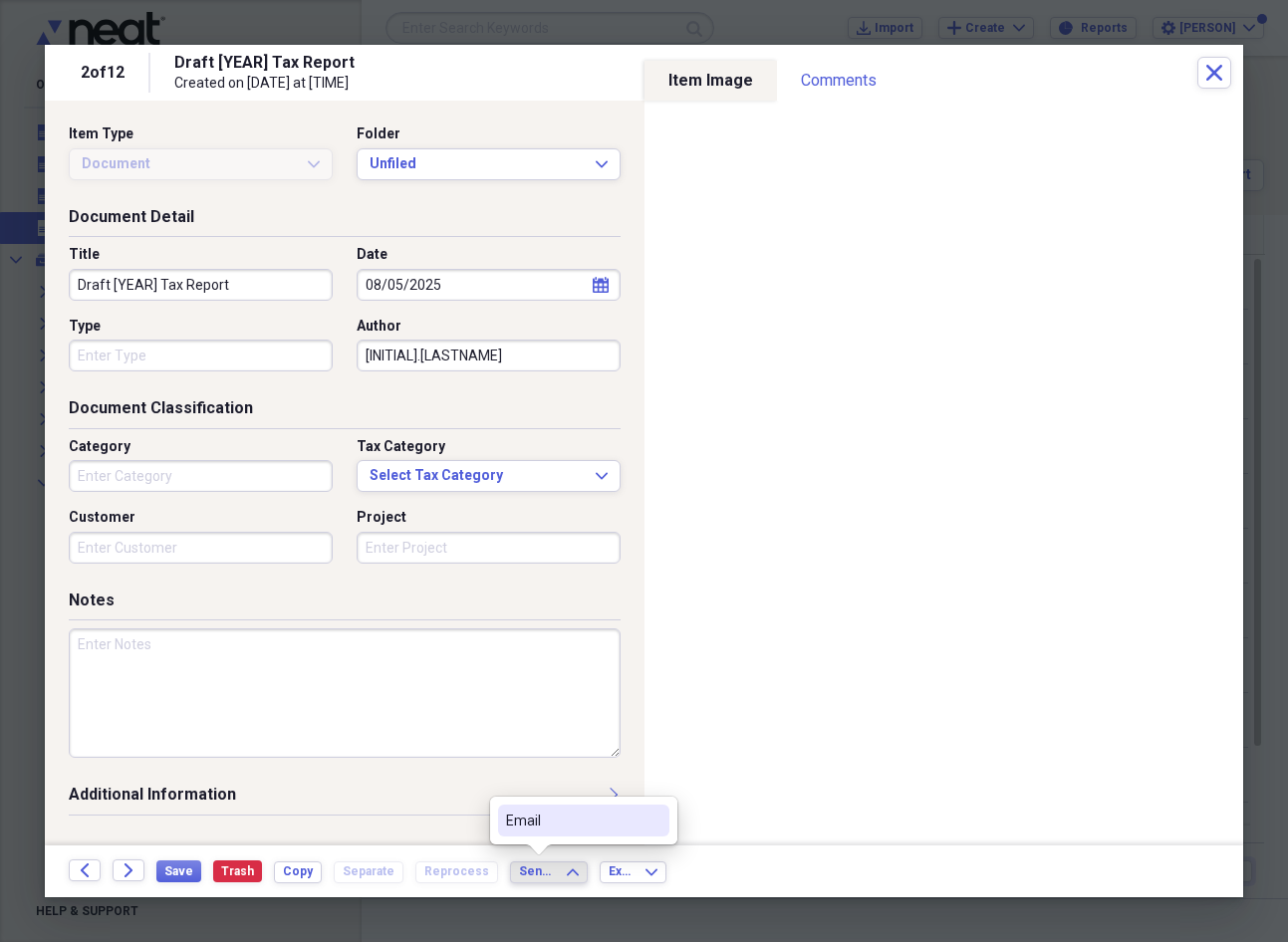 click on "Email" at bounding box center [572, 821] 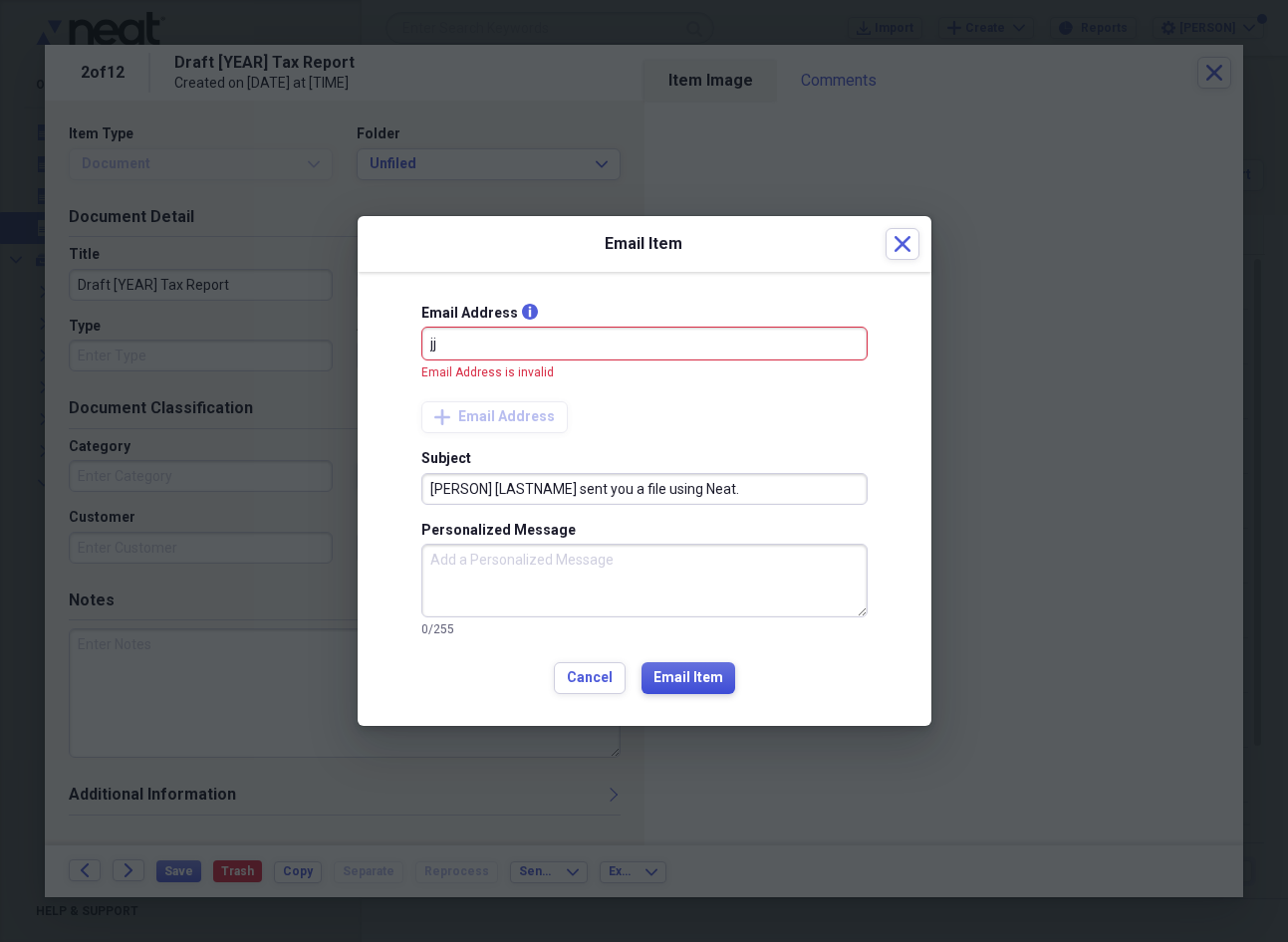 click on "Email Item" at bounding box center [688, 678] 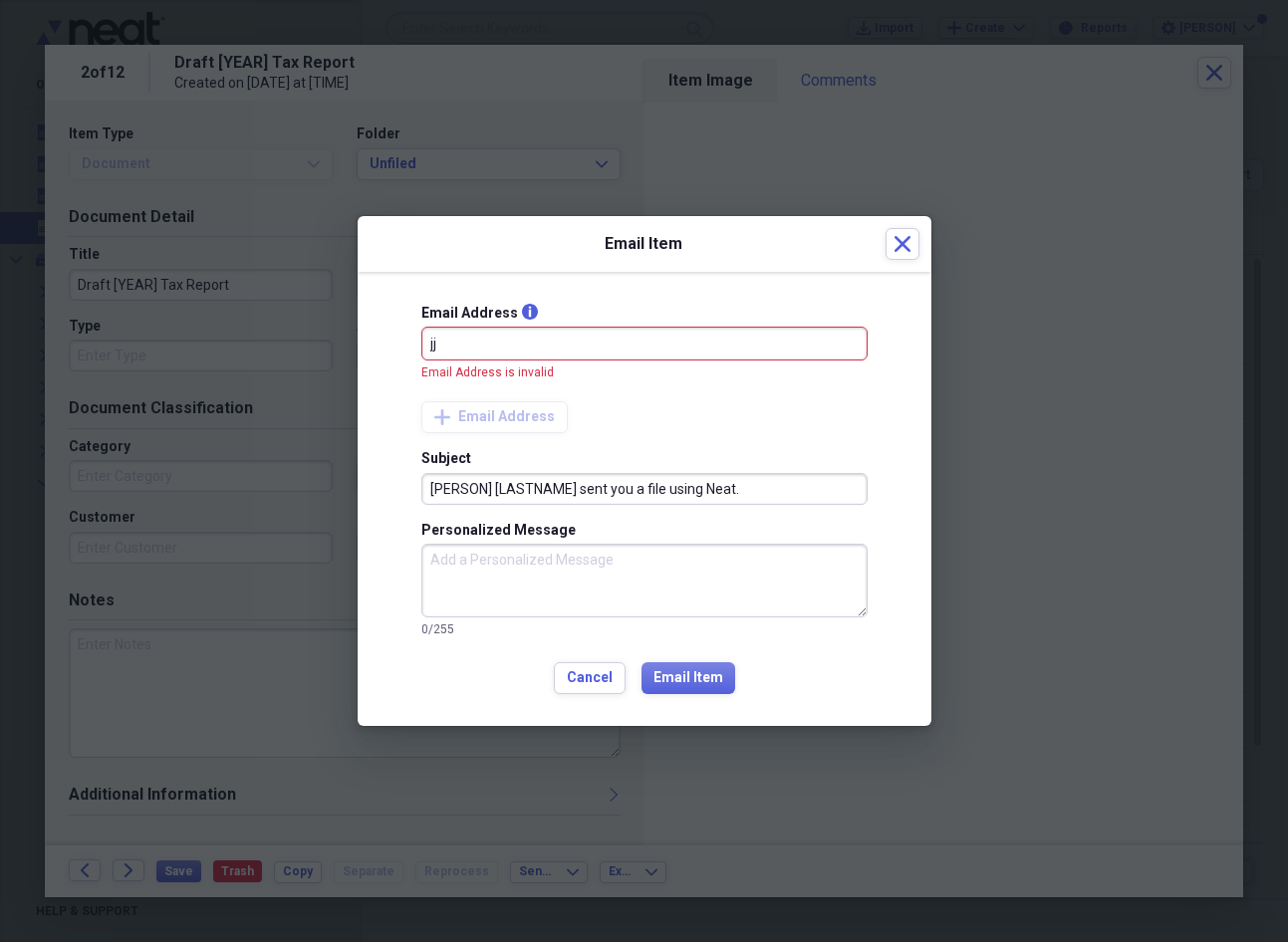 click on "jj" at bounding box center [644, 344] 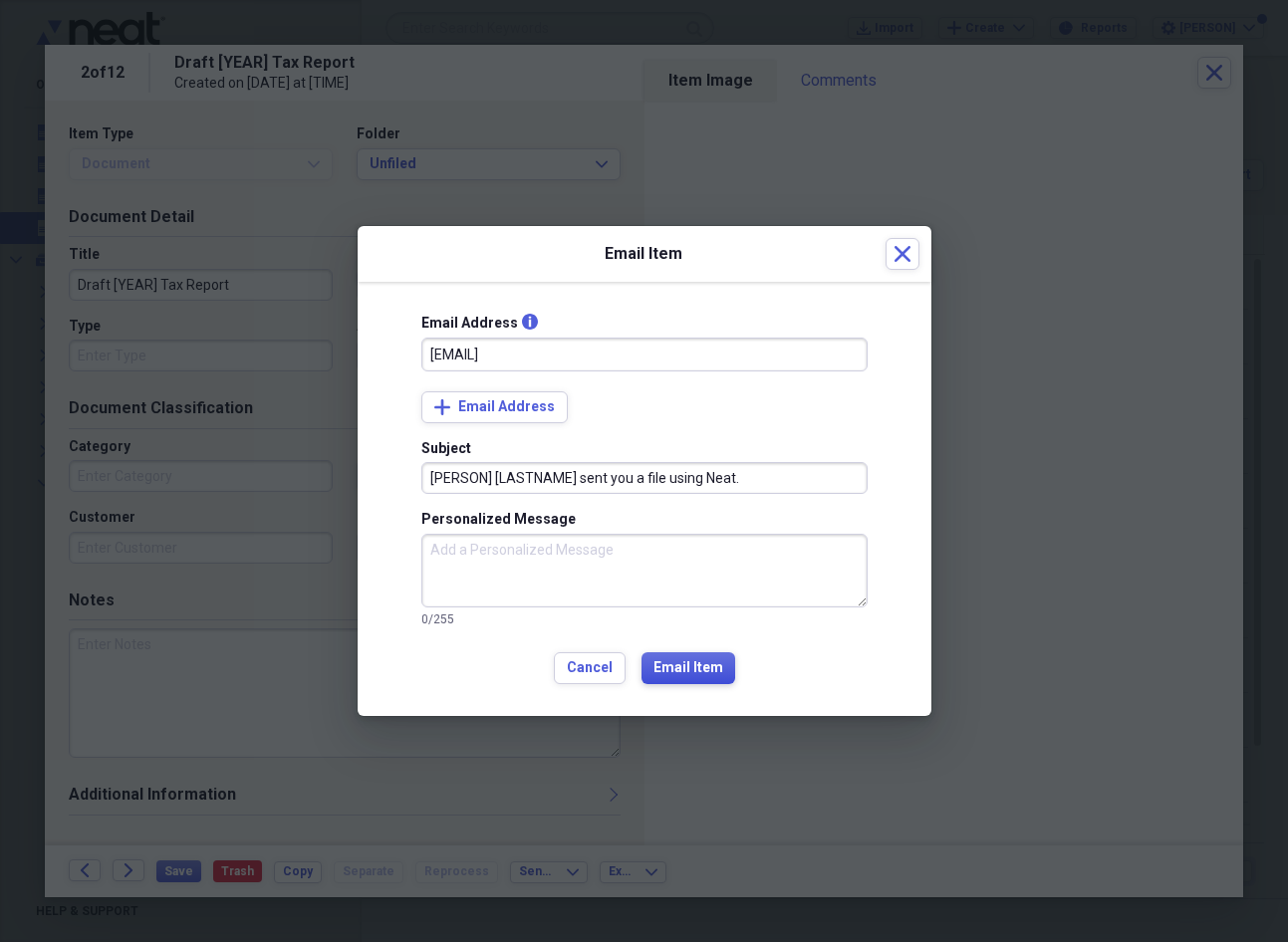 click on "Email Item" at bounding box center (688, 668) 